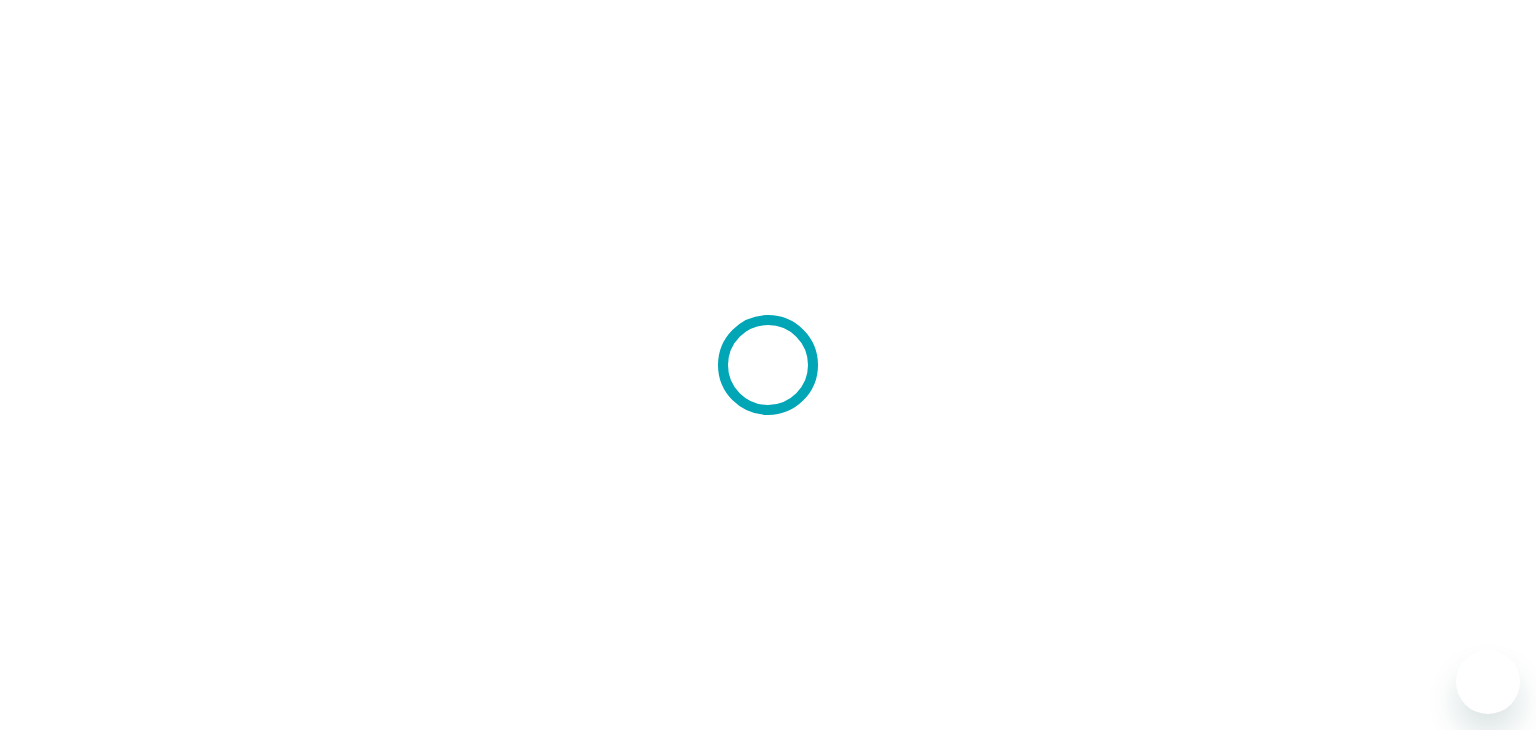 scroll, scrollTop: 0, scrollLeft: 0, axis: both 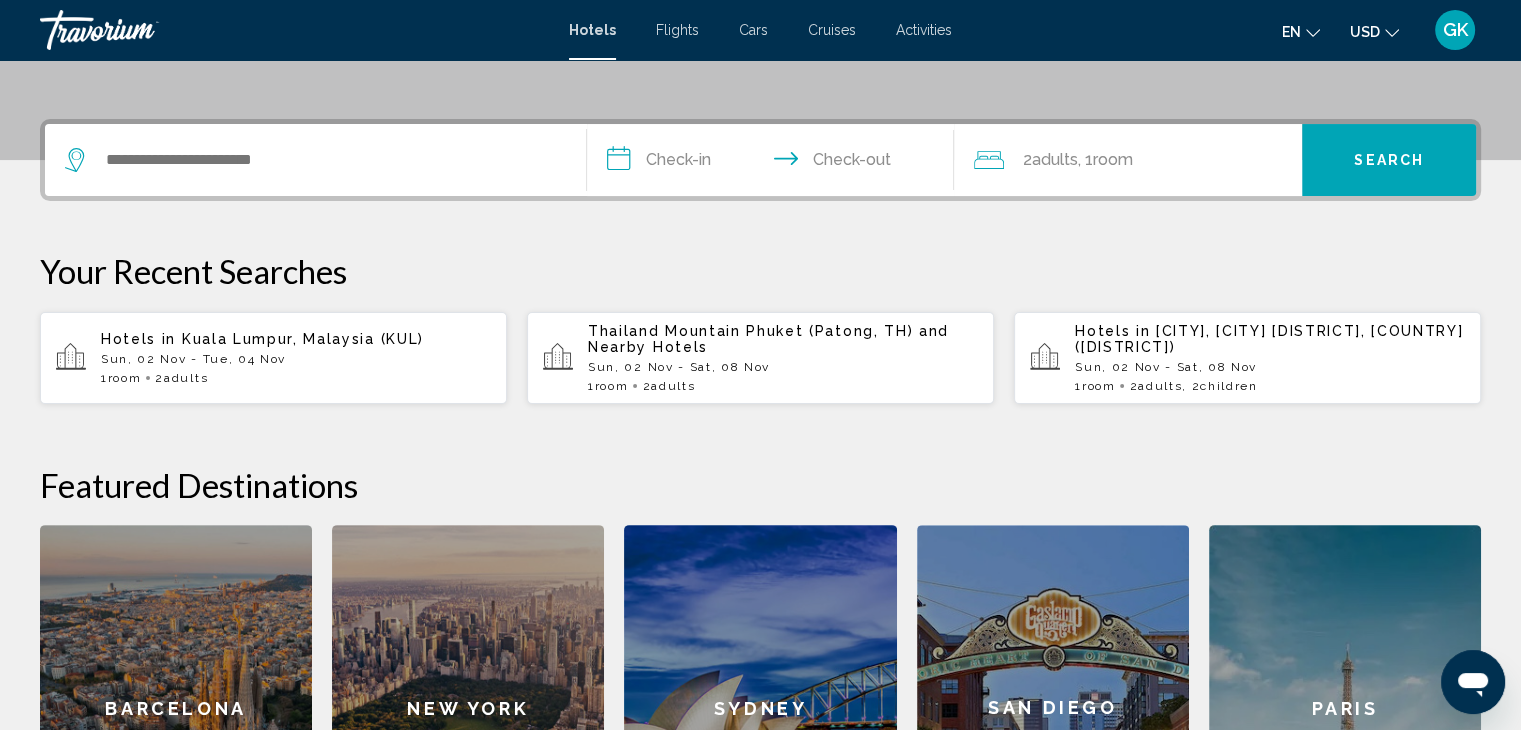 click on "and Nearby Hotels" at bounding box center [768, 339] 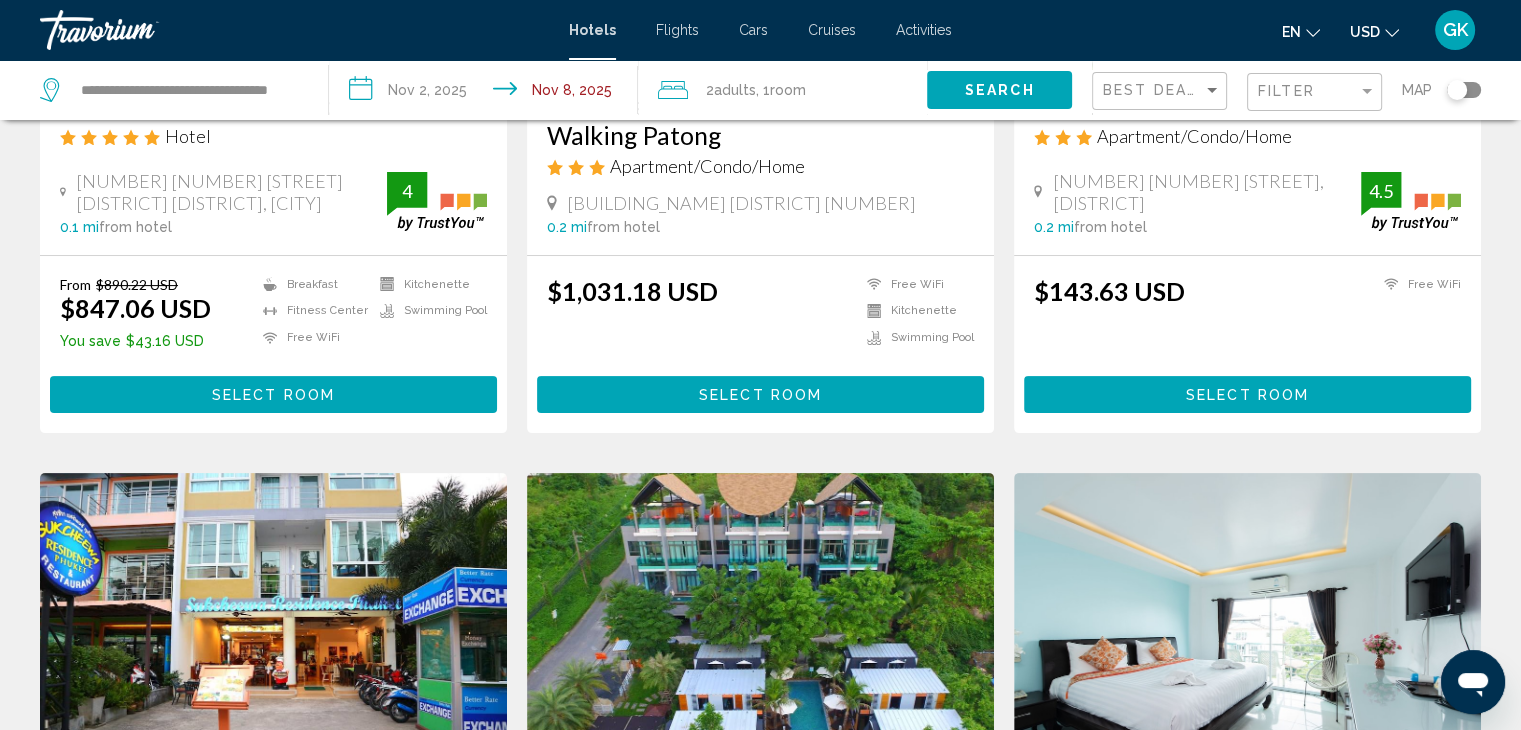 scroll, scrollTop: 0, scrollLeft: 0, axis: both 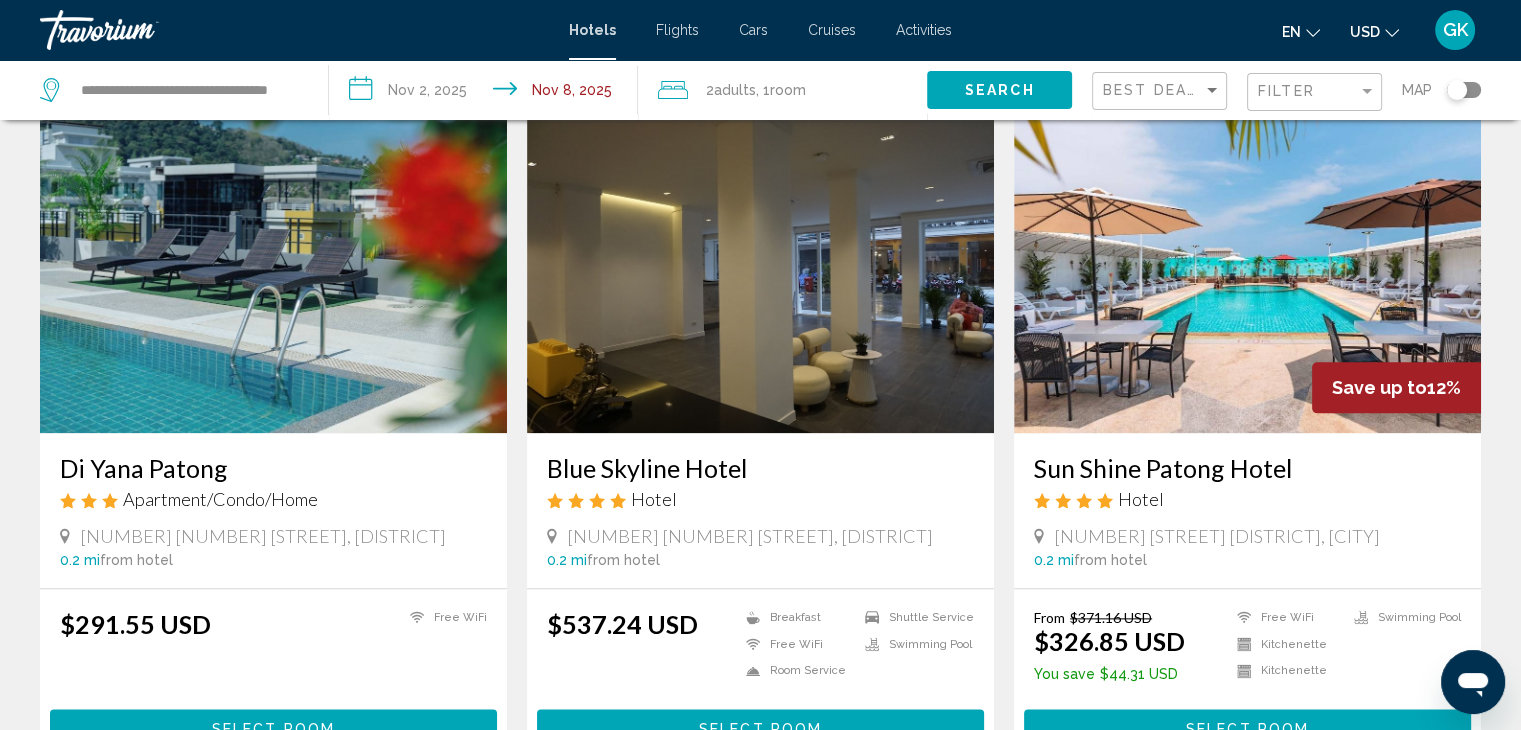 click at bounding box center (1247, 273) 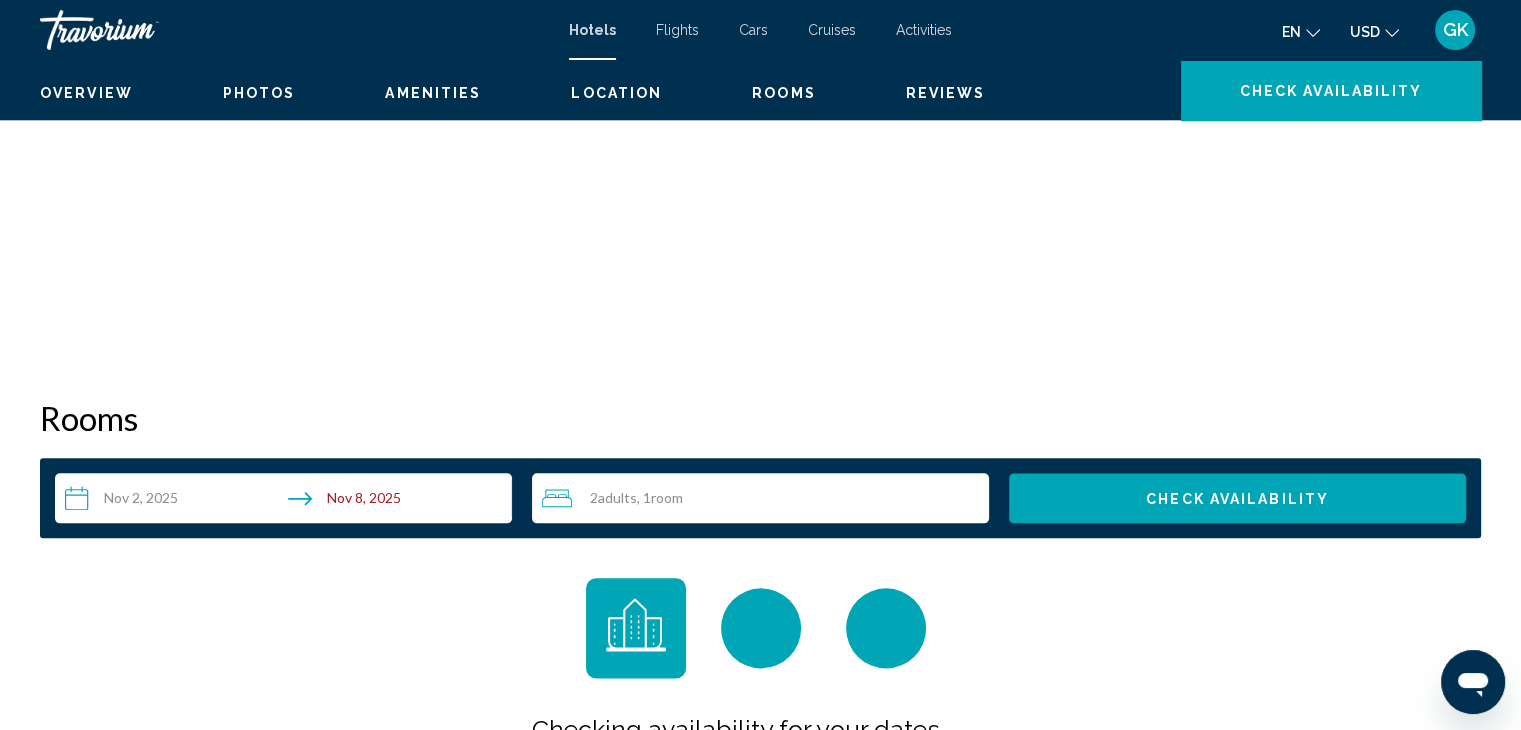 scroll, scrollTop: 0, scrollLeft: 0, axis: both 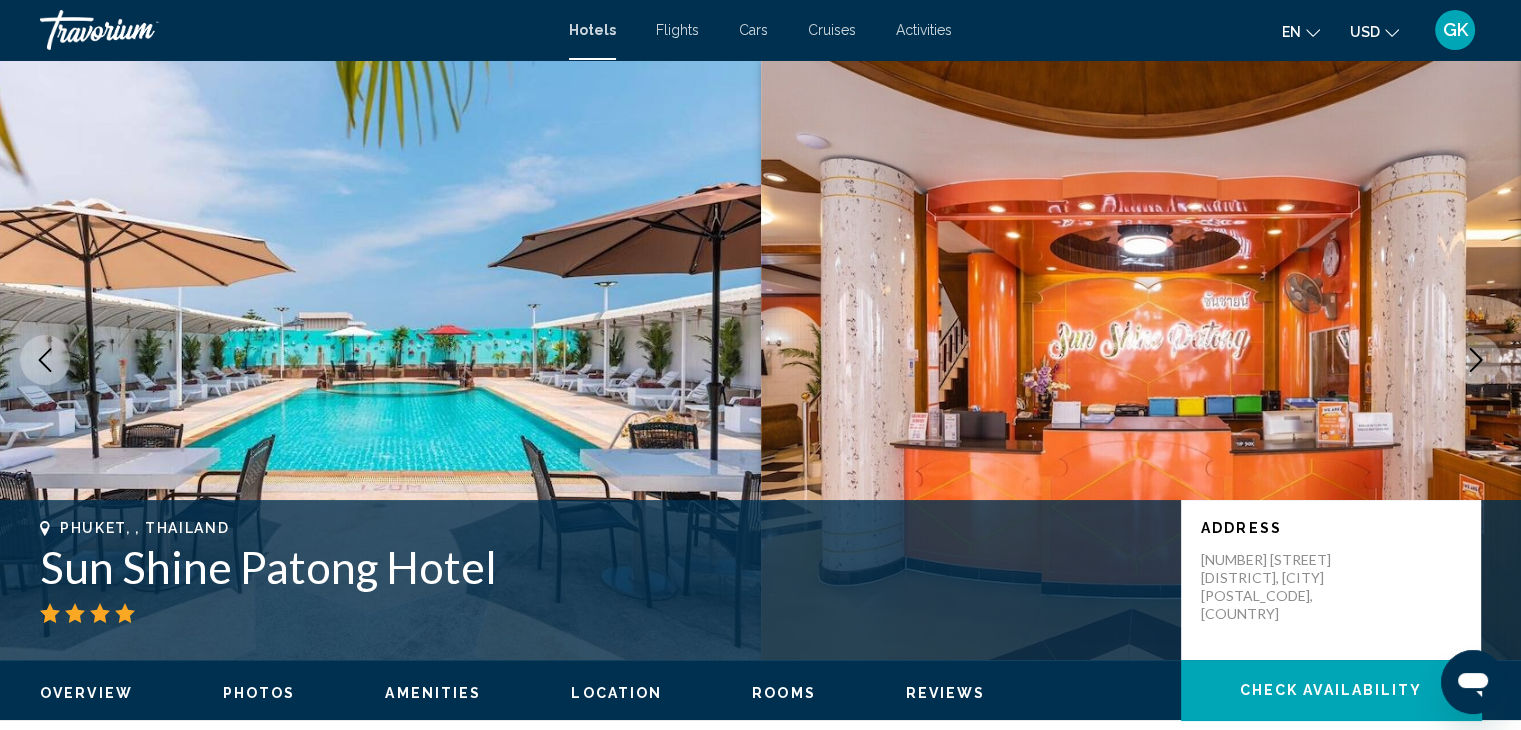 click at bounding box center (1476, 360) 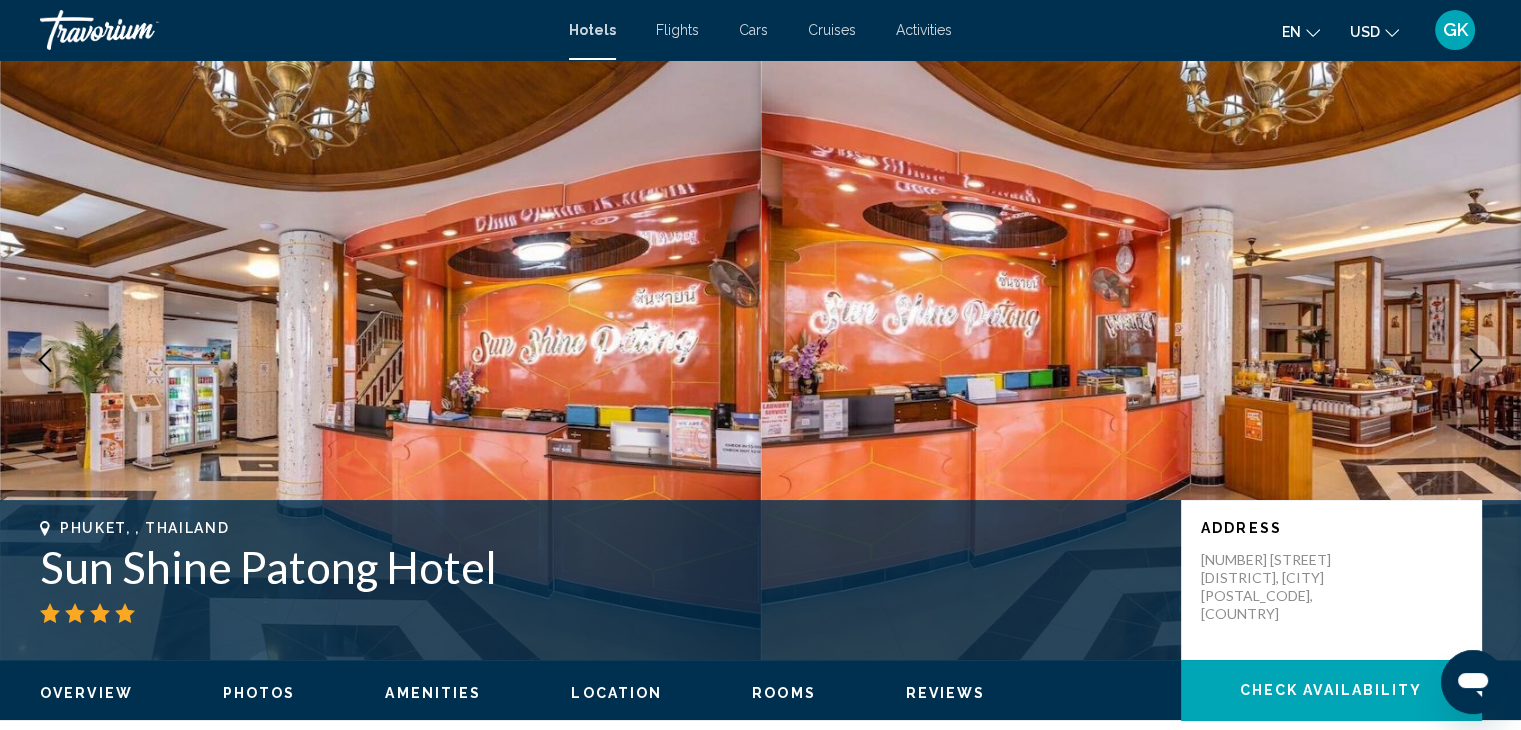 click at bounding box center [1476, 360] 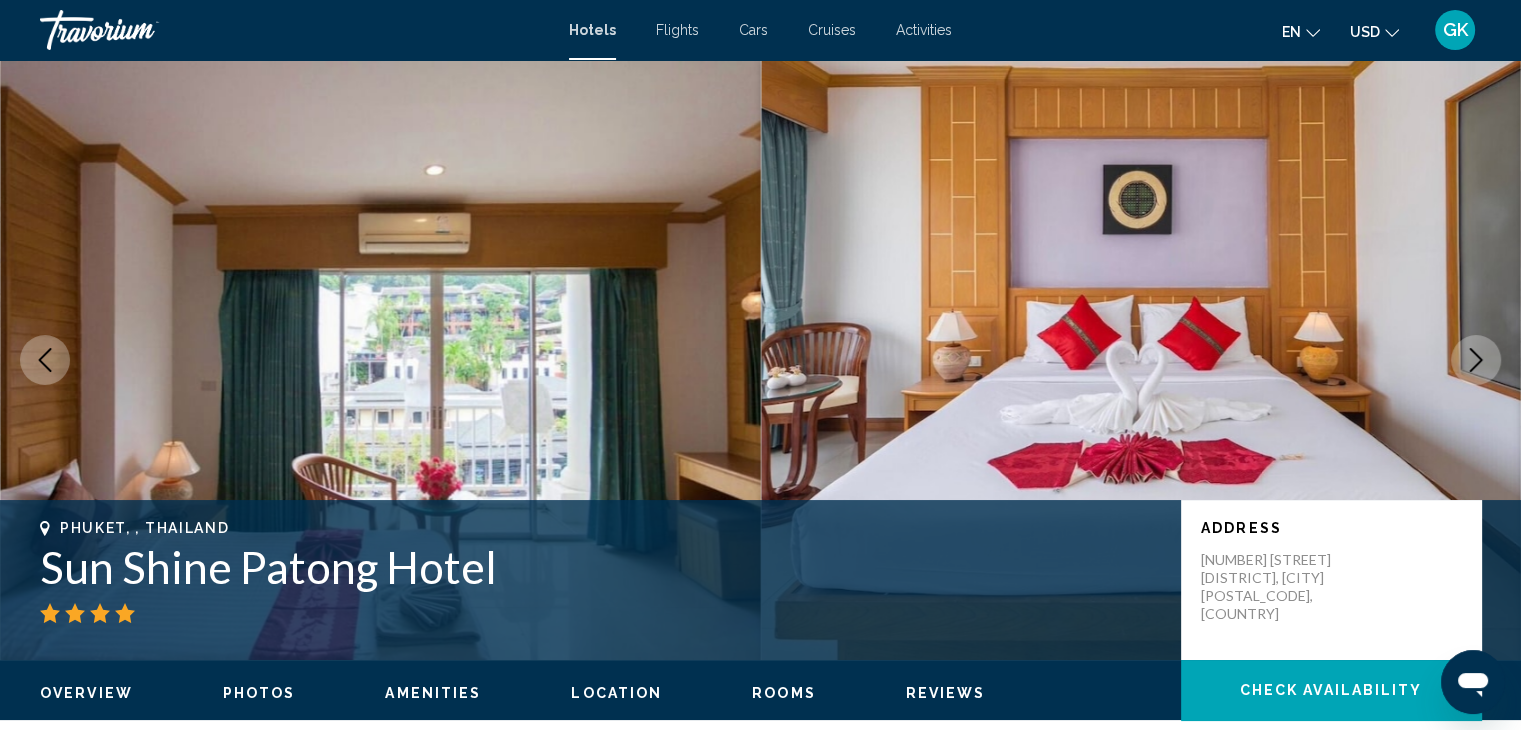 click at bounding box center [1476, 360] 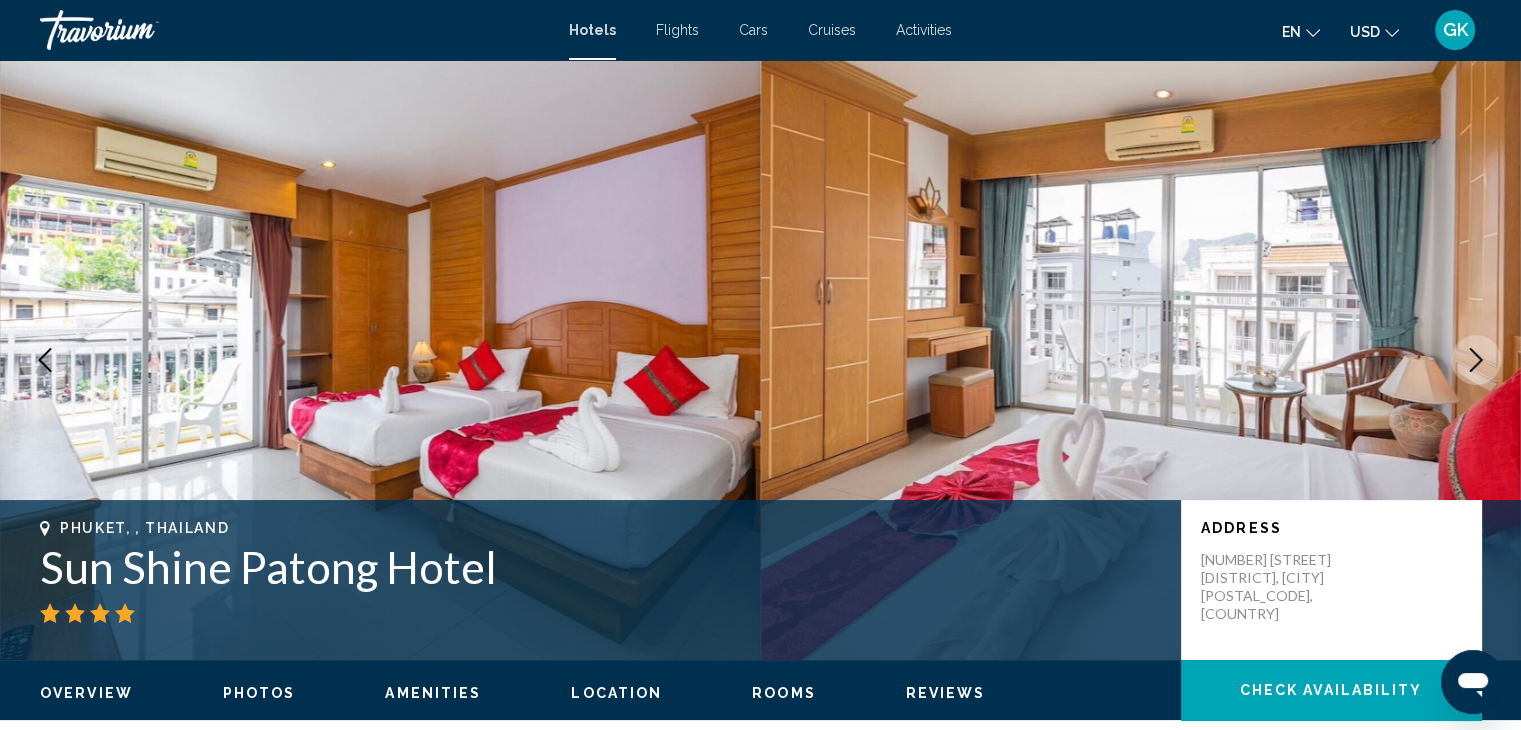 click at bounding box center (1476, 360) 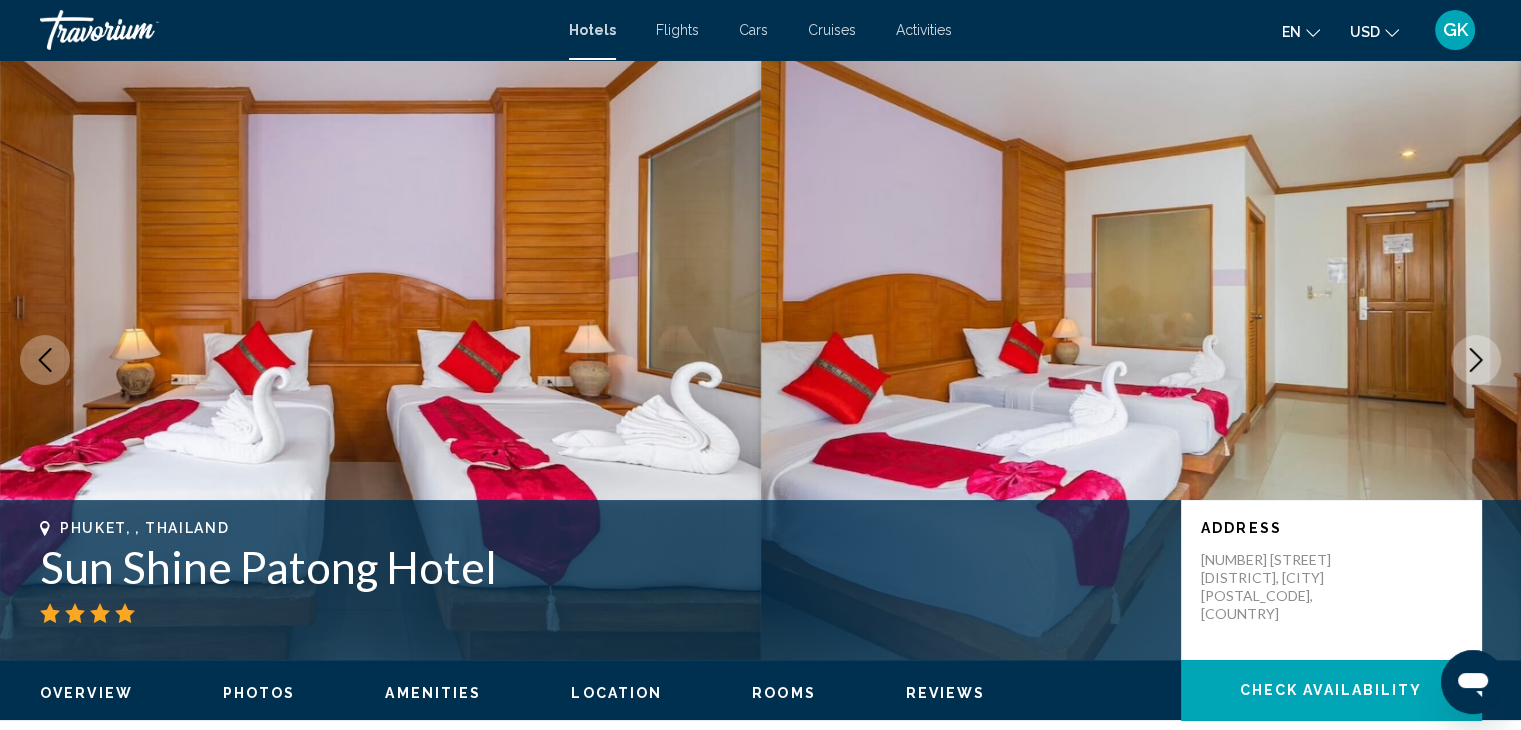 click 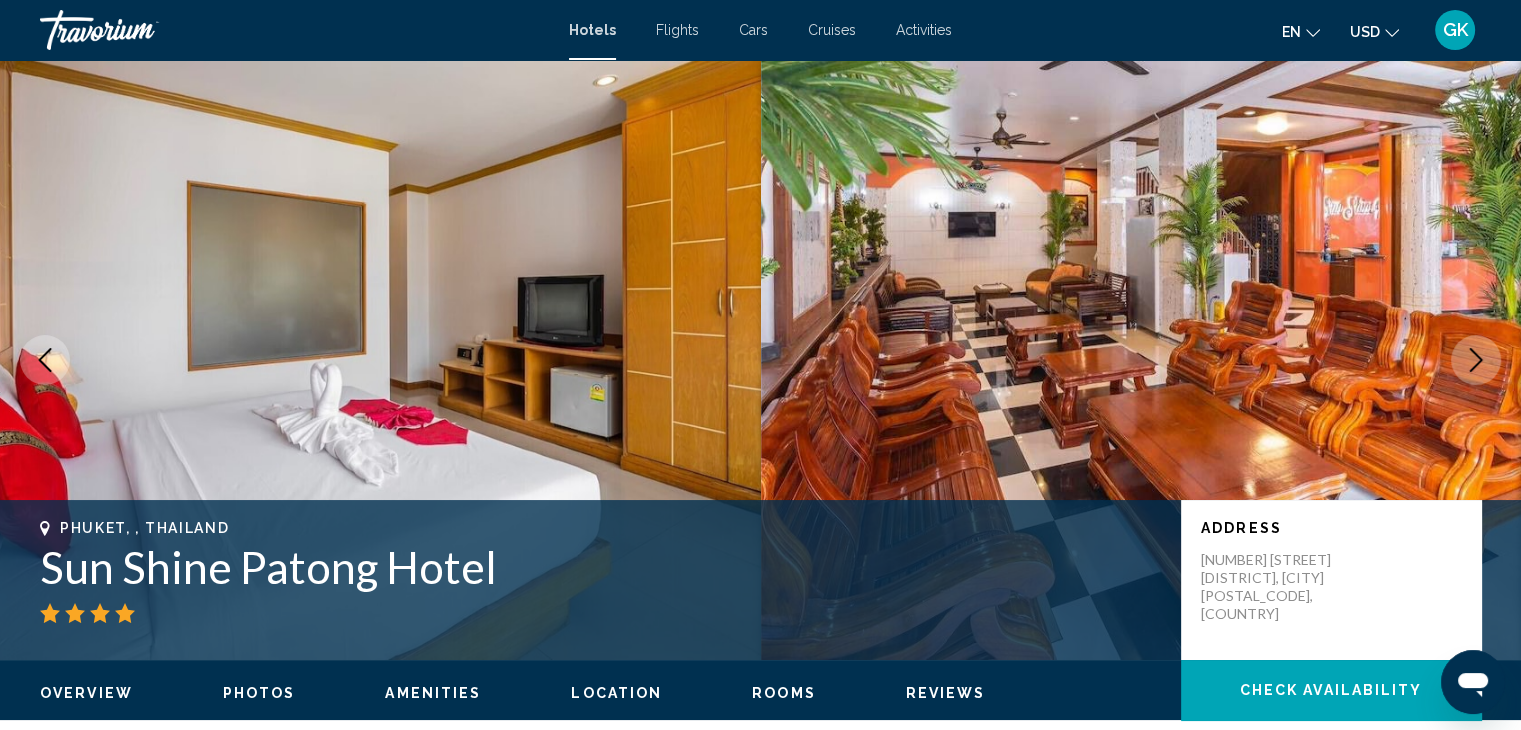 click 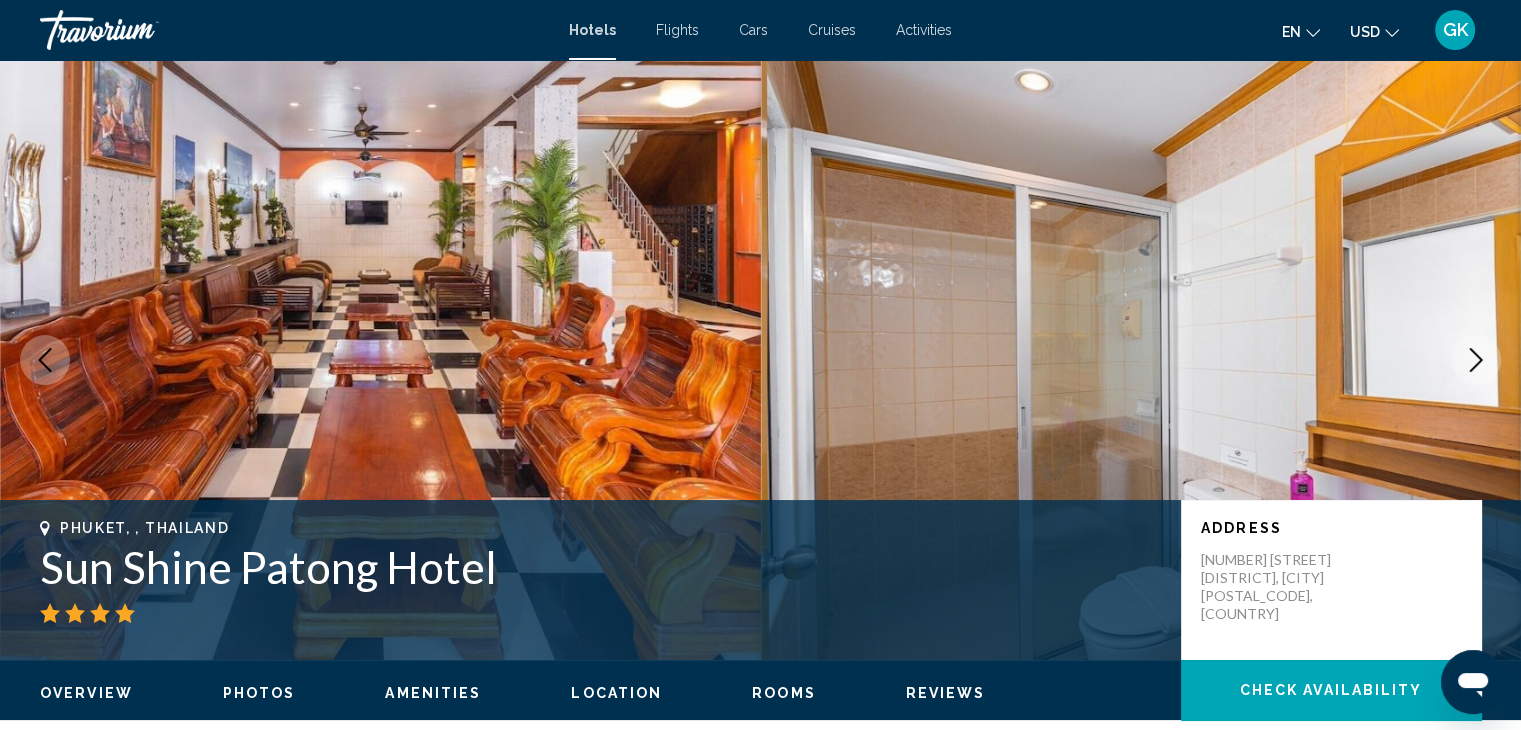 click 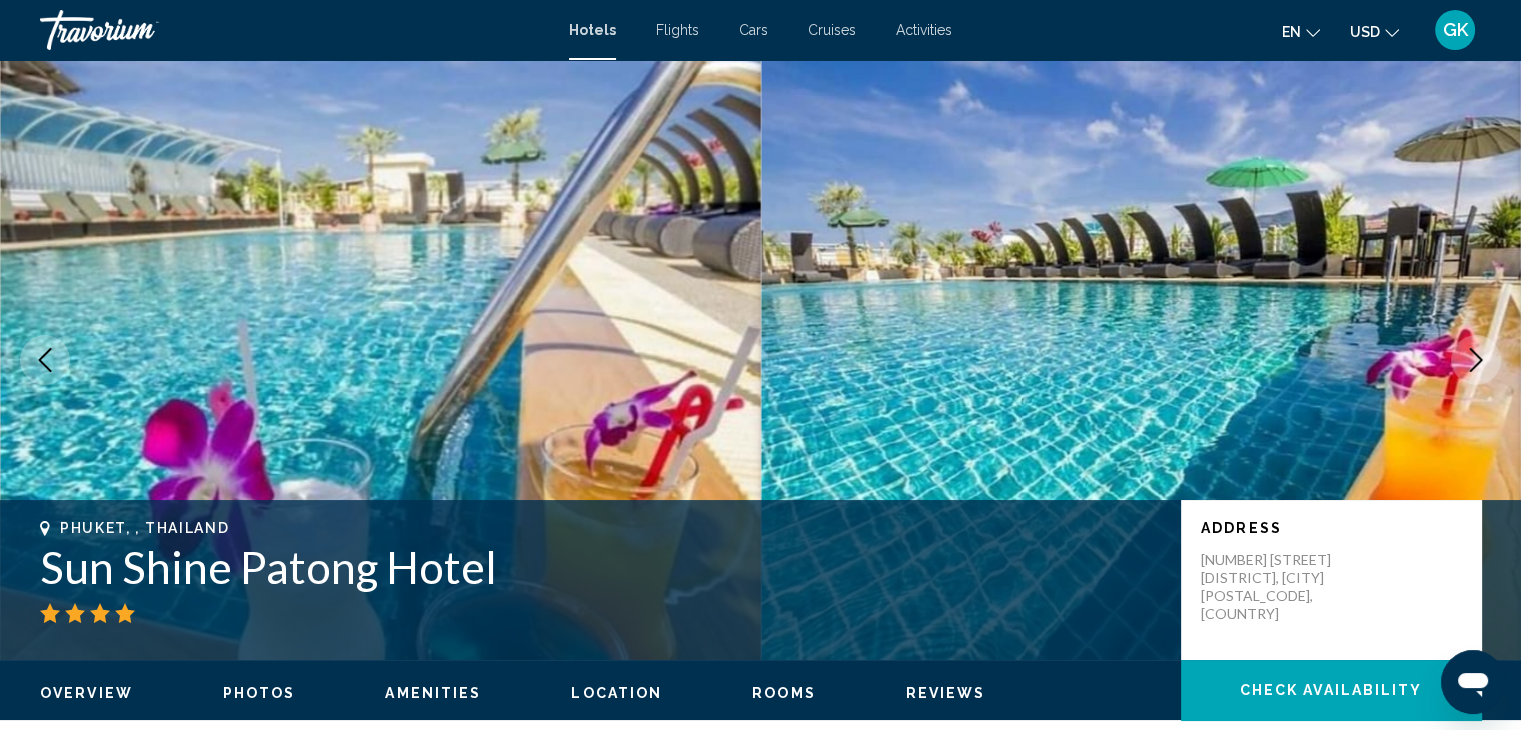 click 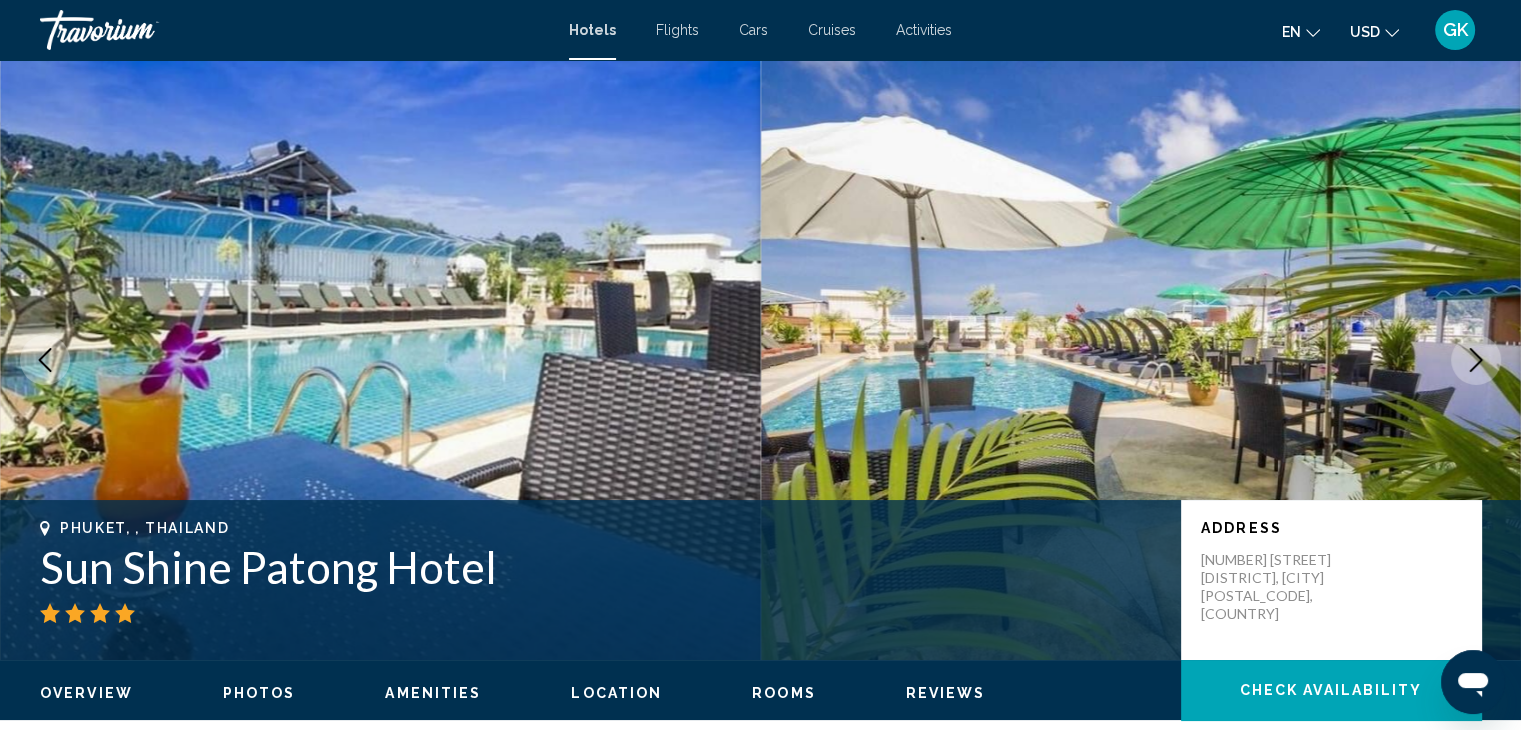 click 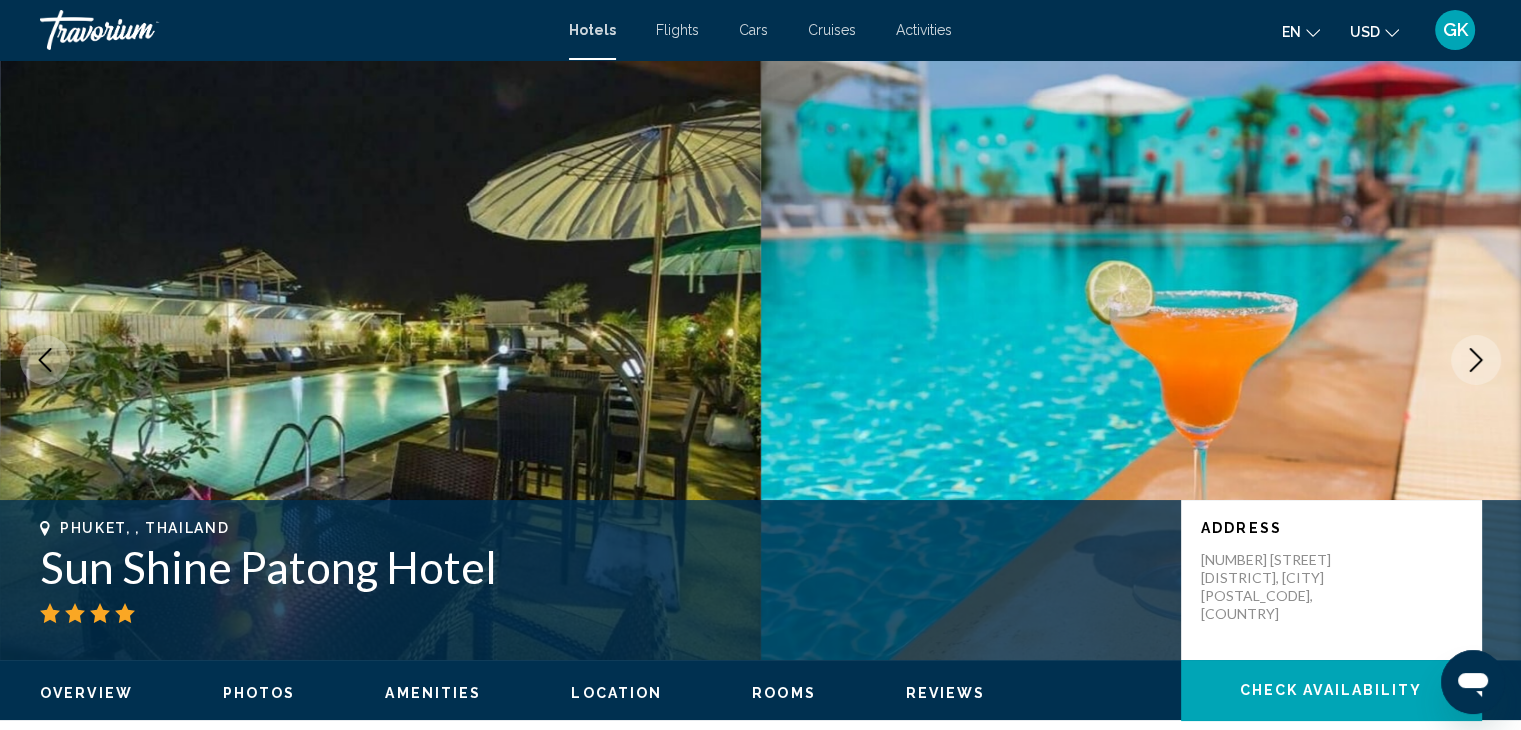 click 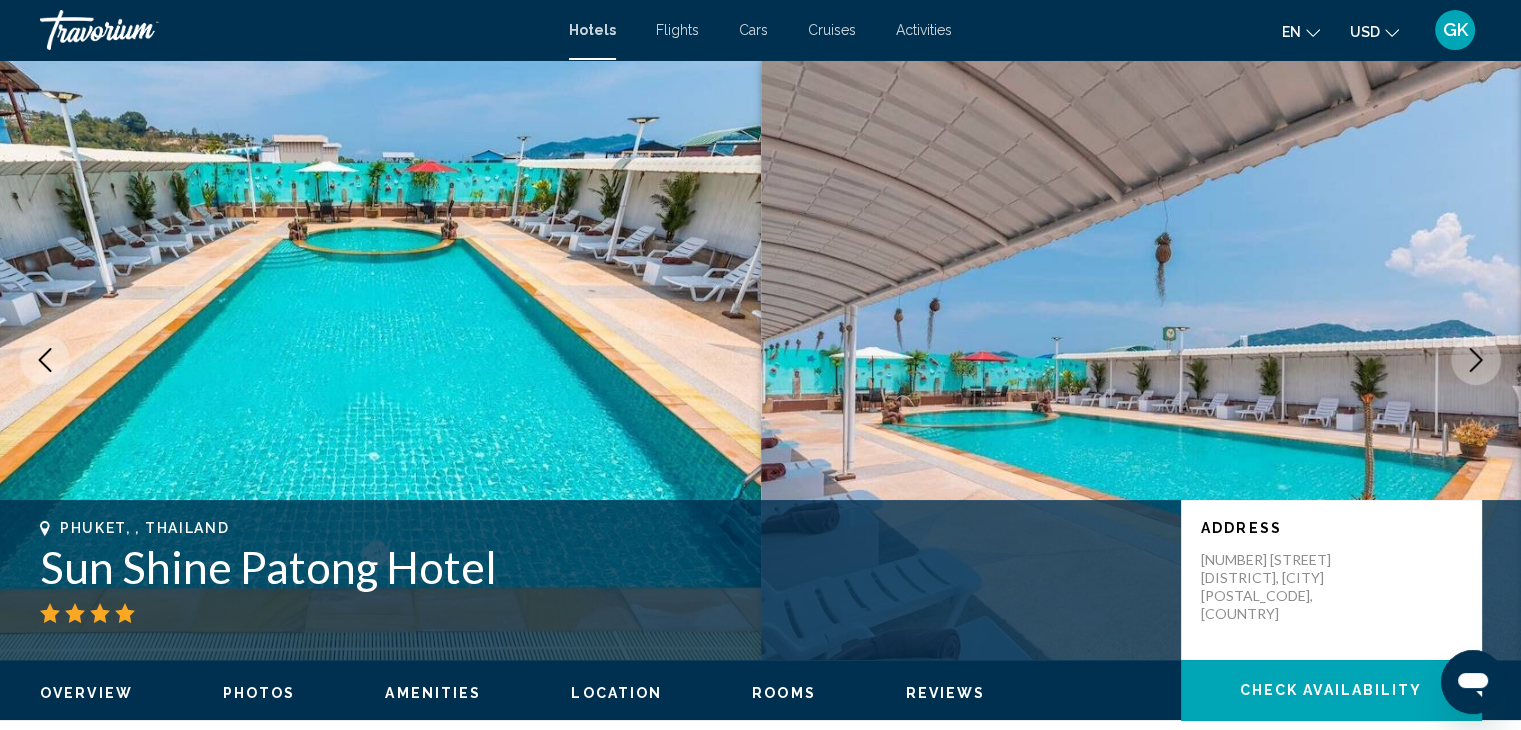 click 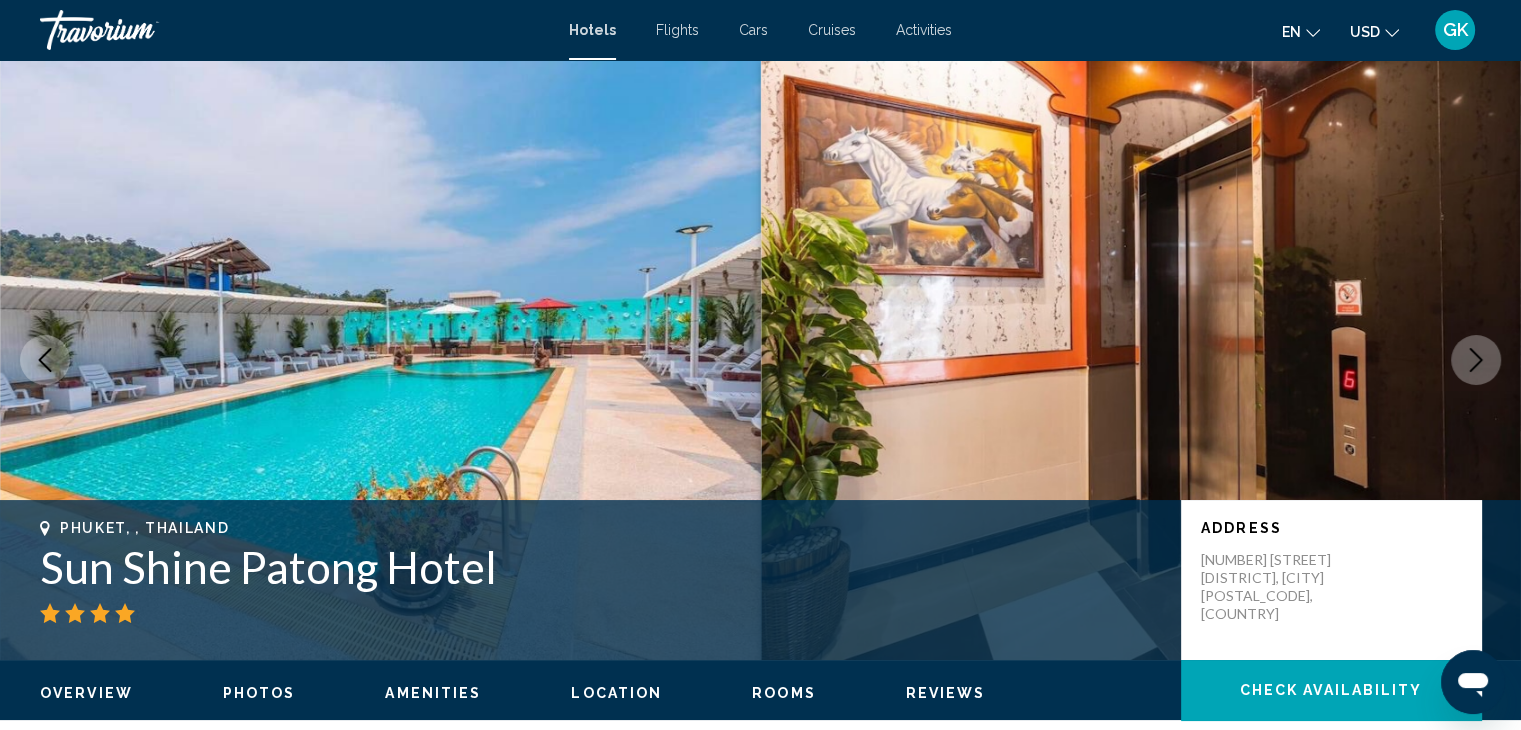 click 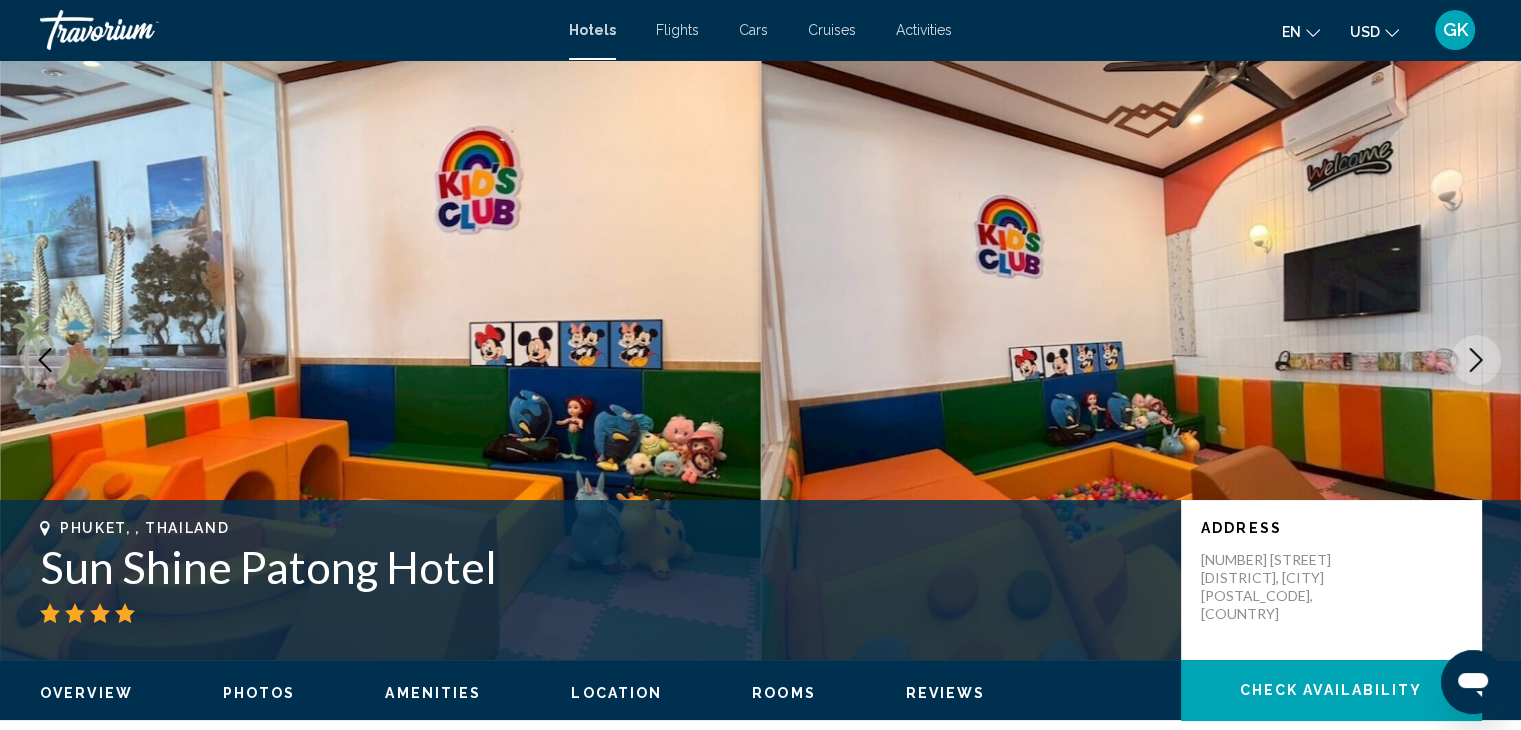 click 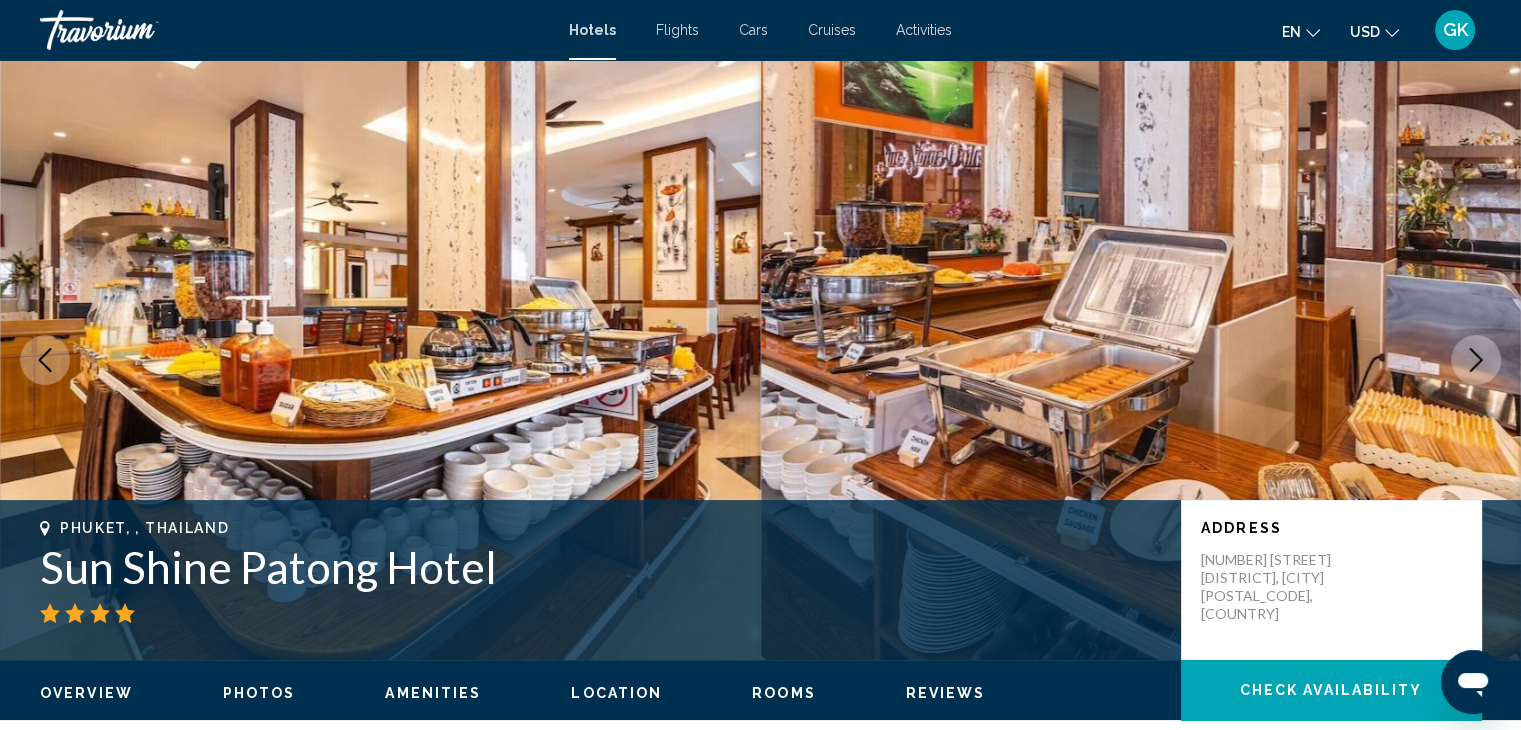 click 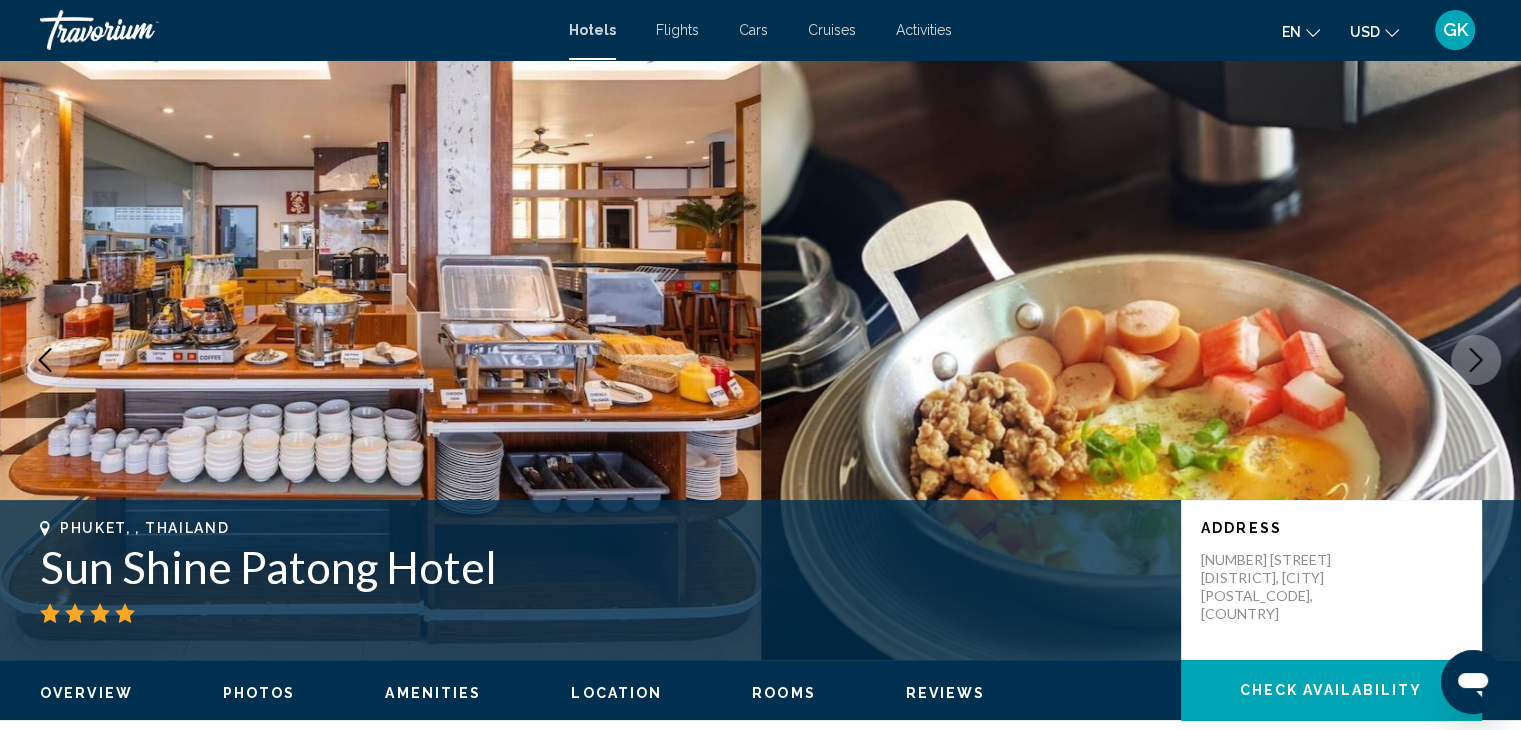click 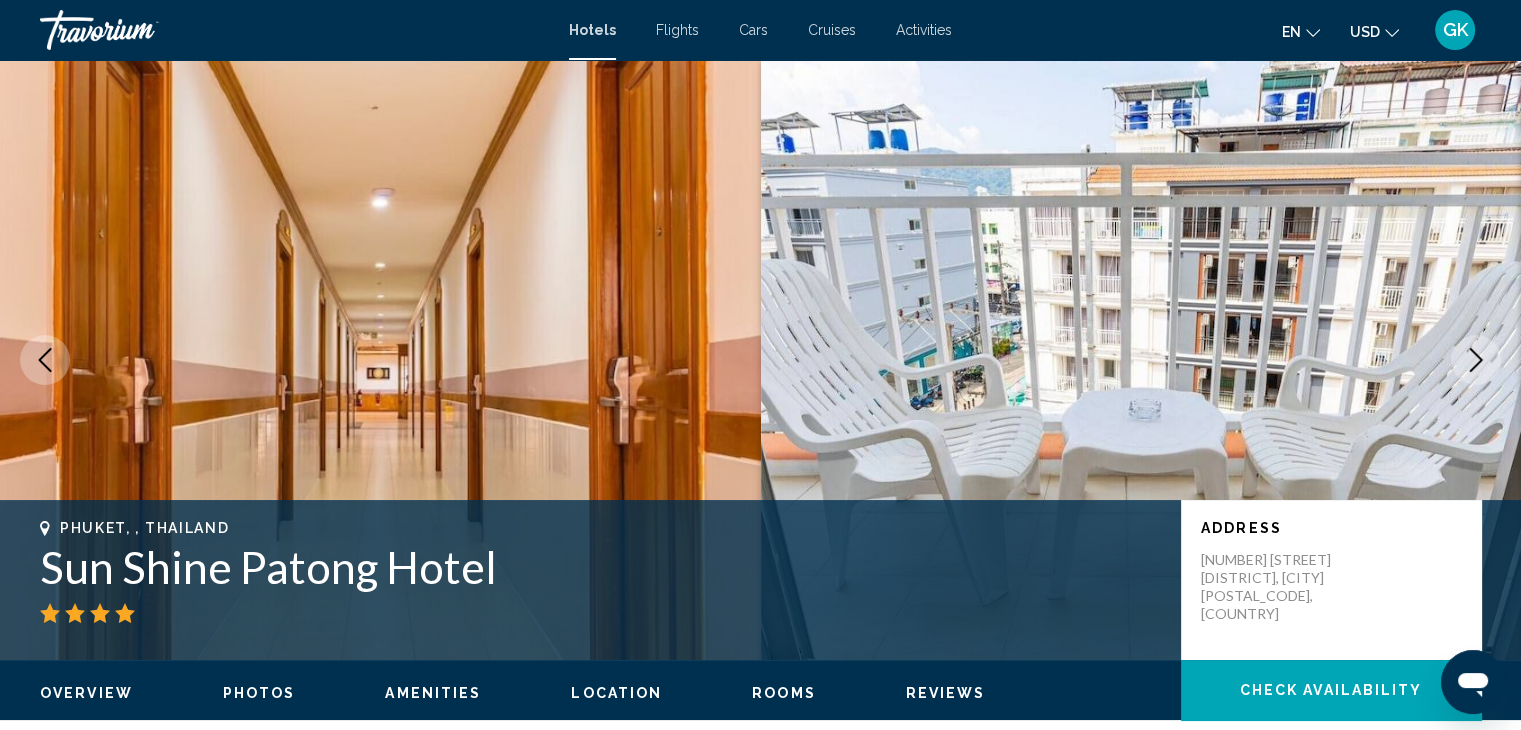click 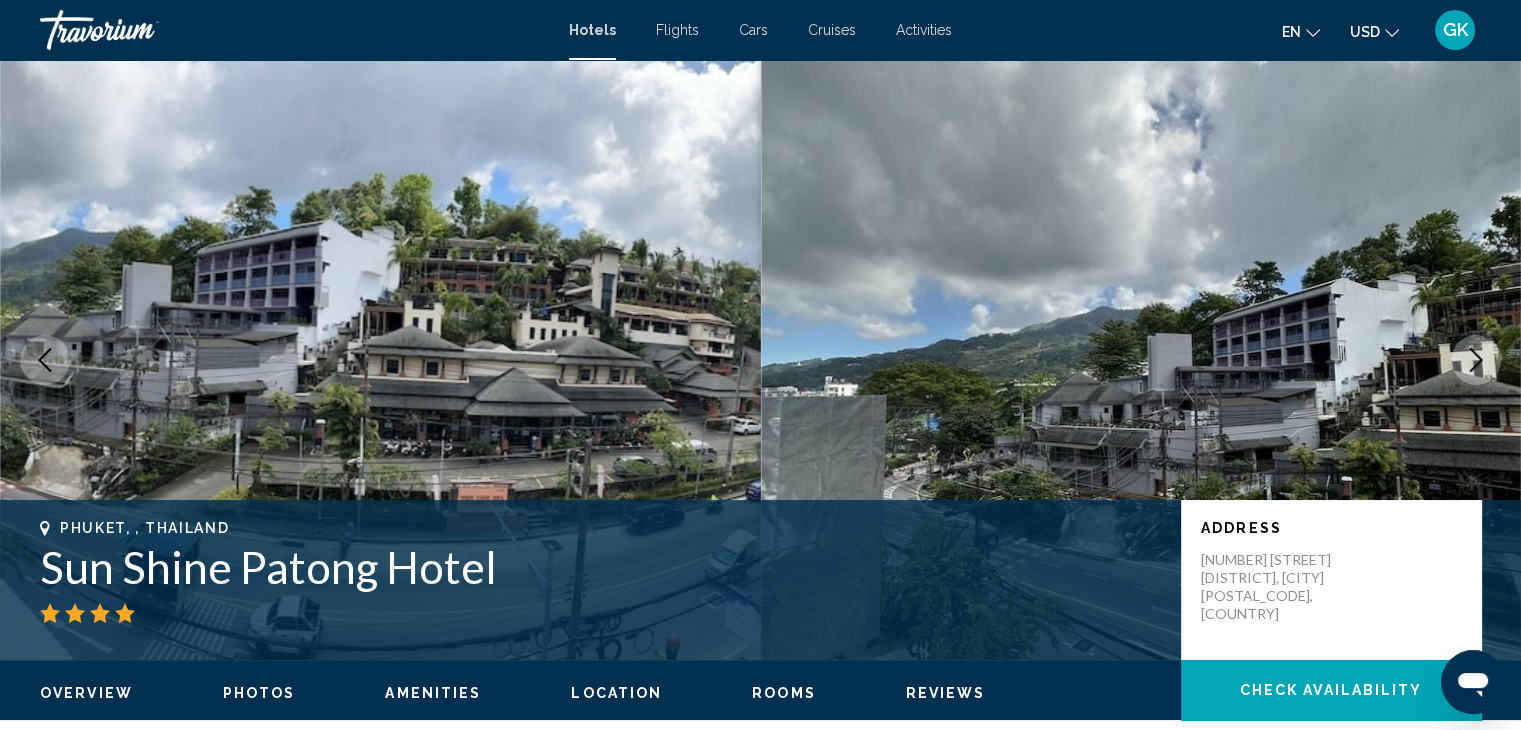 click 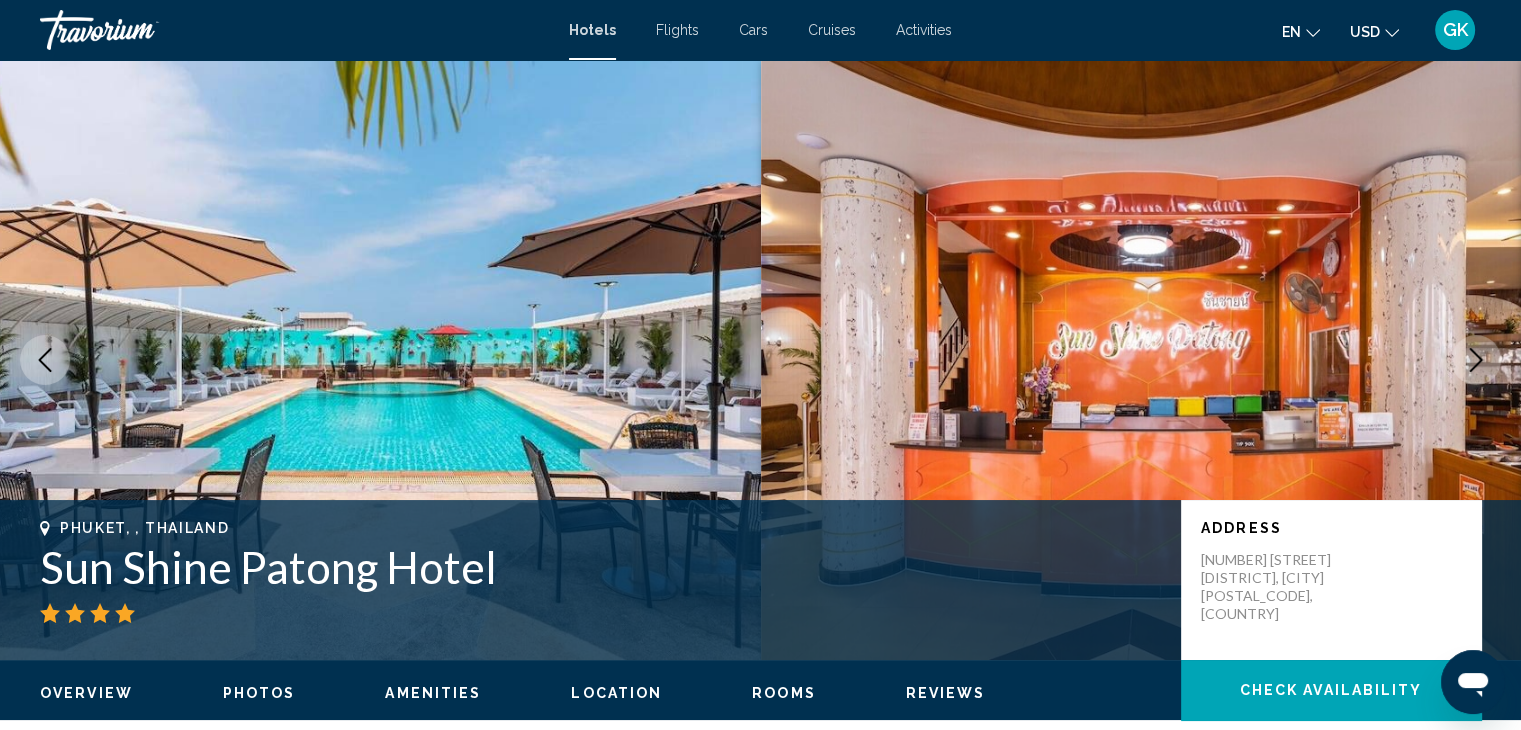 click 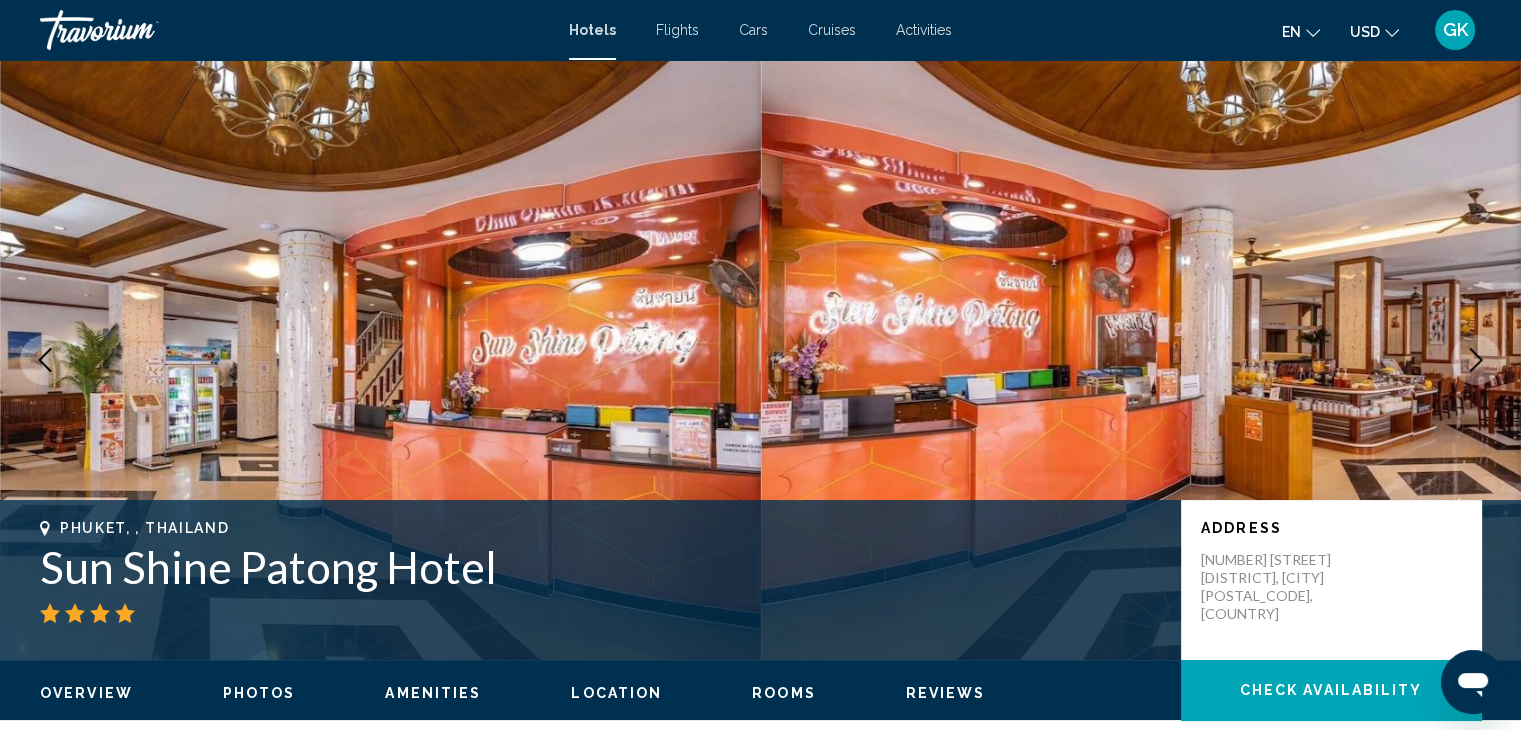 click 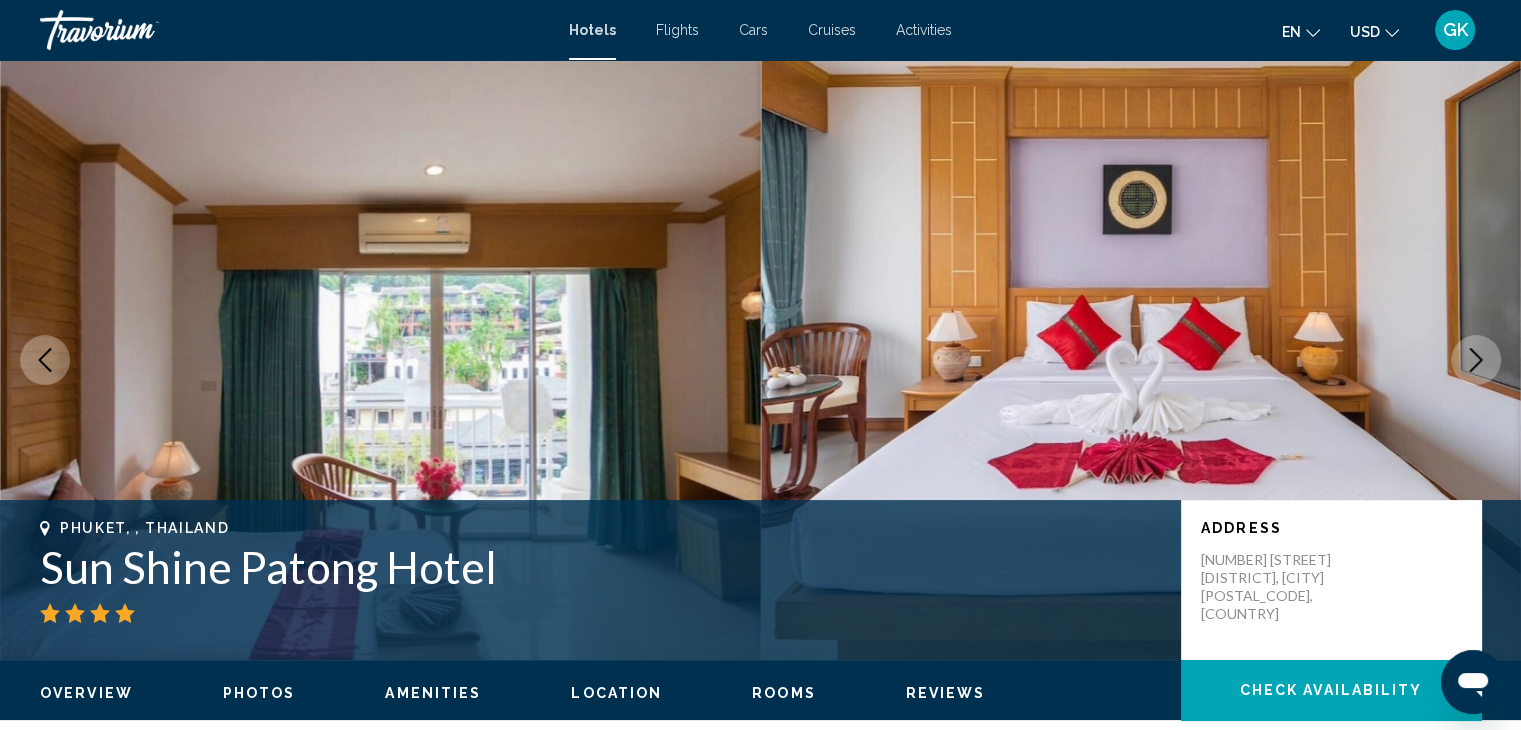 click 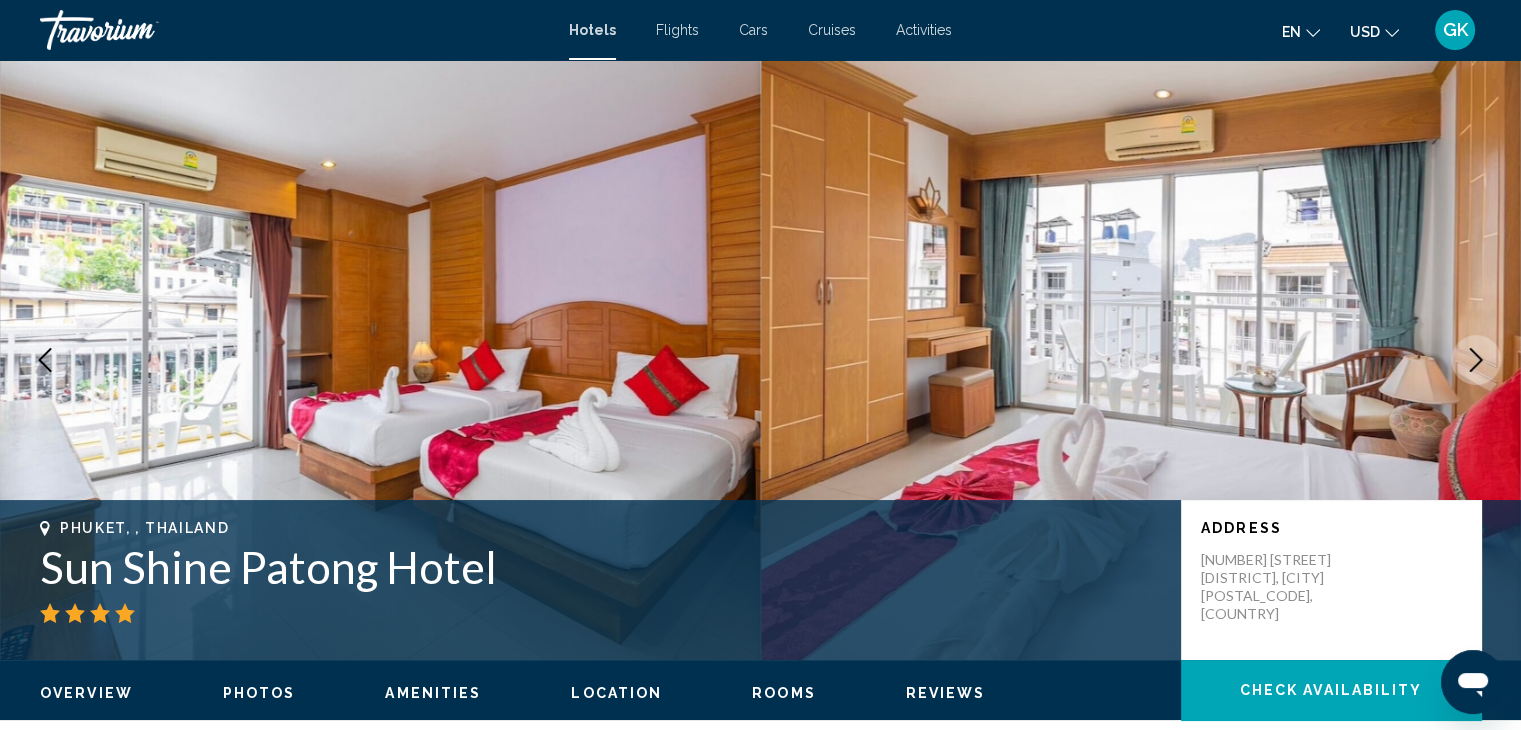 click 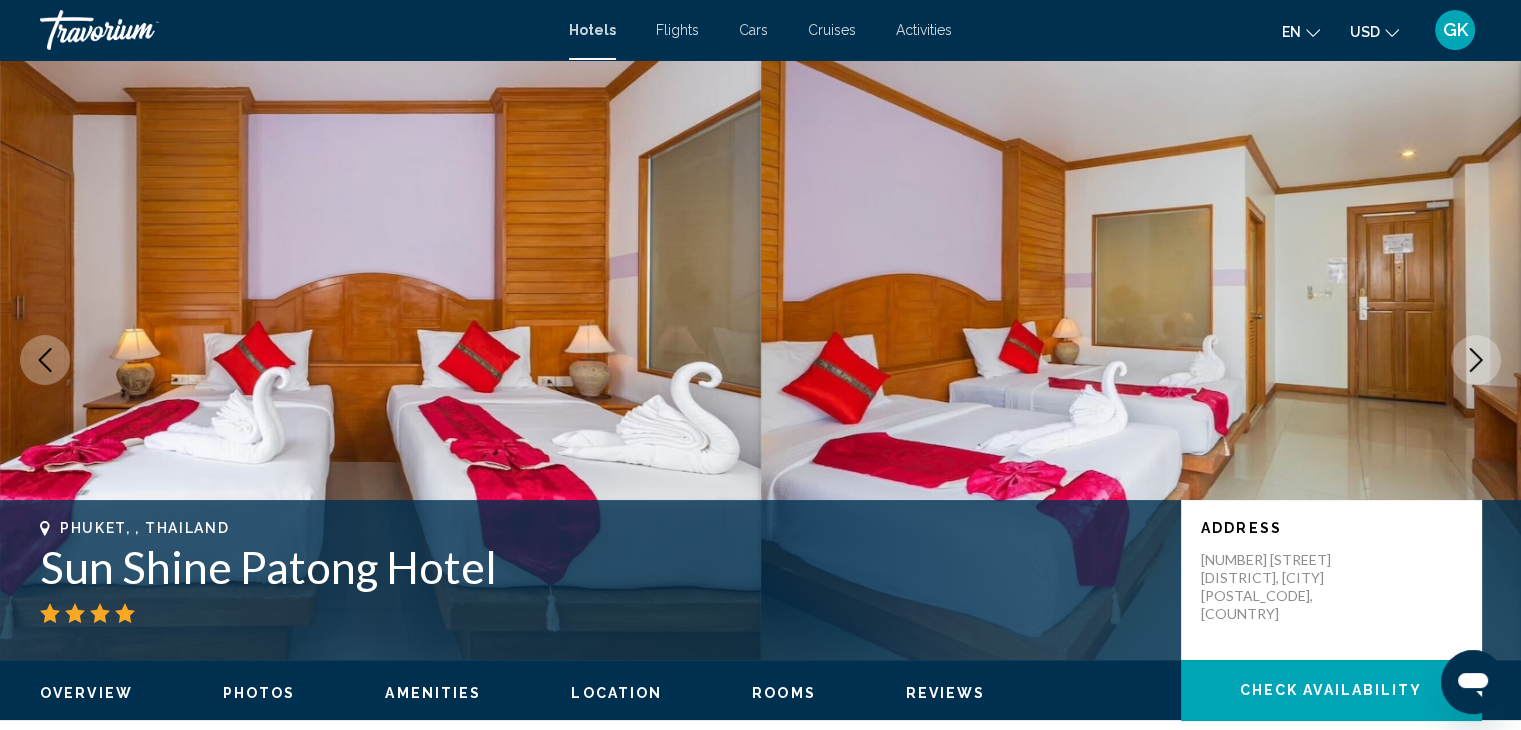 click 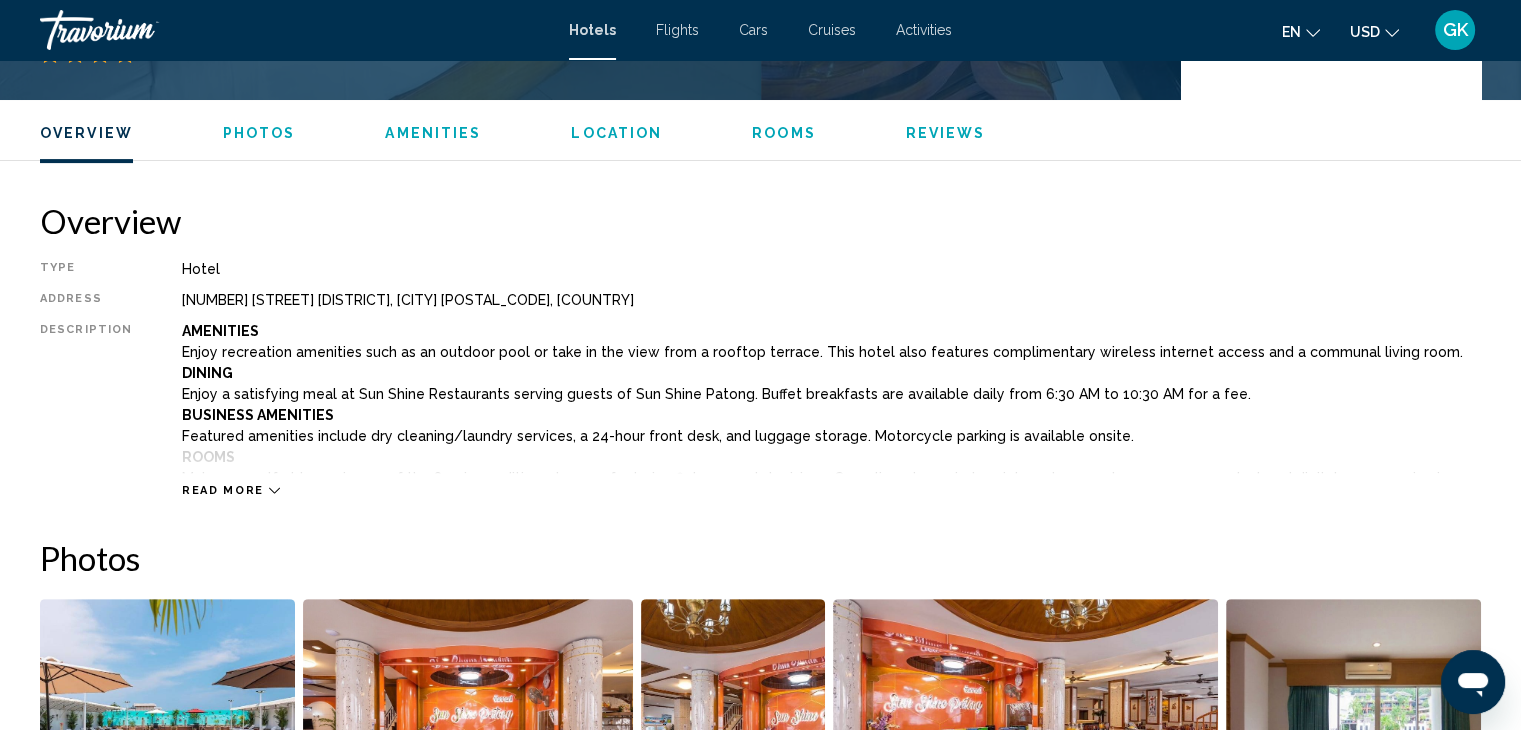 scroll, scrollTop: 466, scrollLeft: 0, axis: vertical 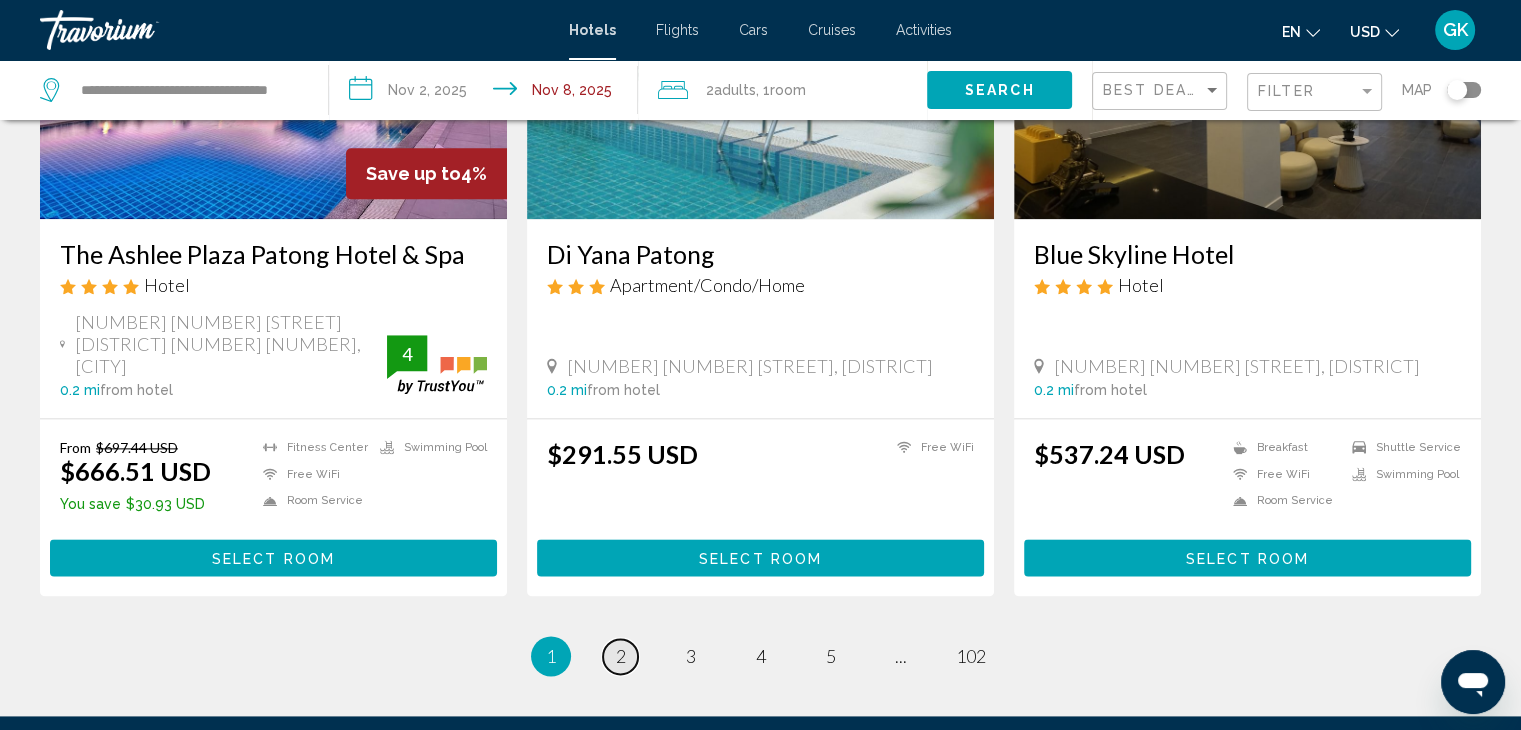click on "2" at bounding box center (621, 656) 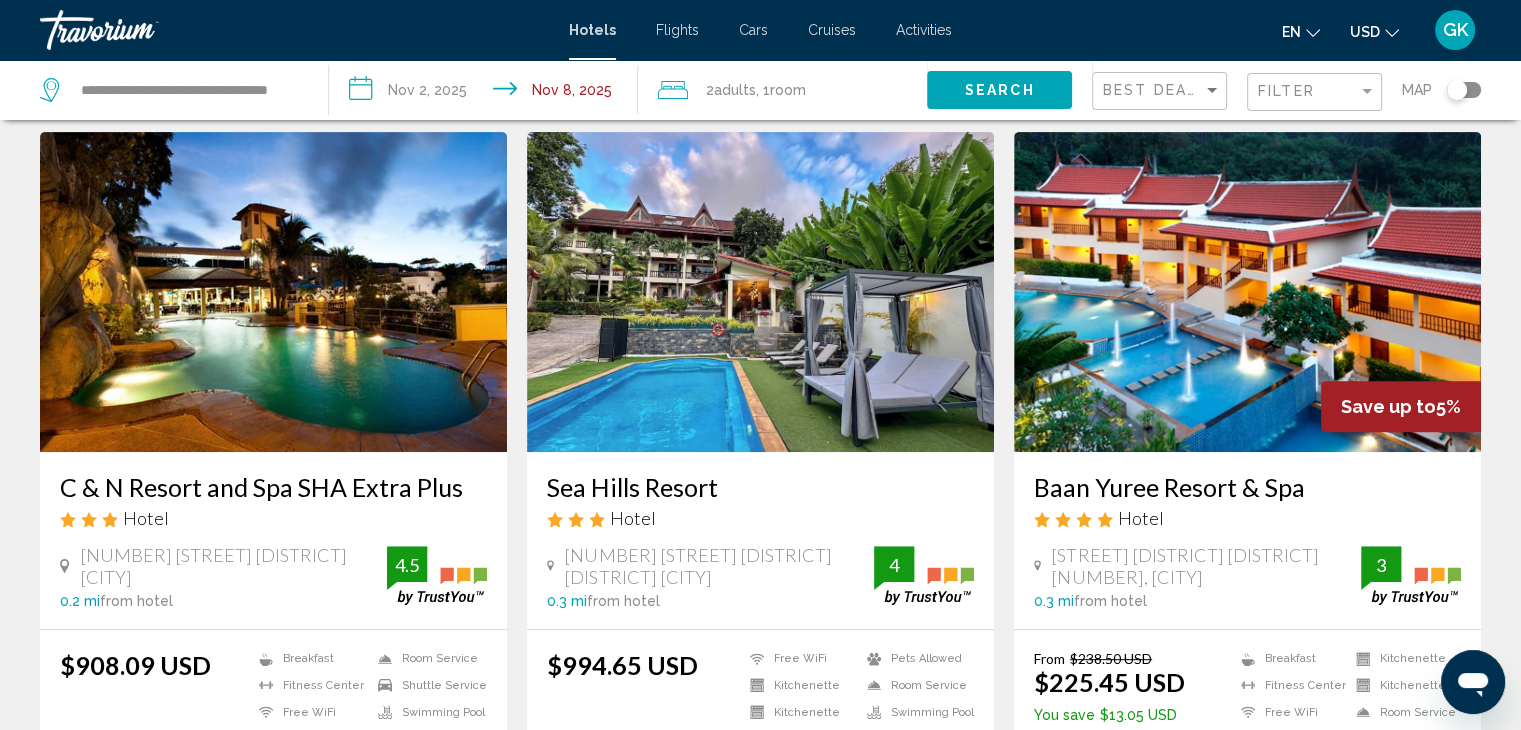 scroll, scrollTop: 813, scrollLeft: 0, axis: vertical 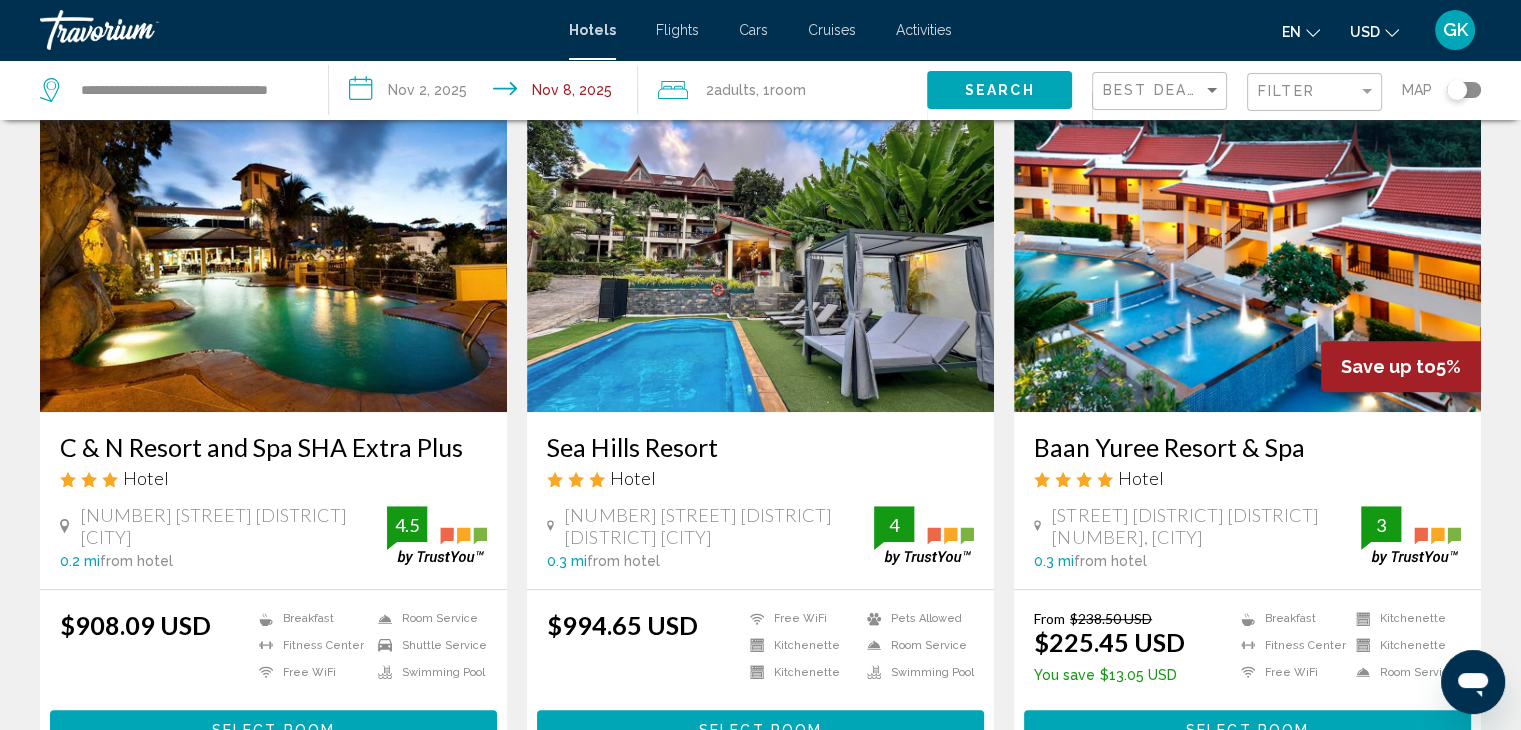 click at bounding box center [1247, 252] 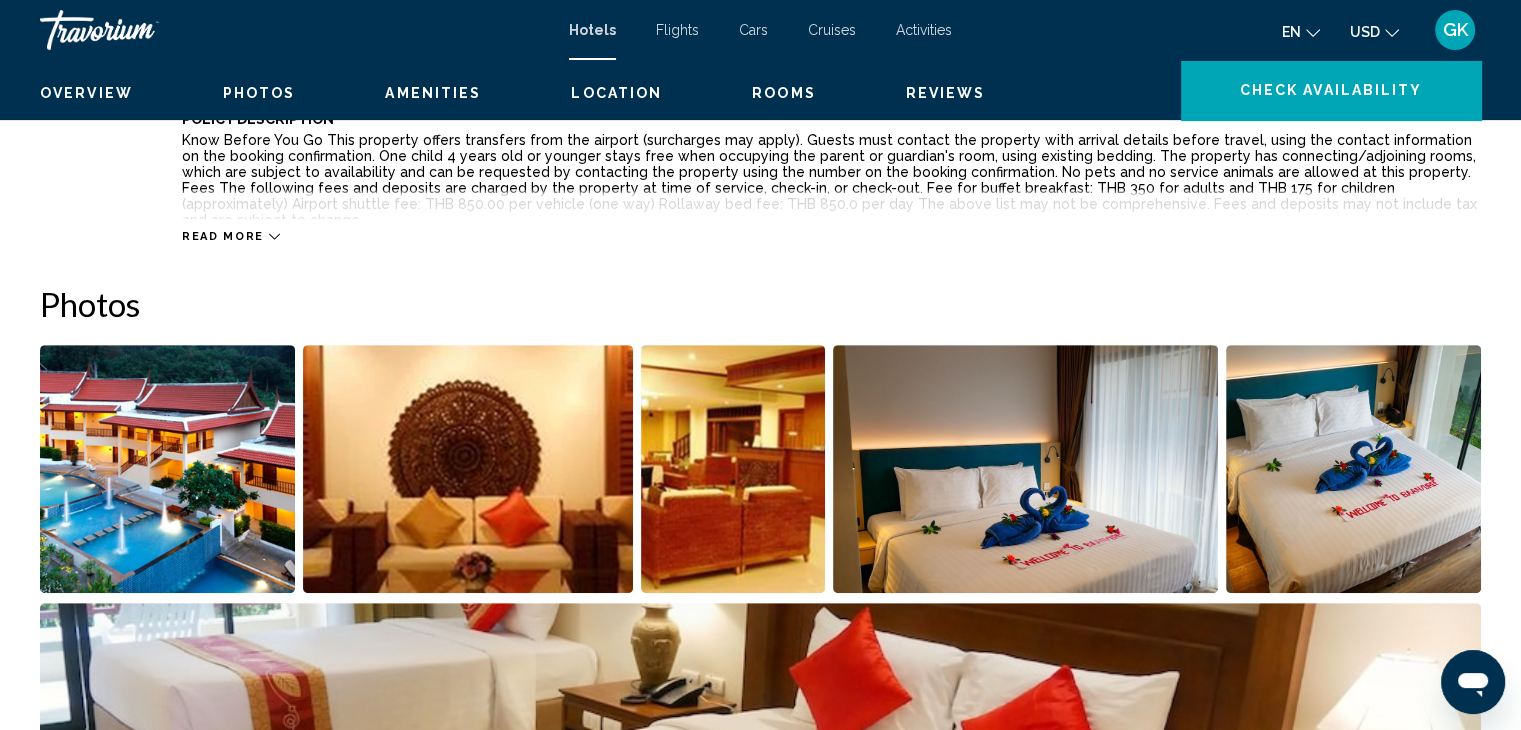 scroll, scrollTop: 0, scrollLeft: 0, axis: both 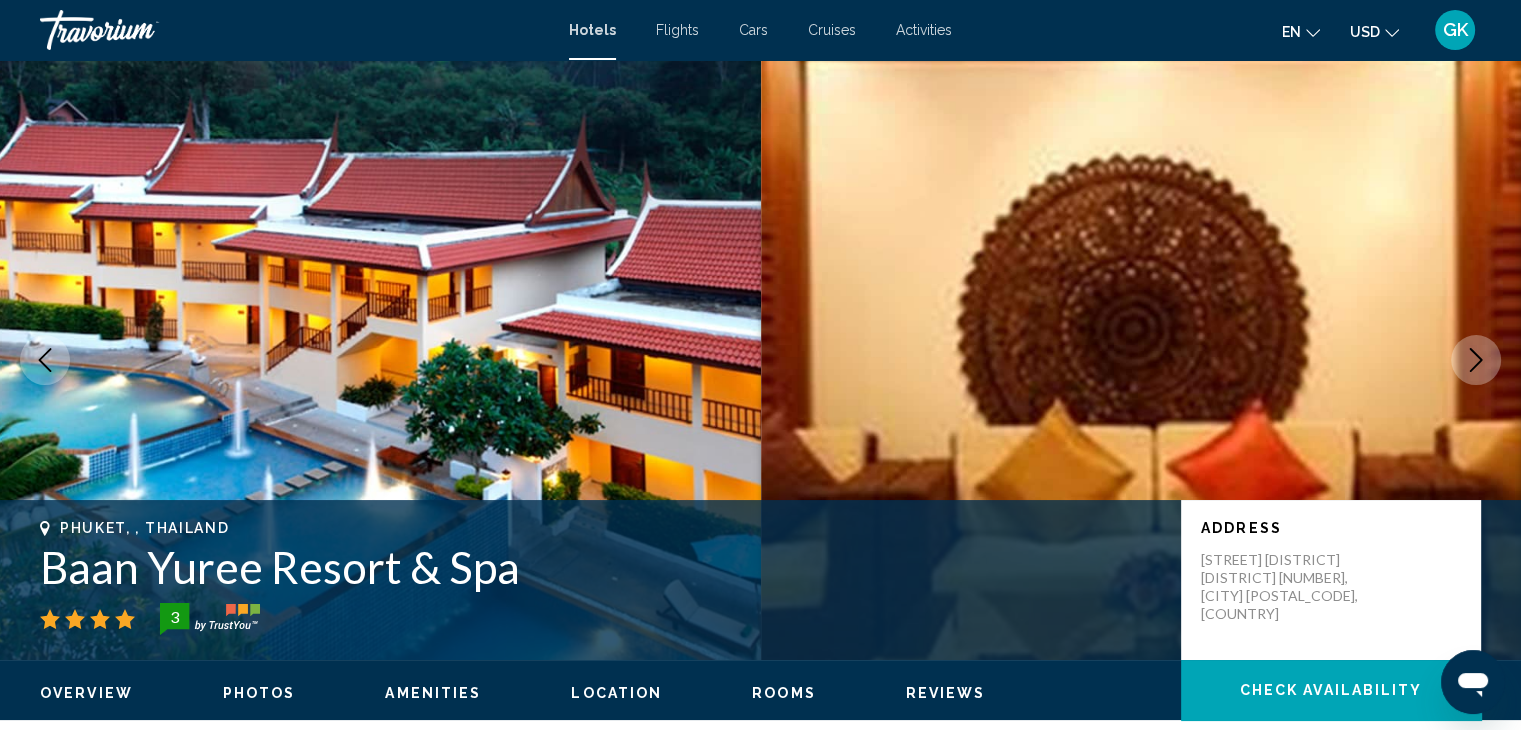 click 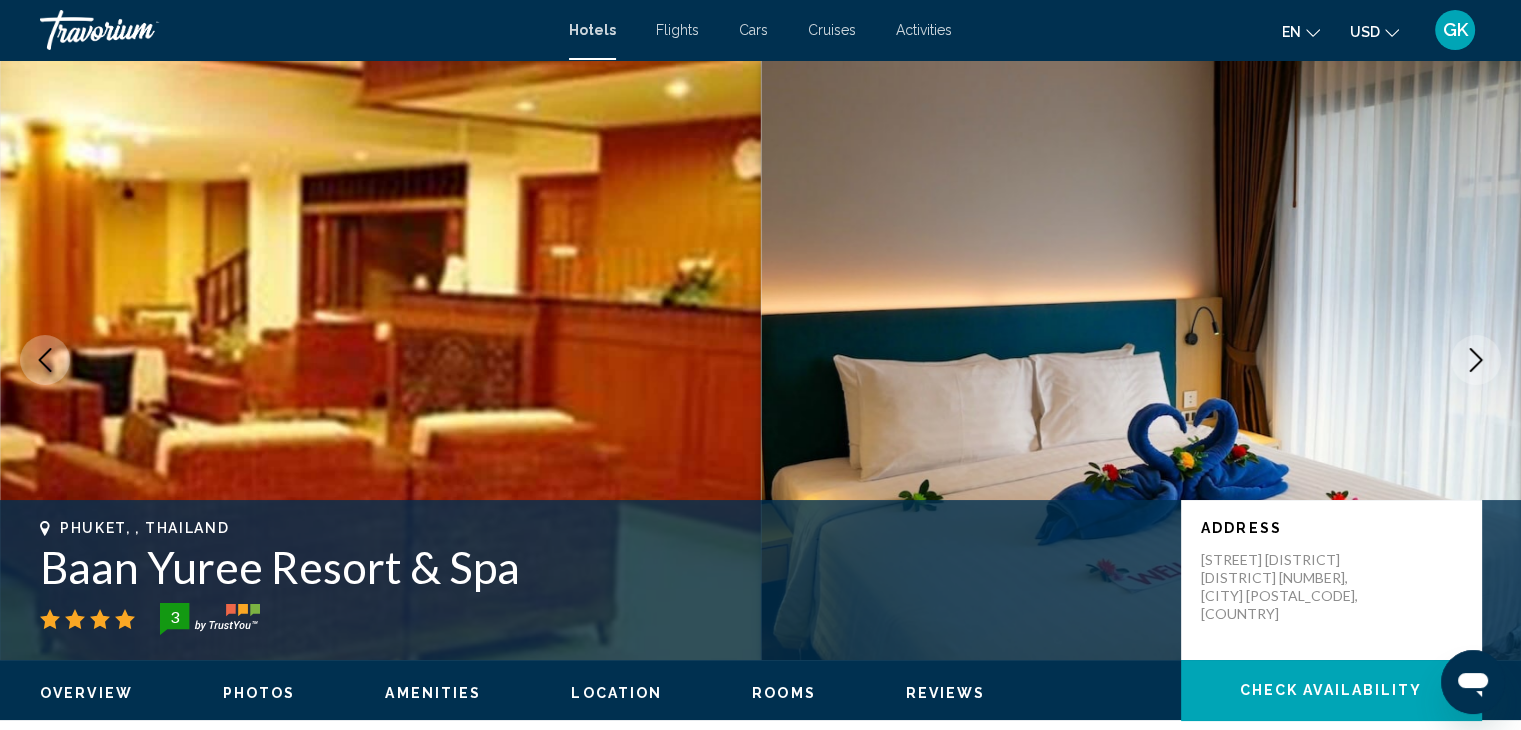 click 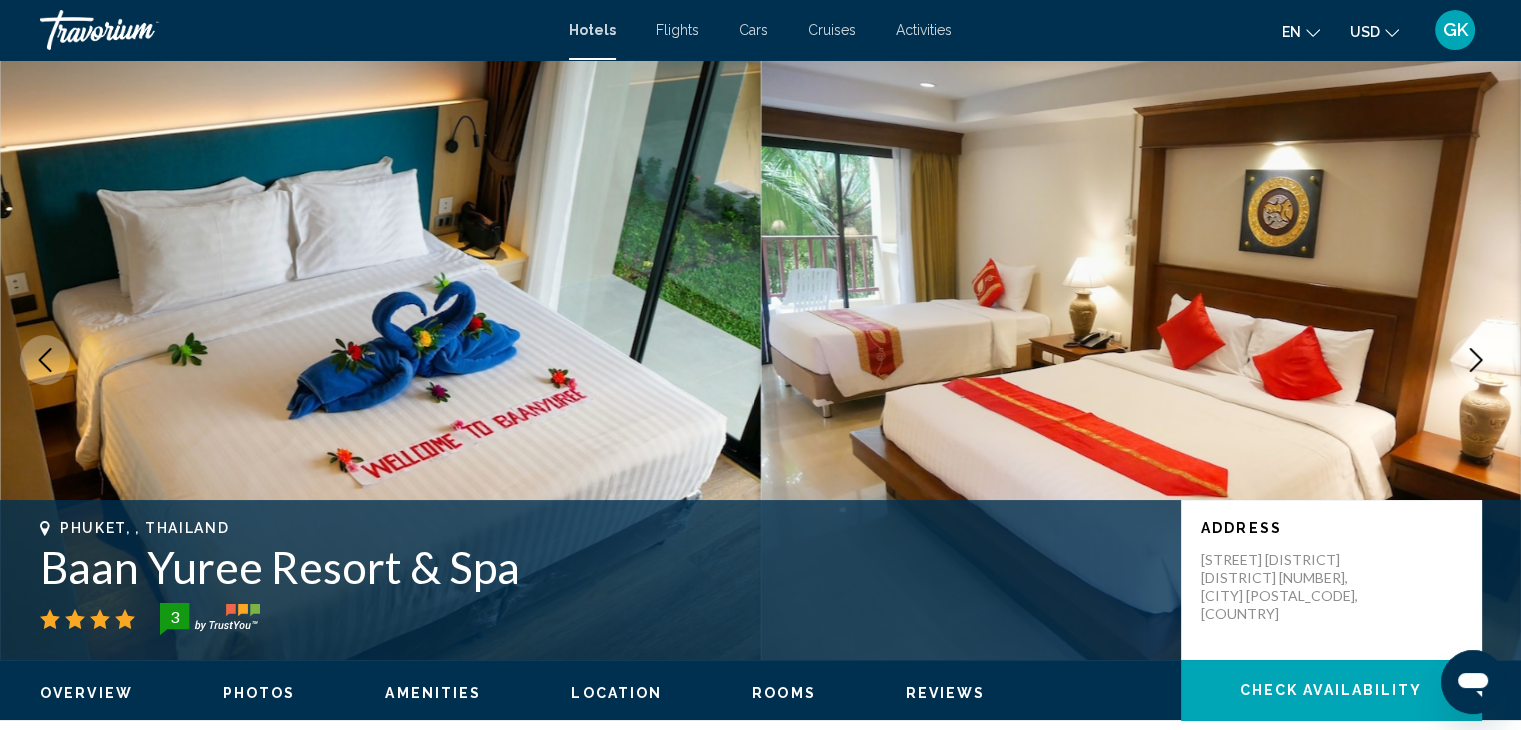 click 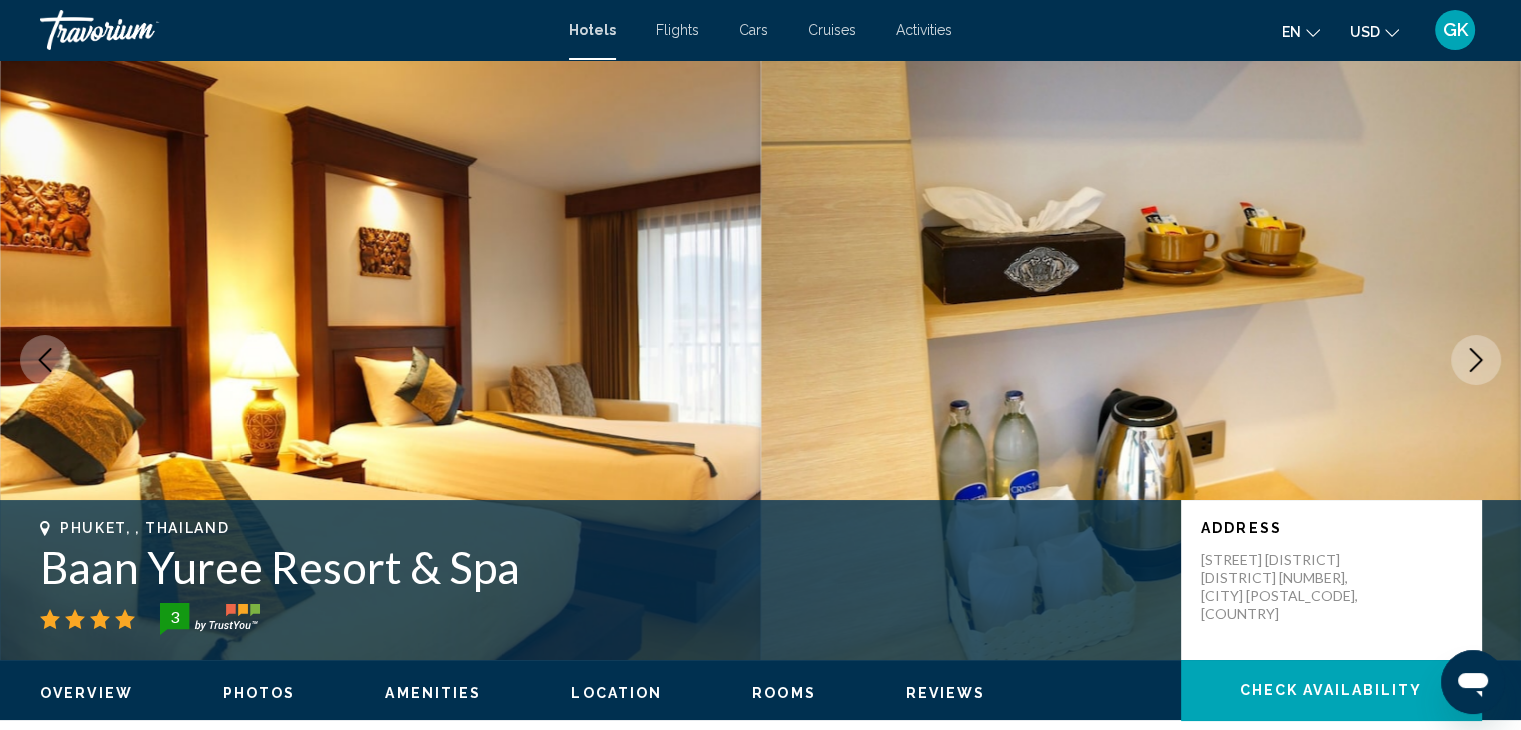 click 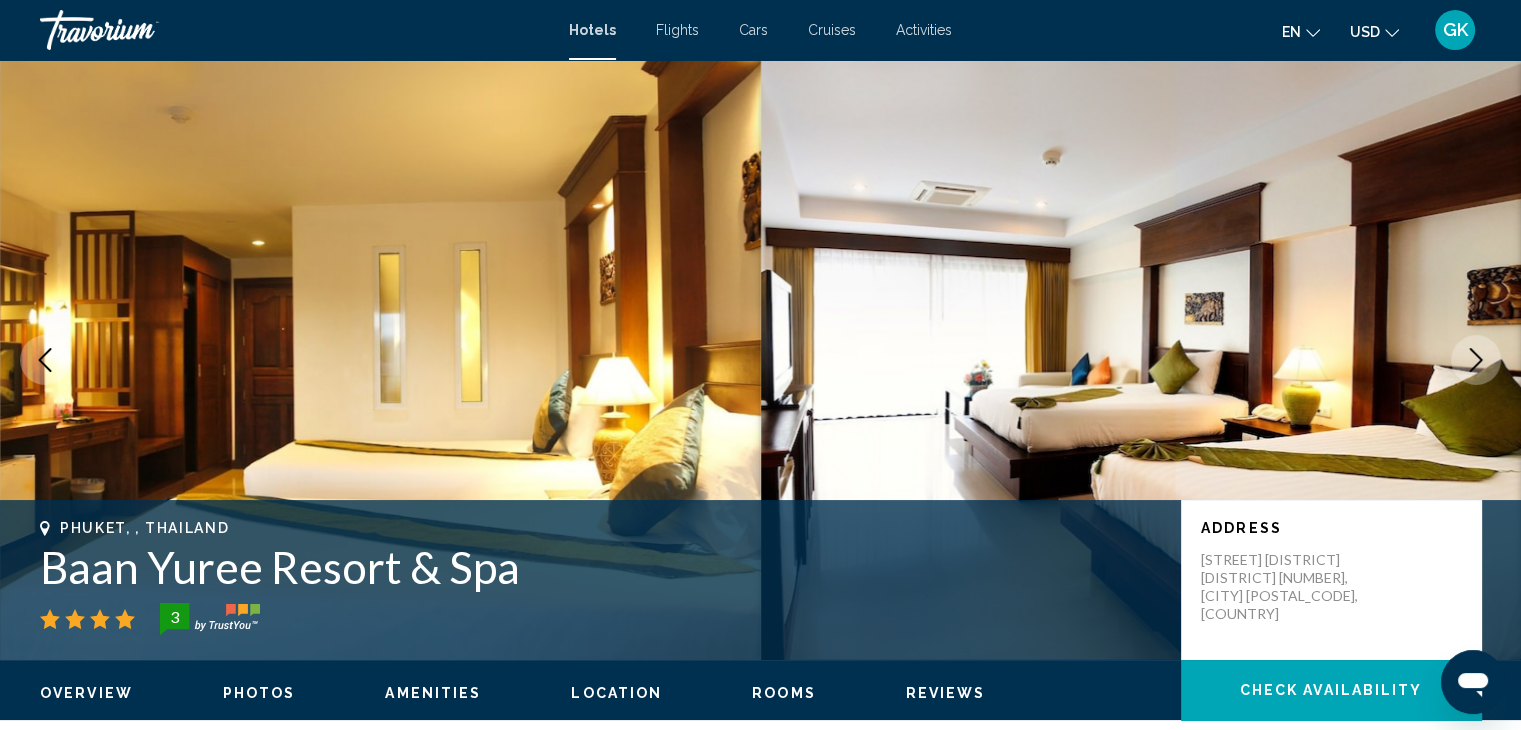 click 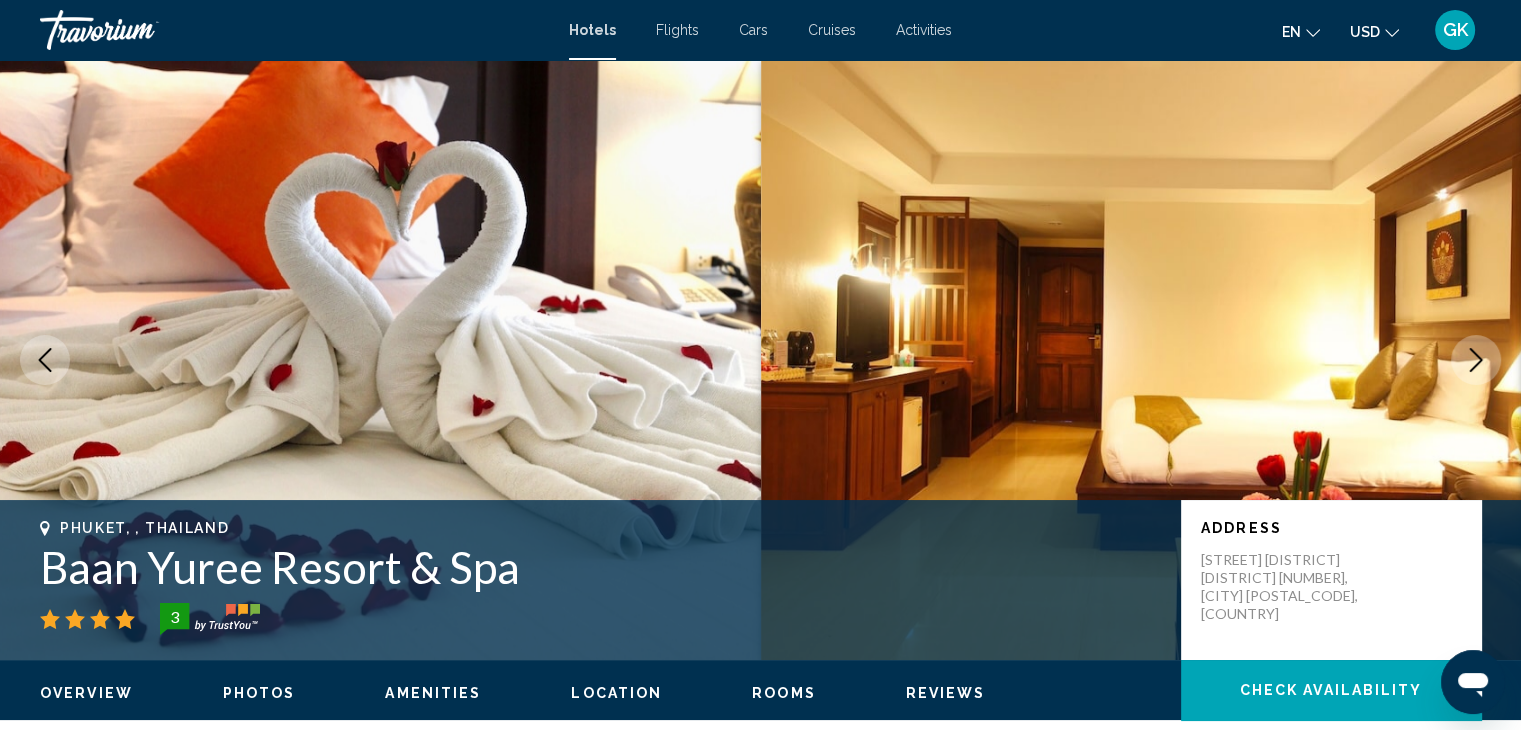 click 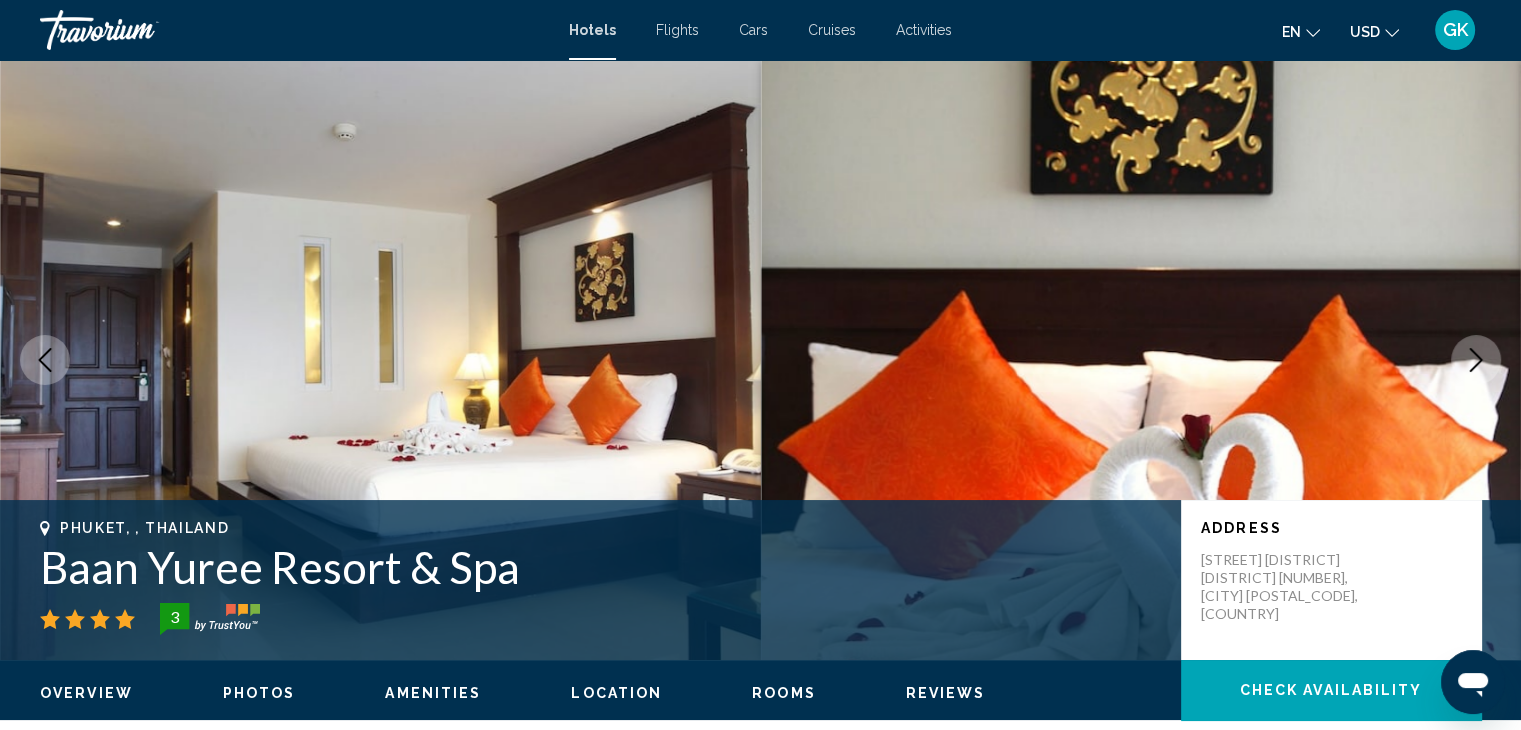 click 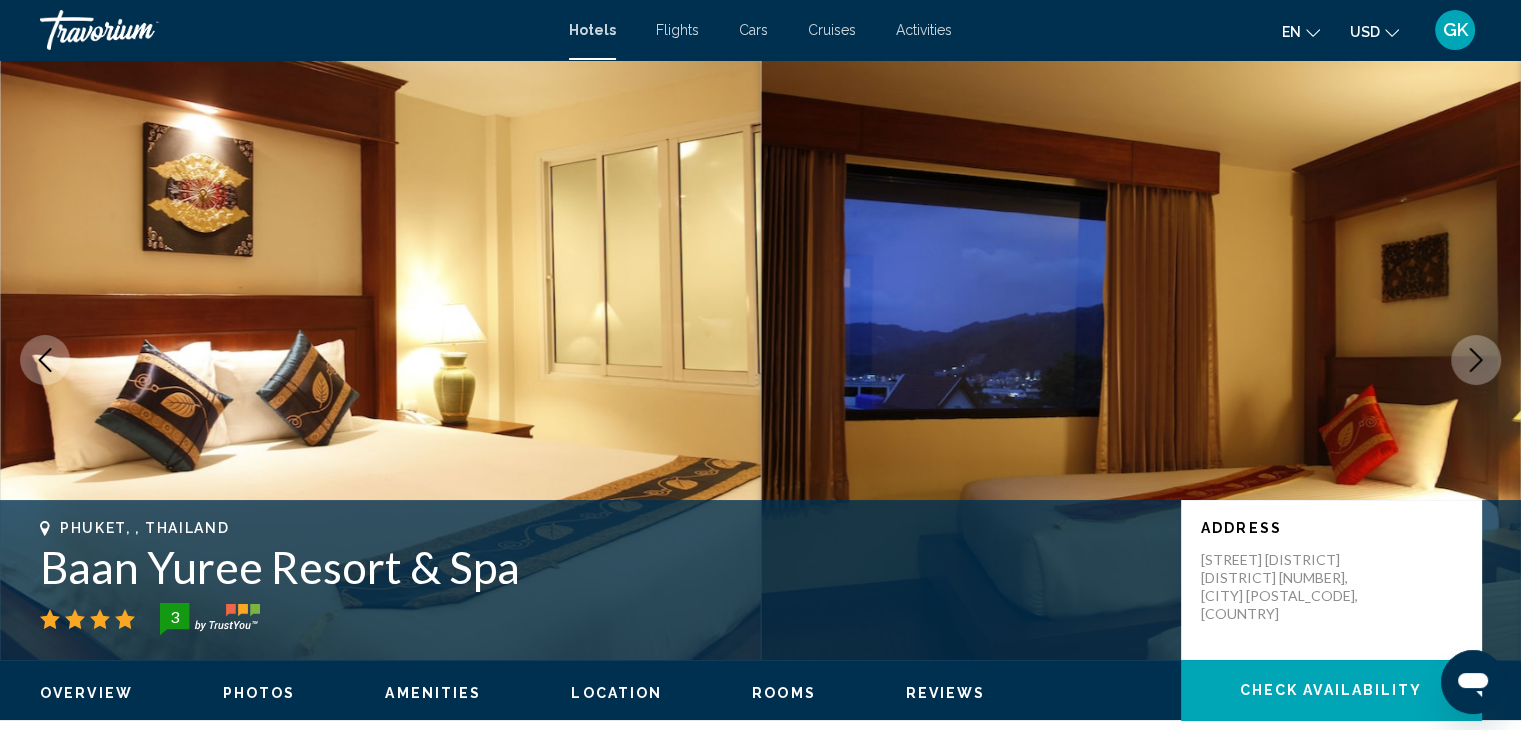 click 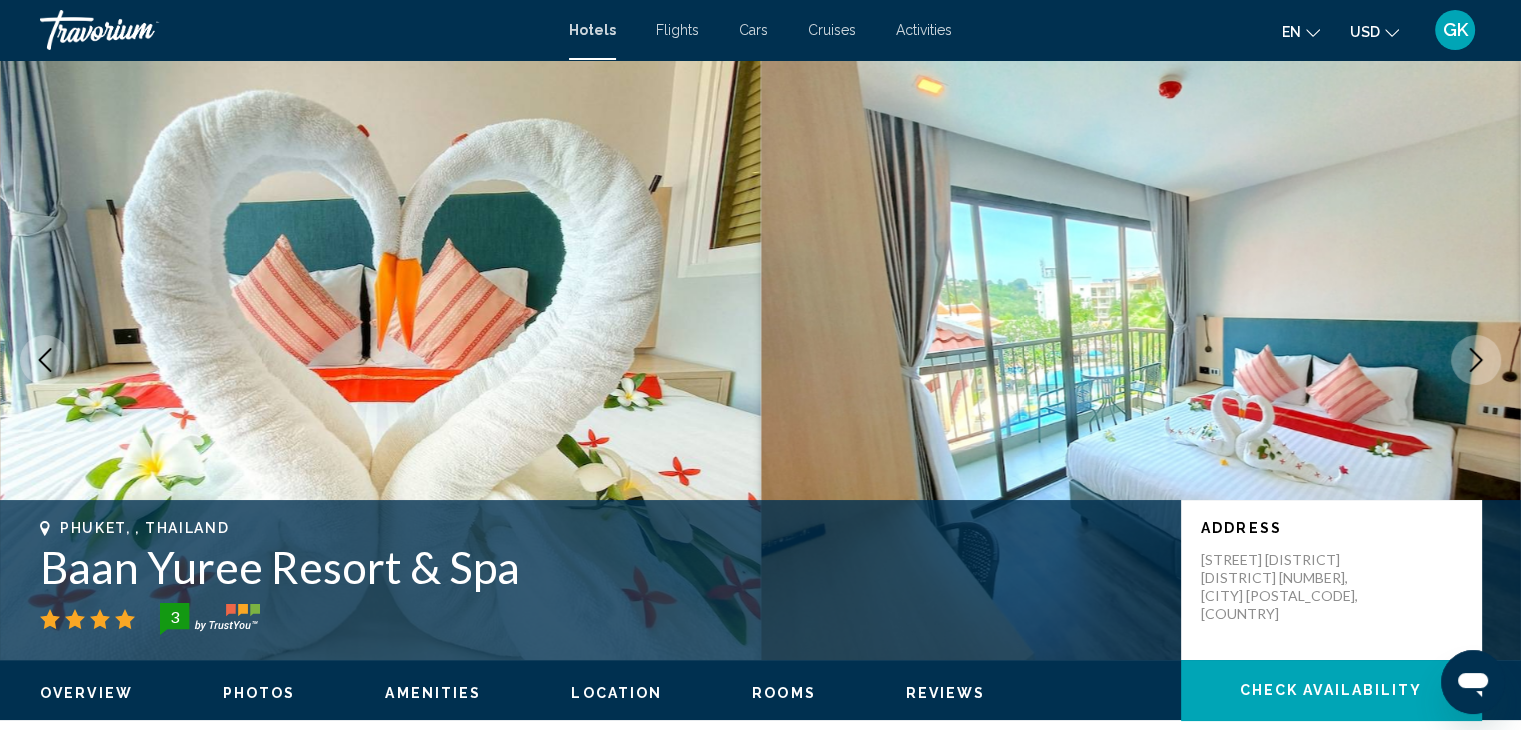 click 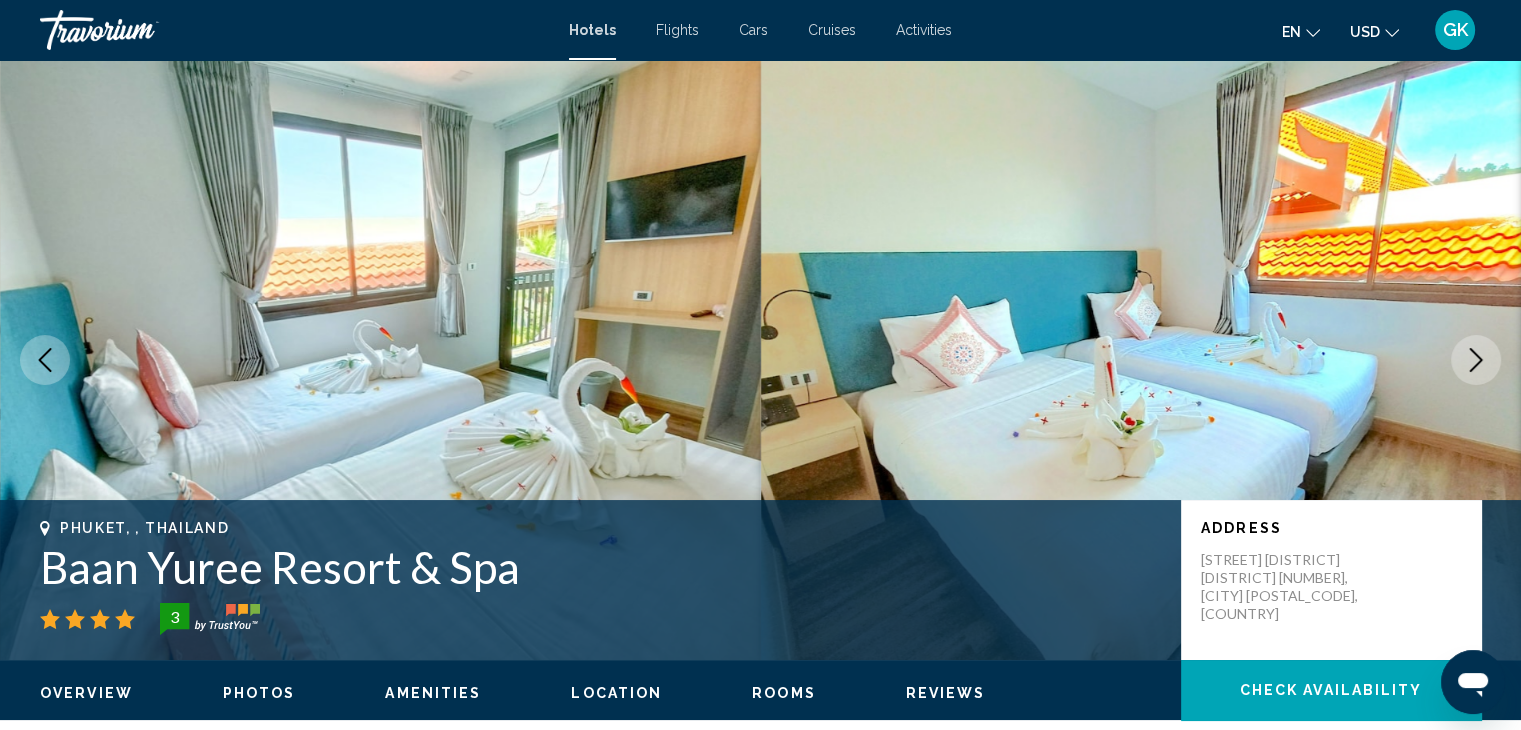click 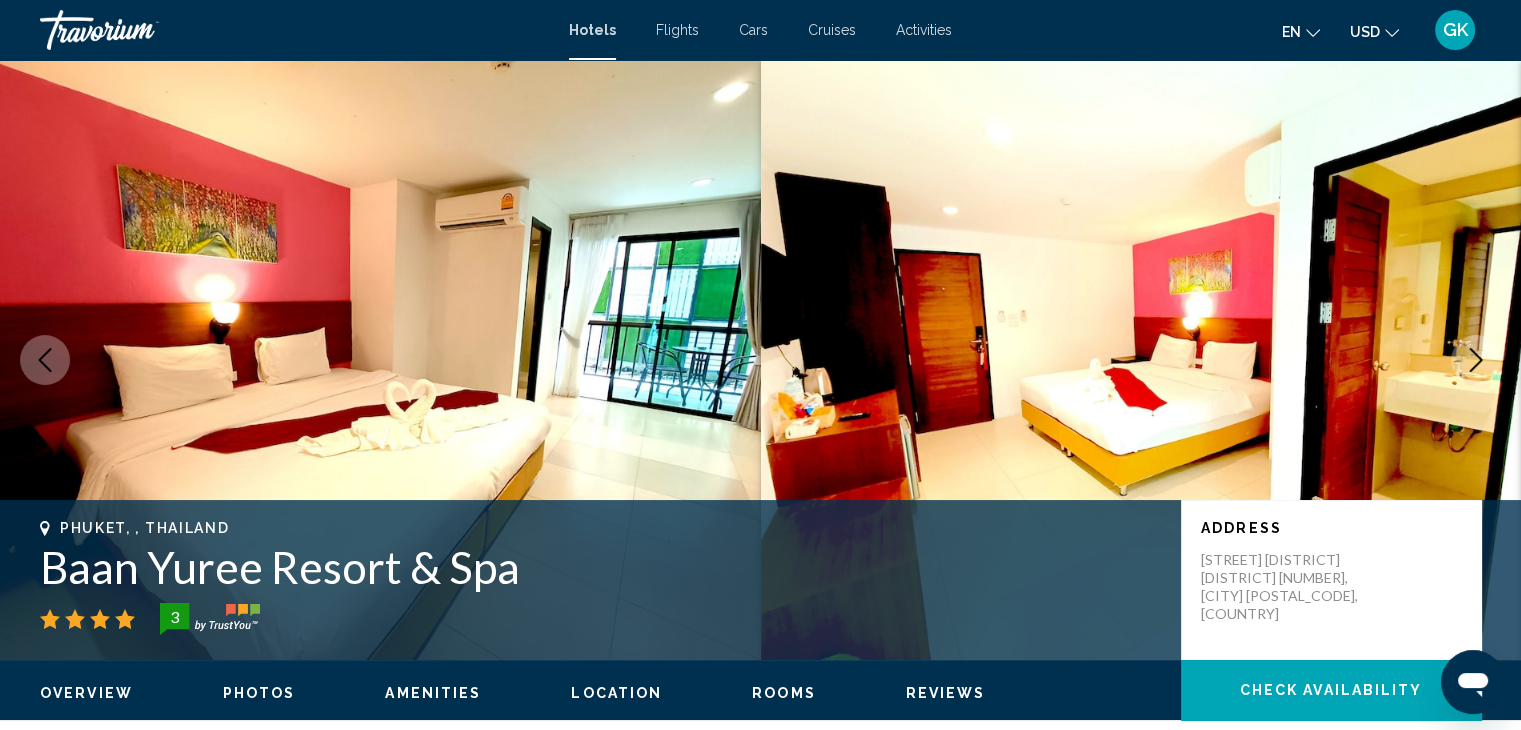 click 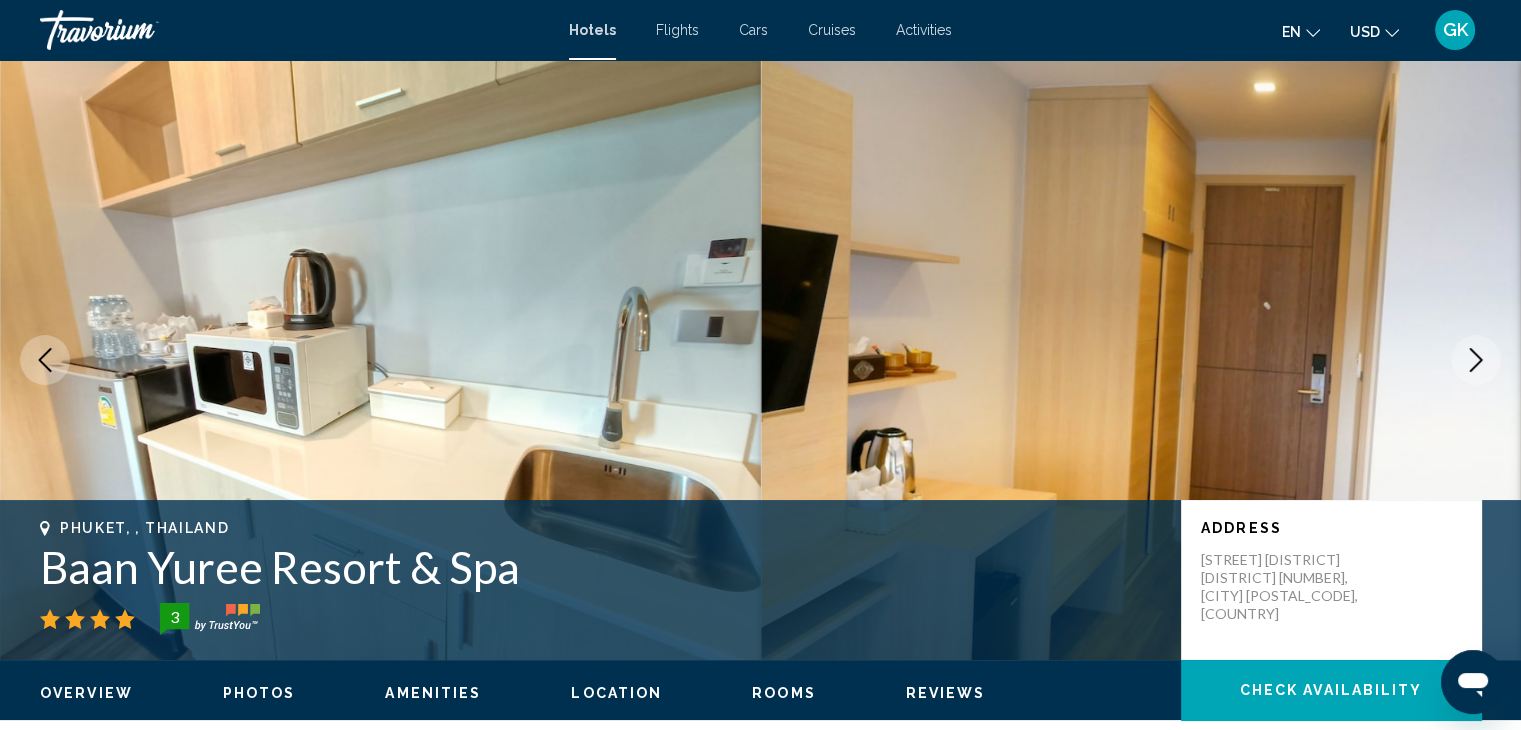 click 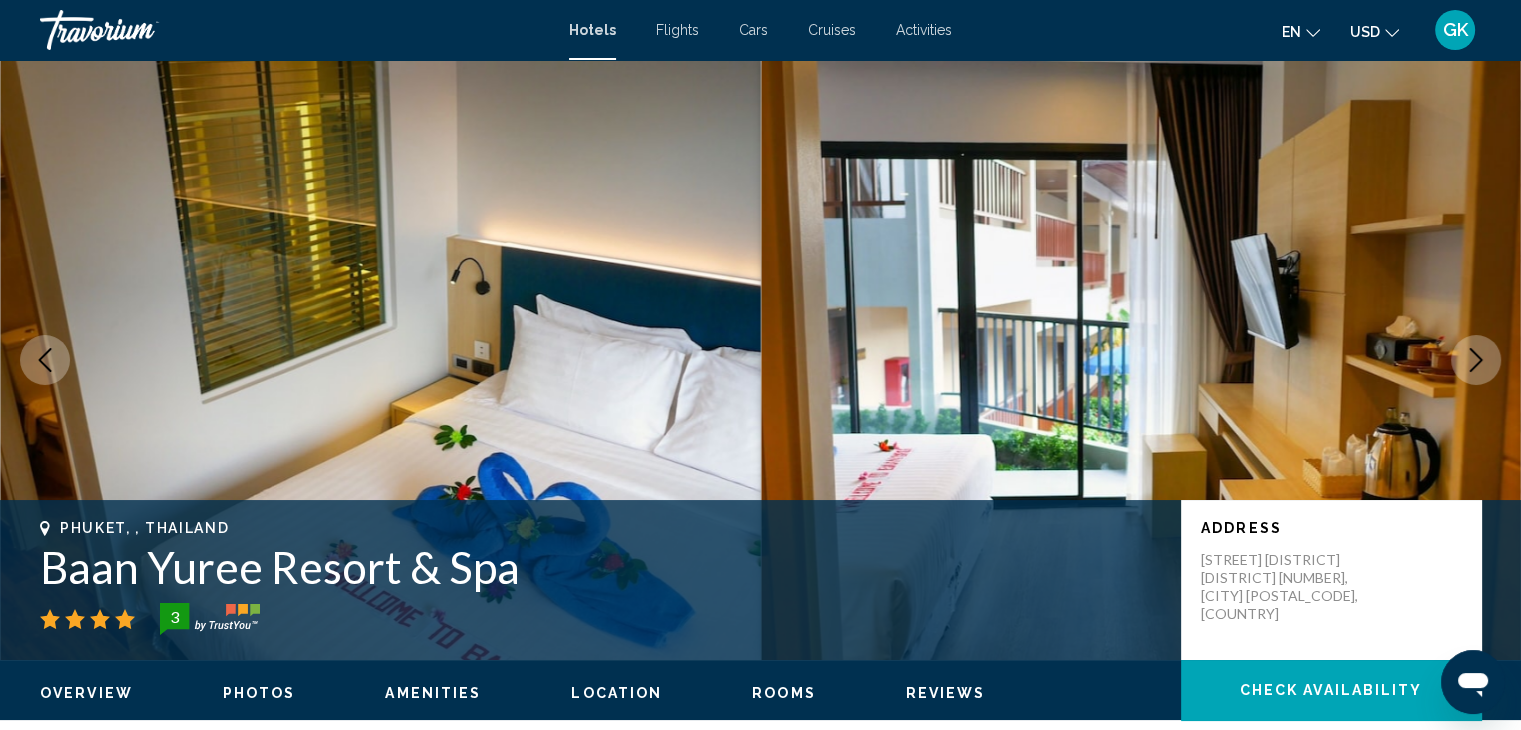 click 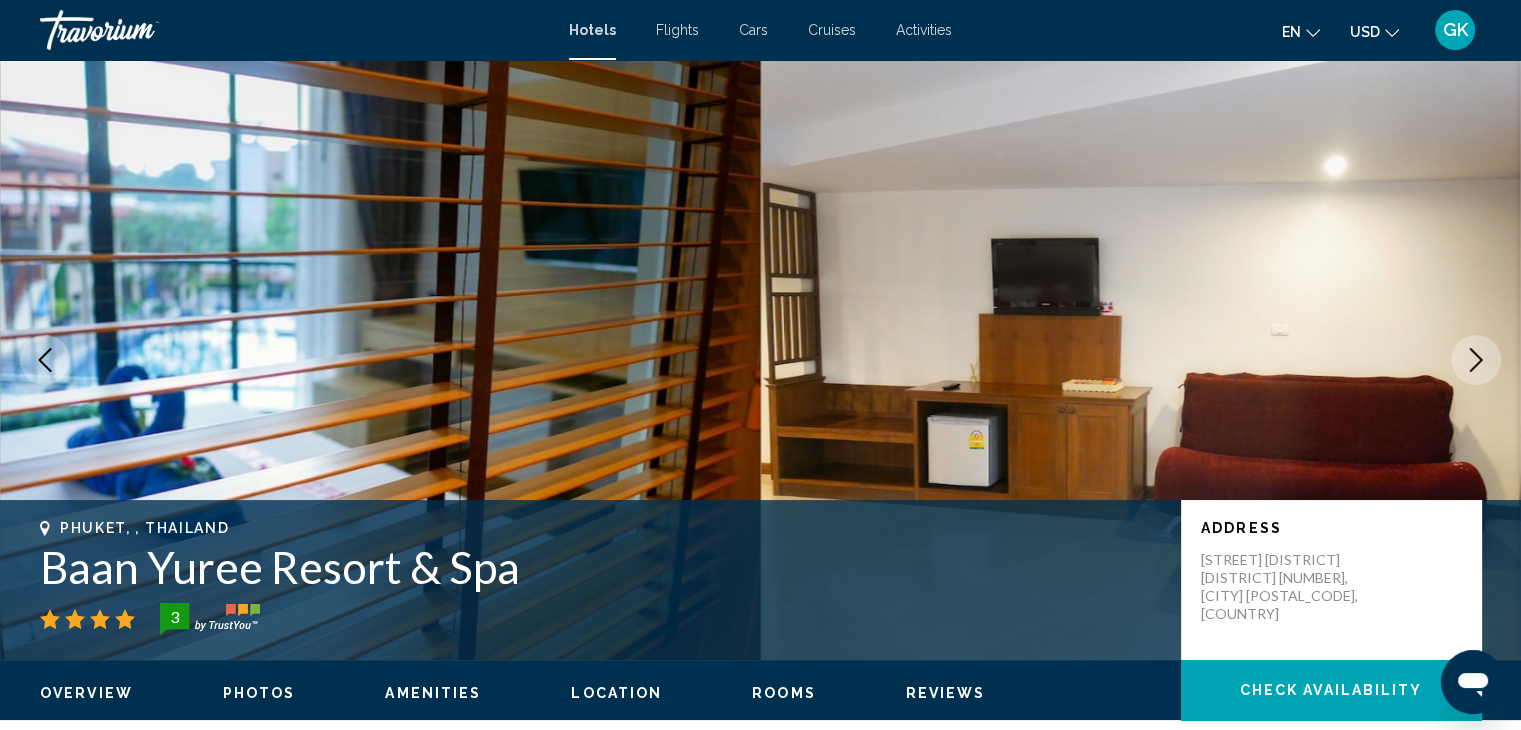 click 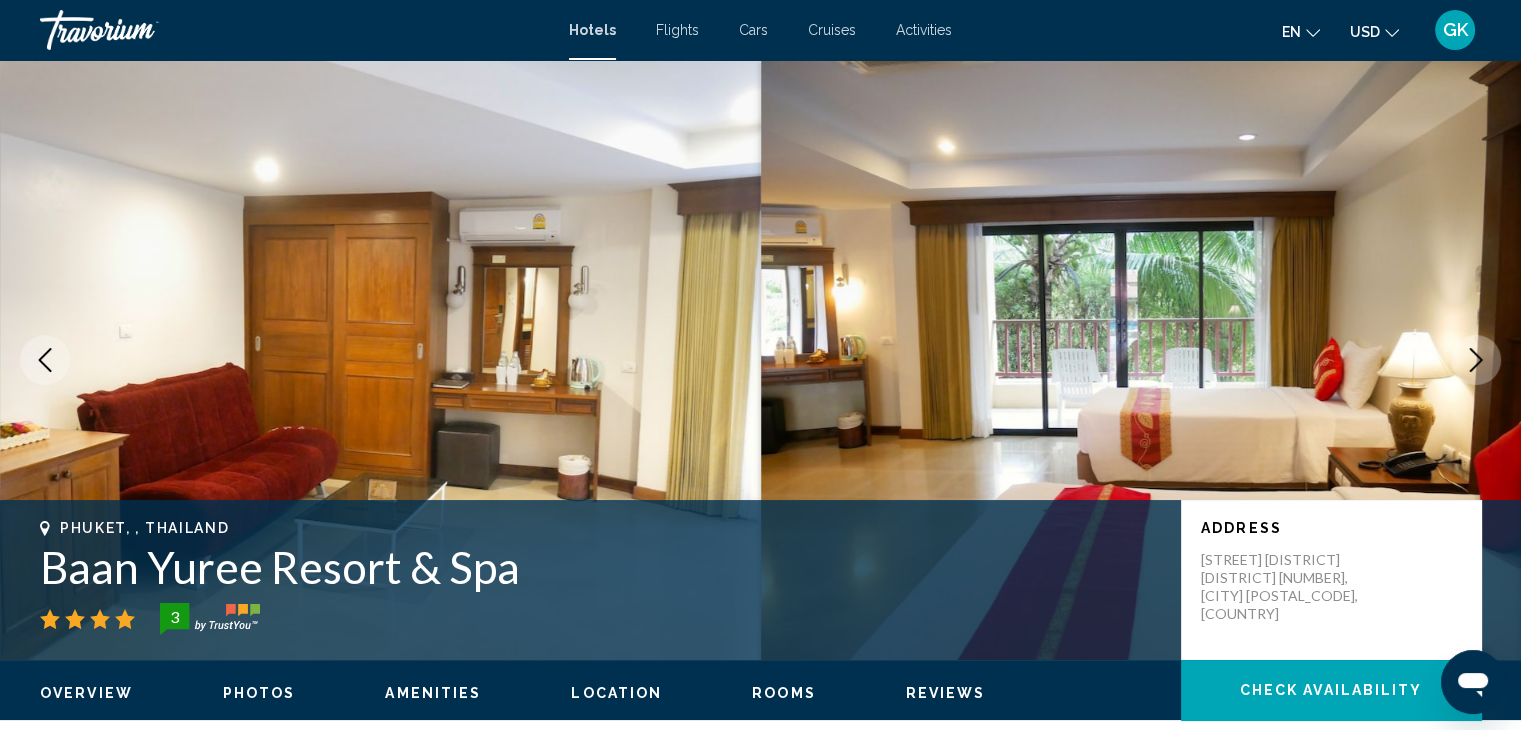 click 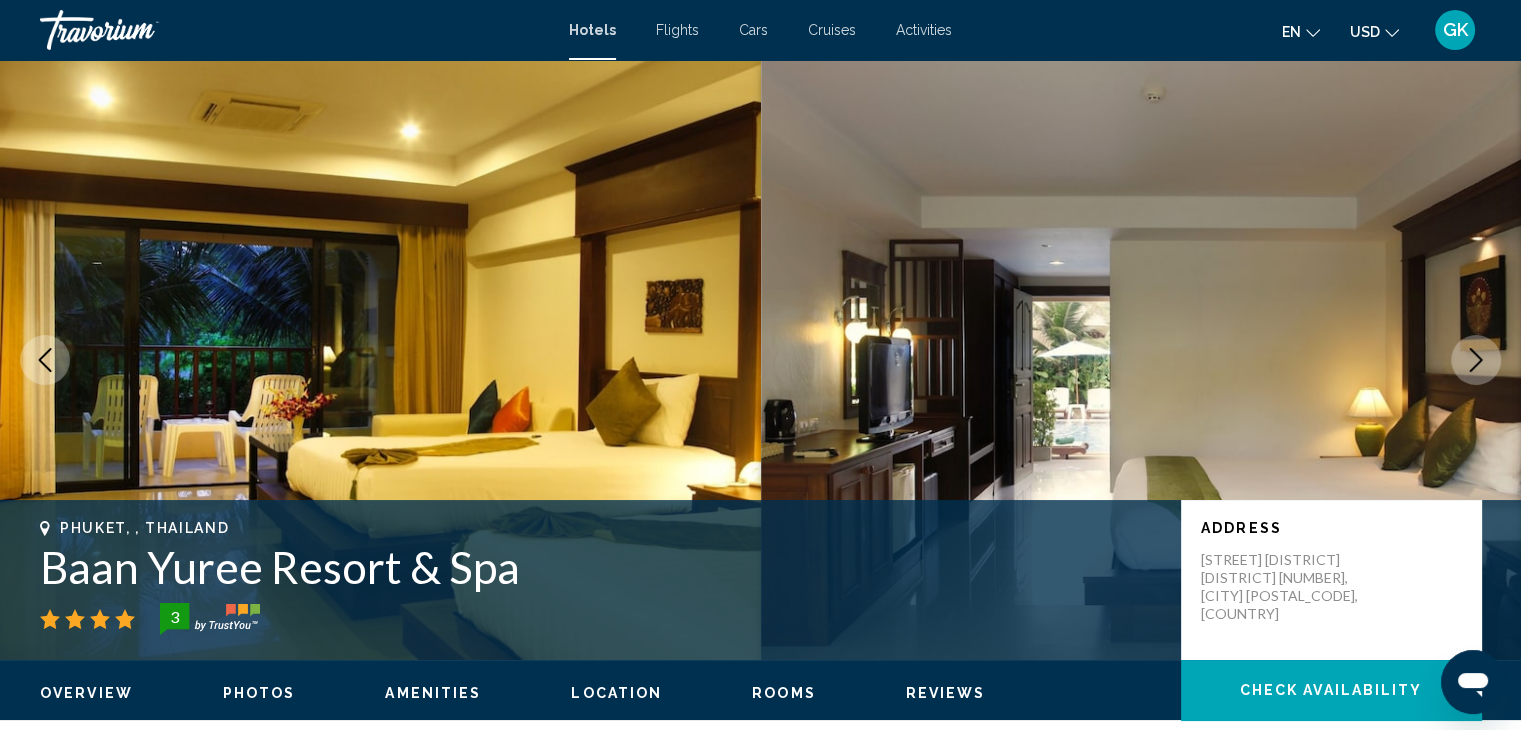 click 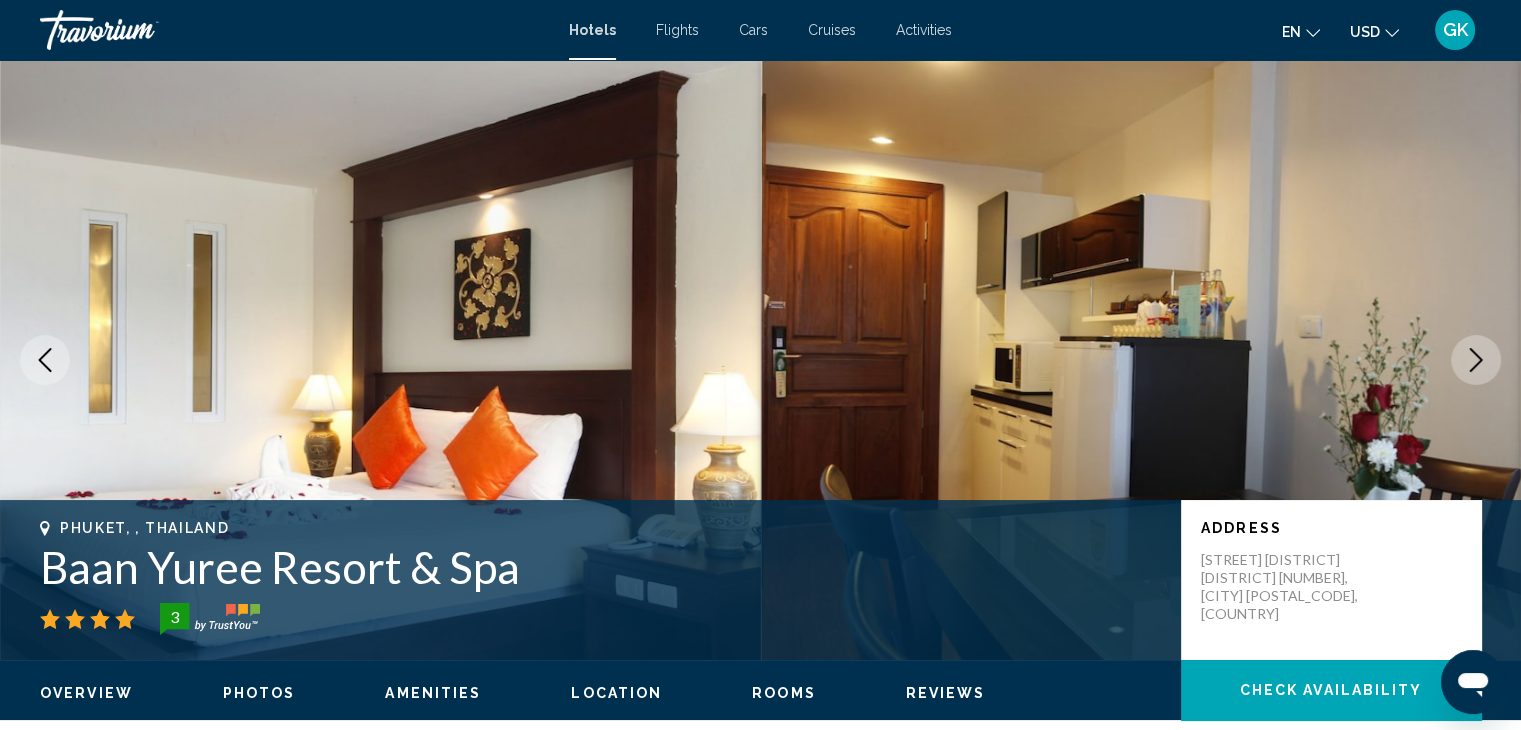 click 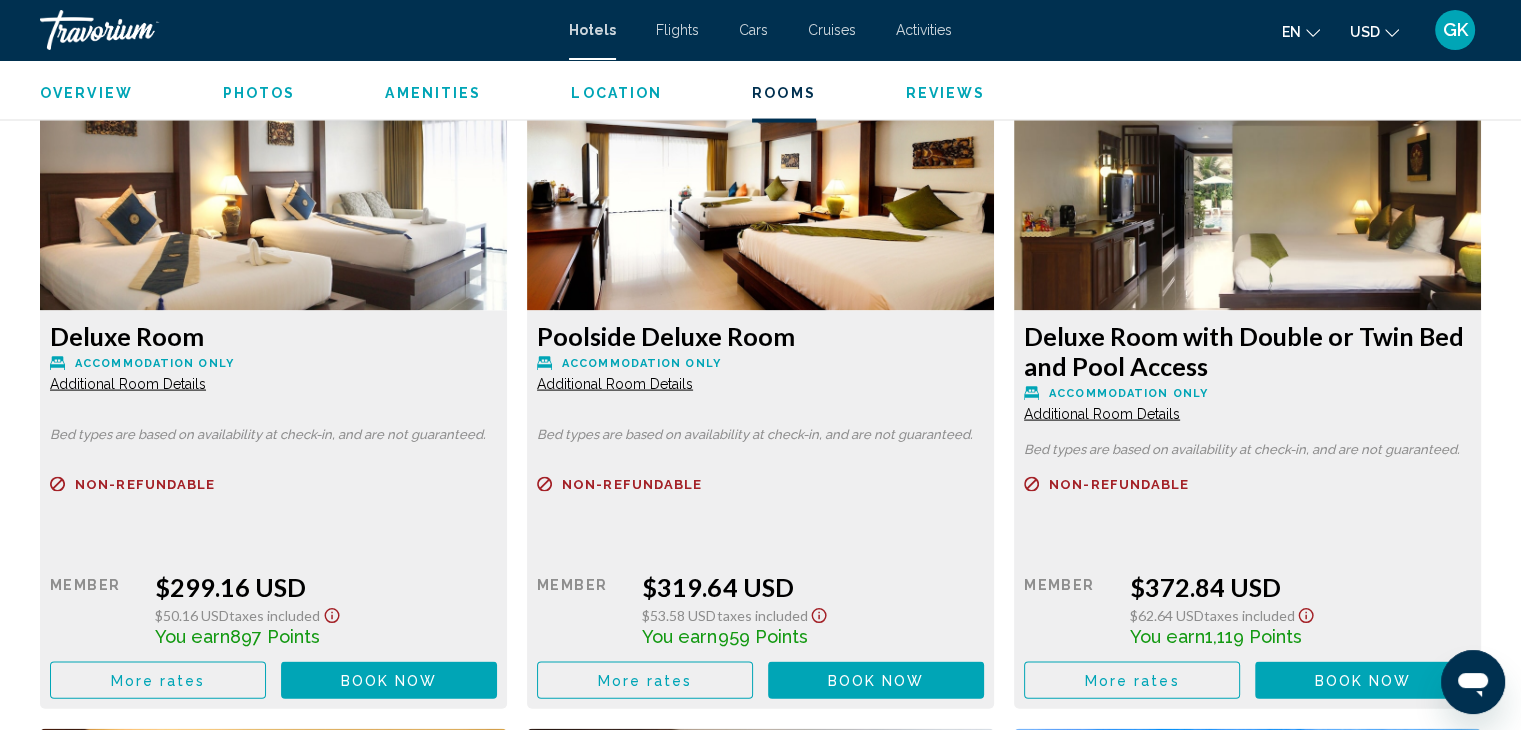 scroll, scrollTop: 4107, scrollLeft: 0, axis: vertical 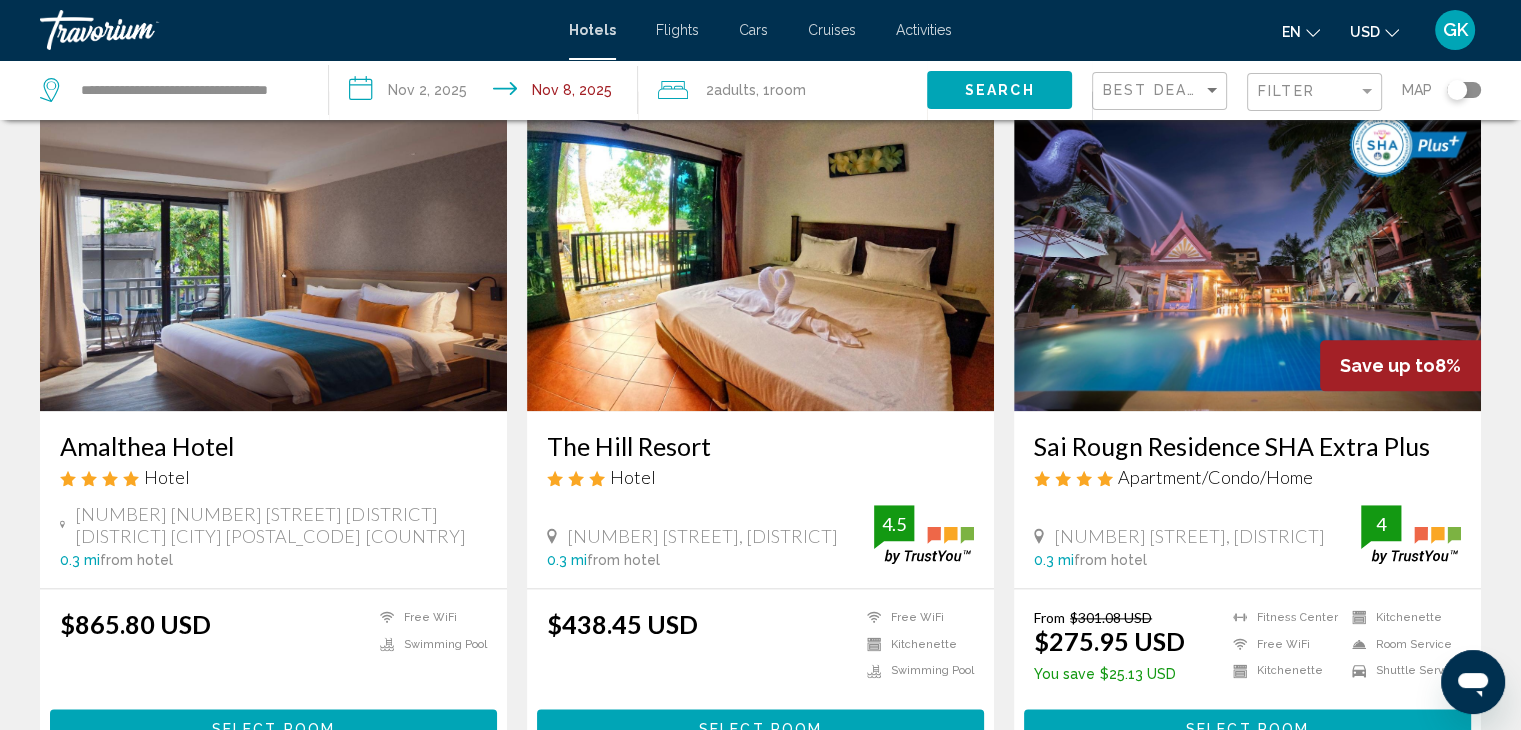 click at bounding box center (1247, 251) 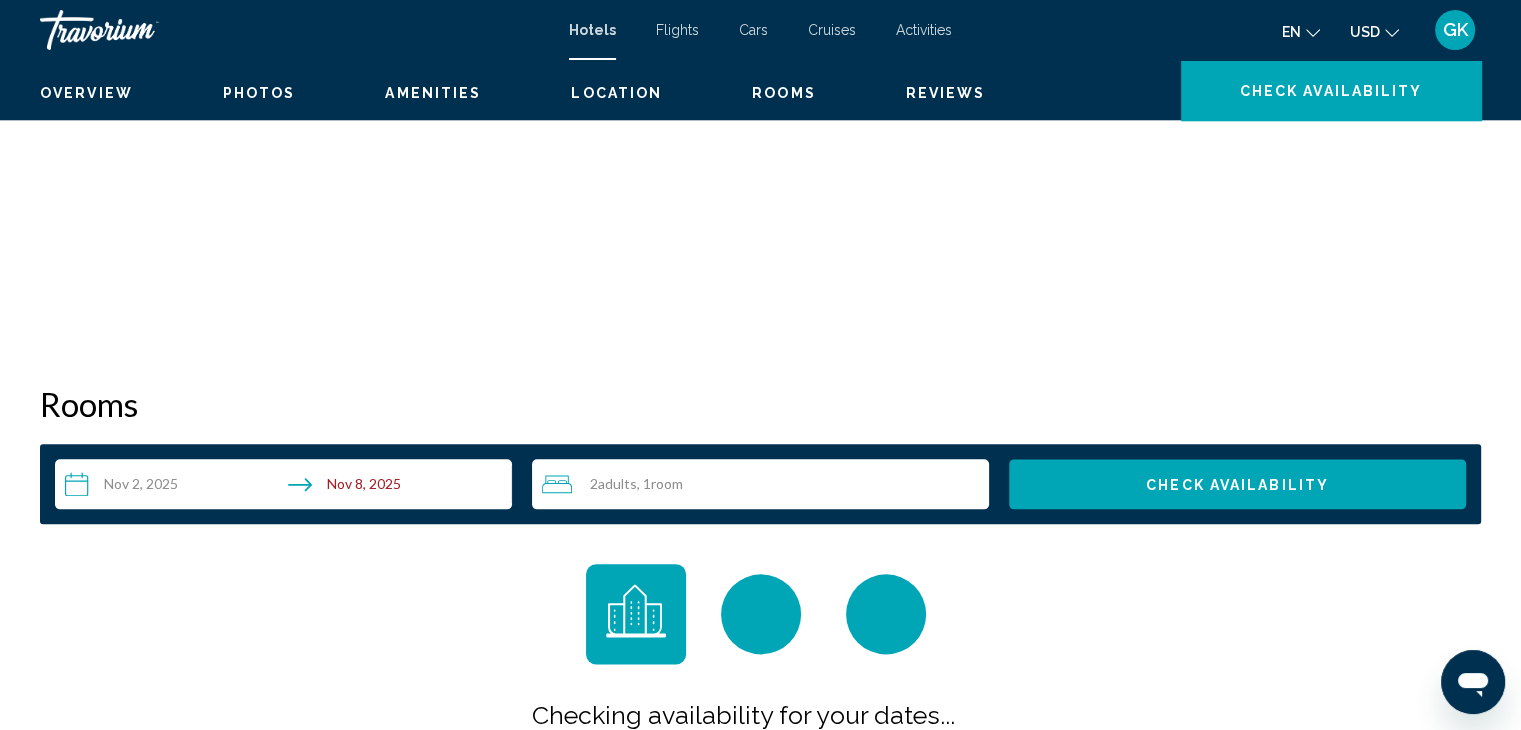 scroll, scrollTop: 0, scrollLeft: 0, axis: both 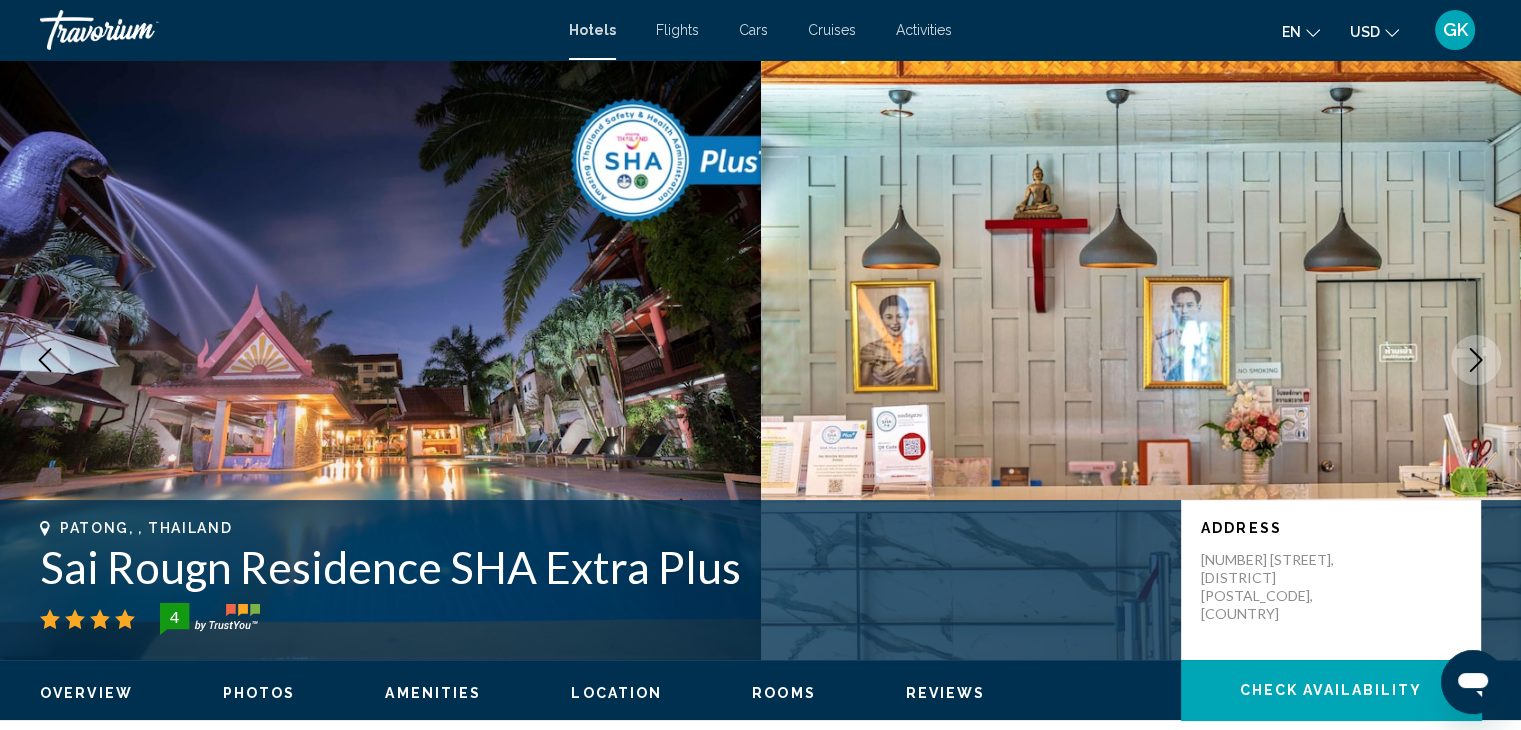 click 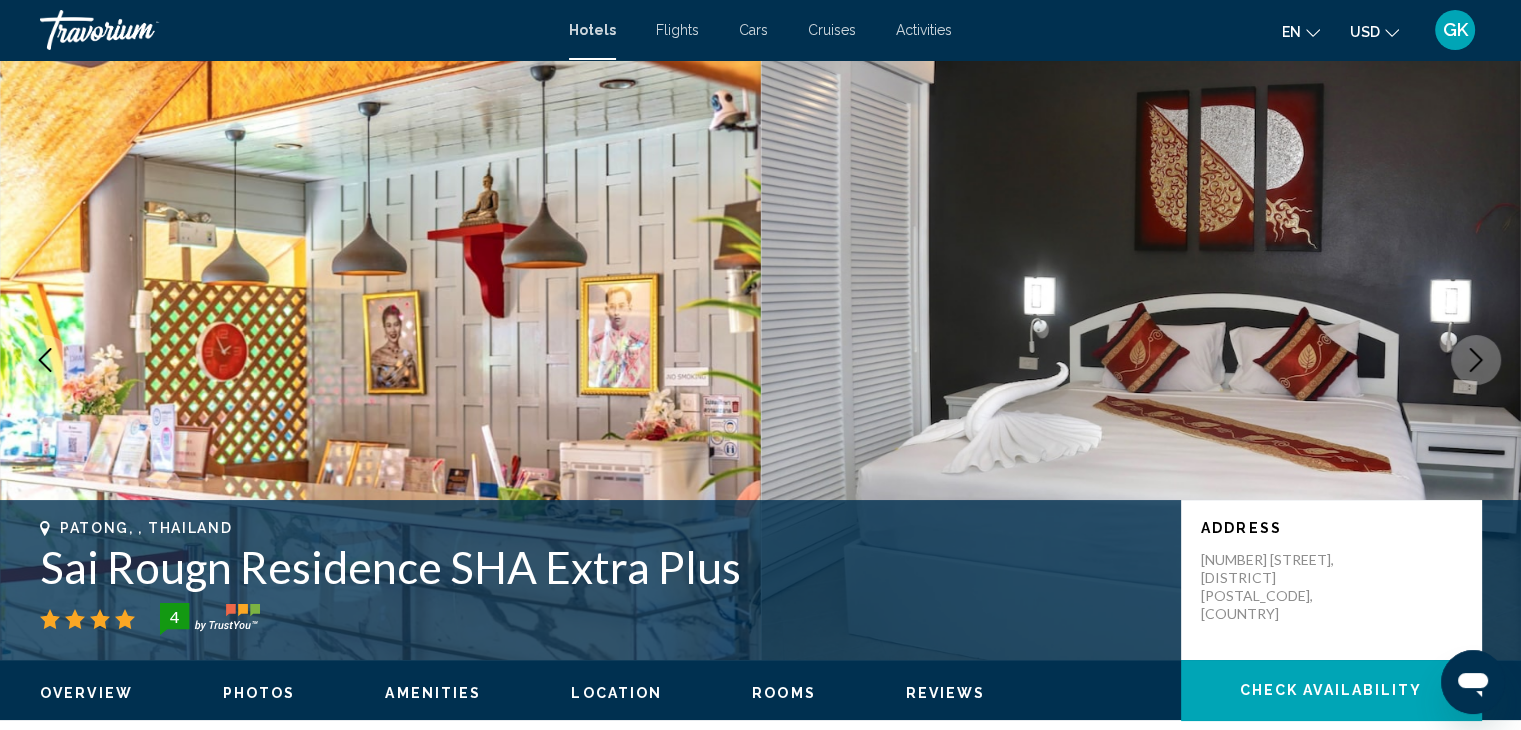 click 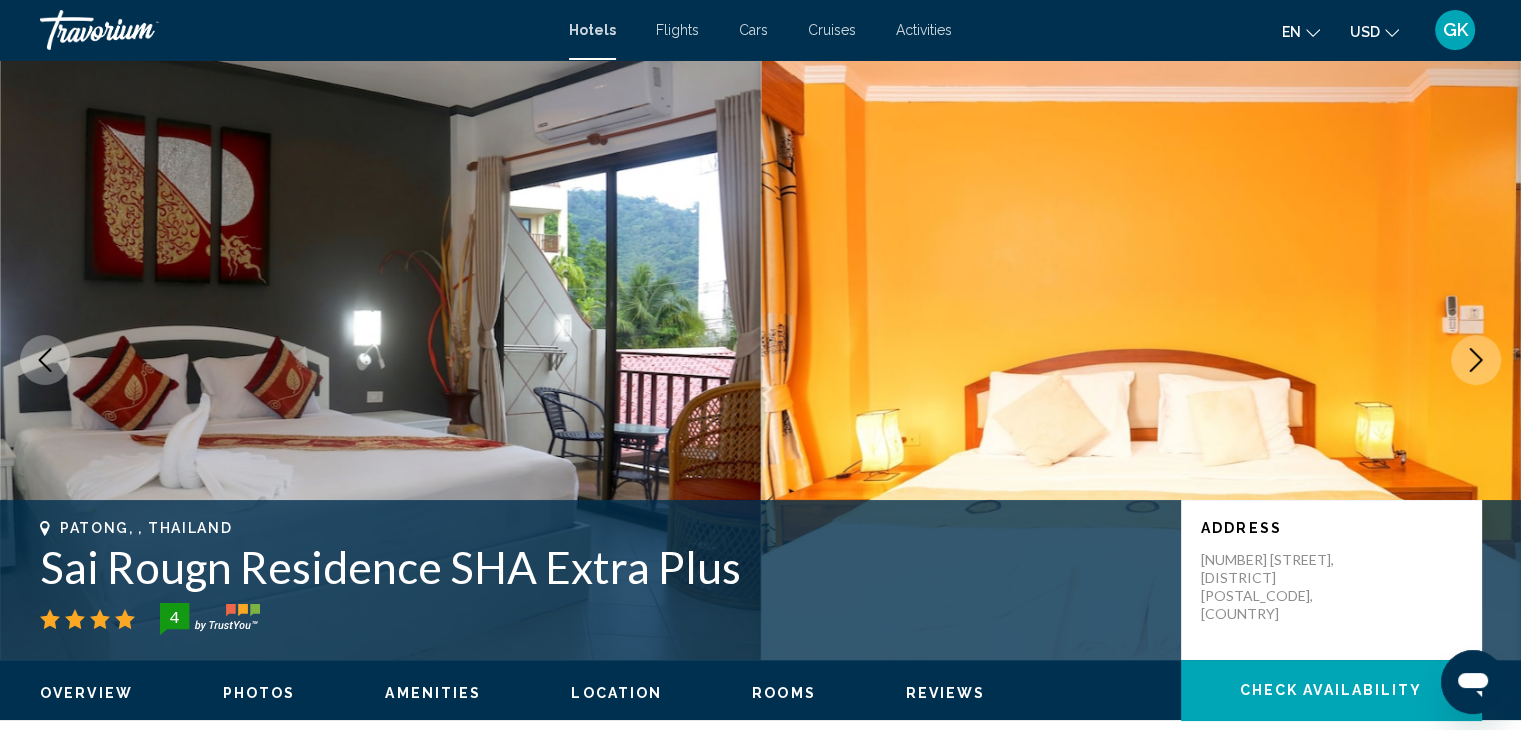 click 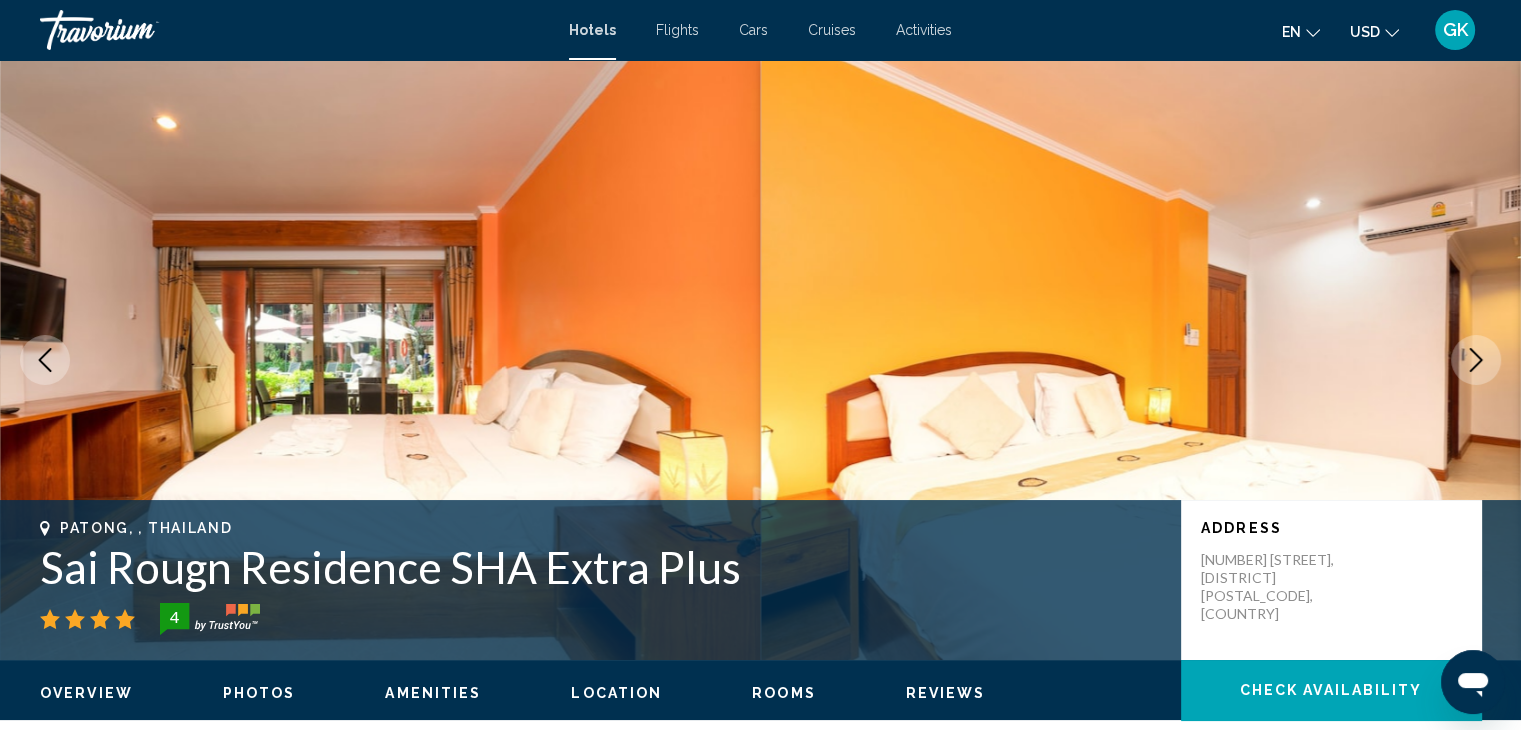 click 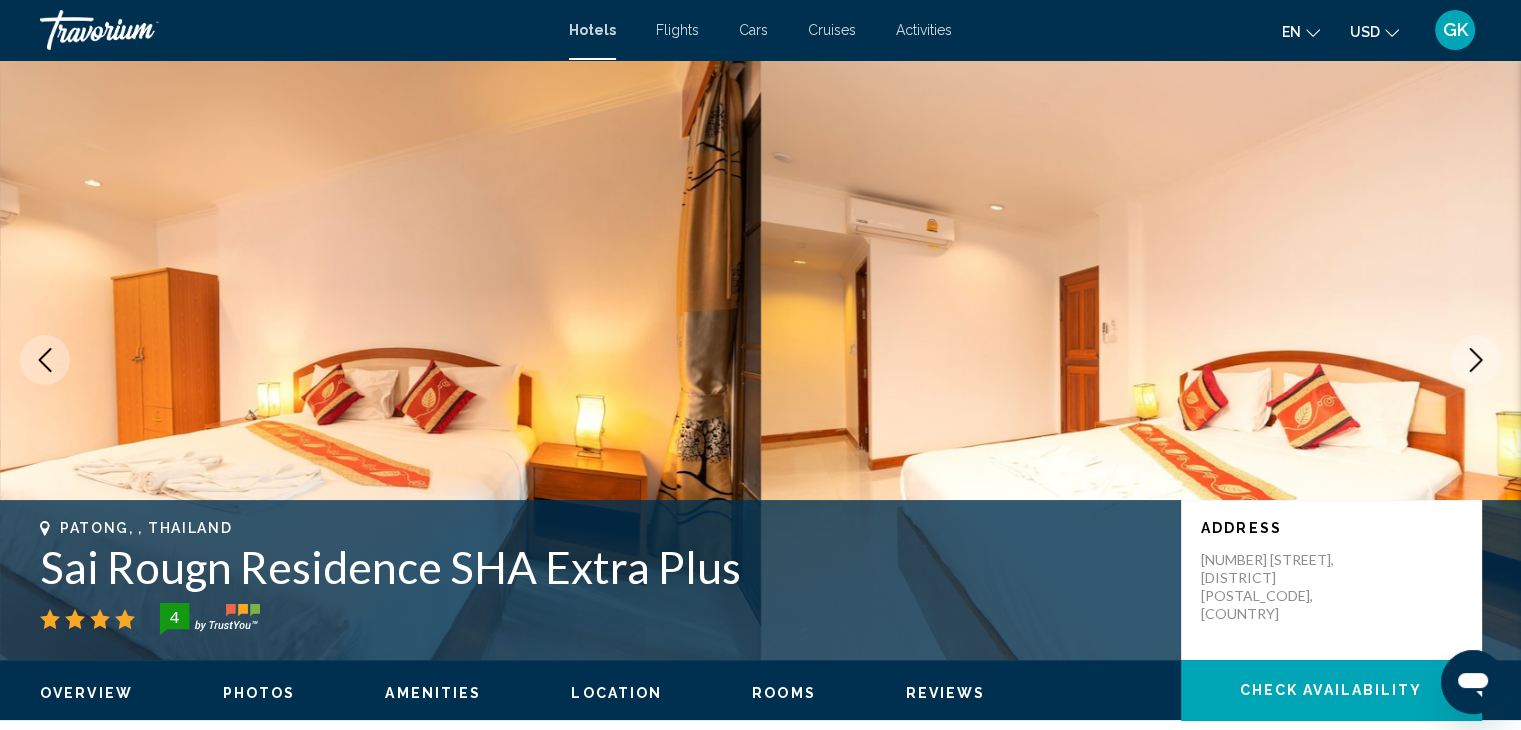 click 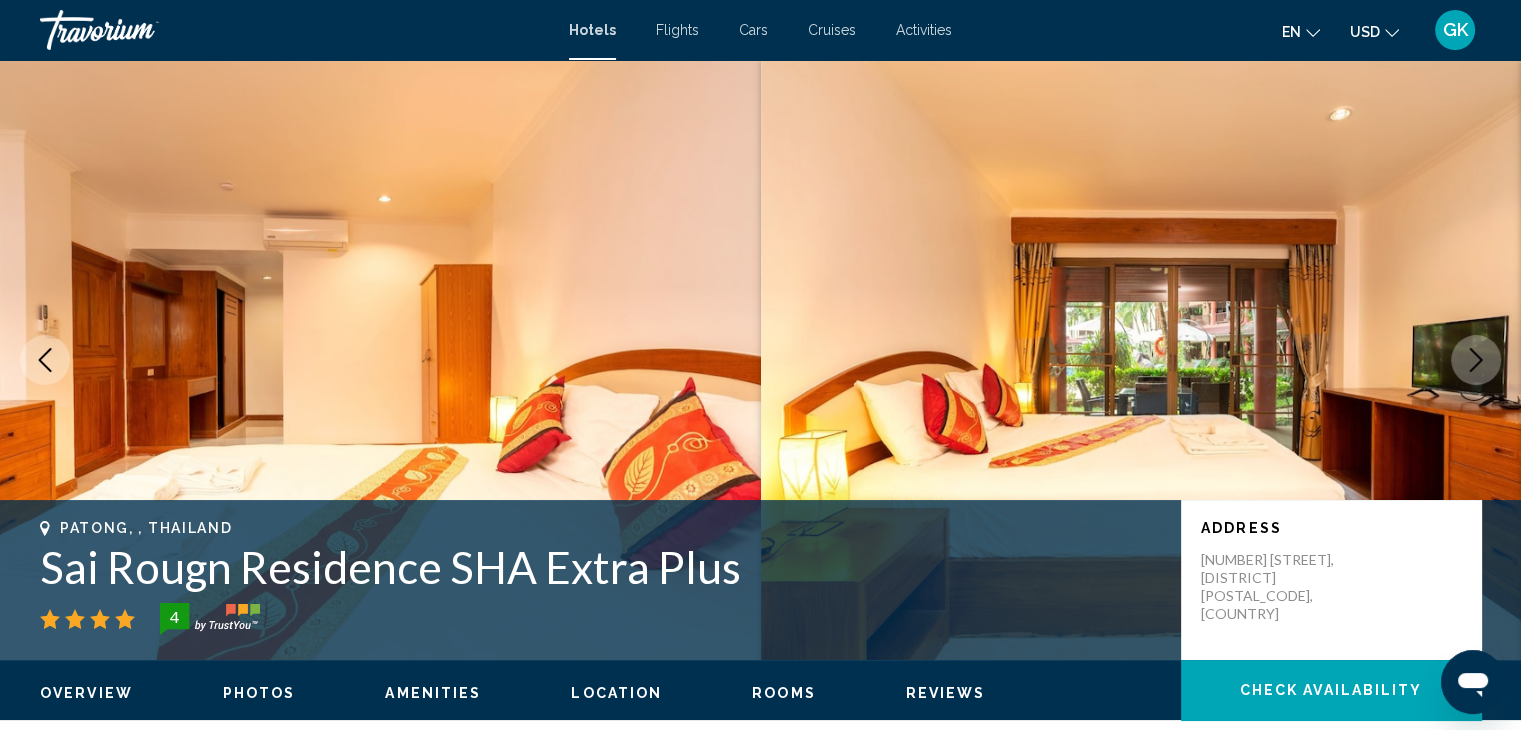 click 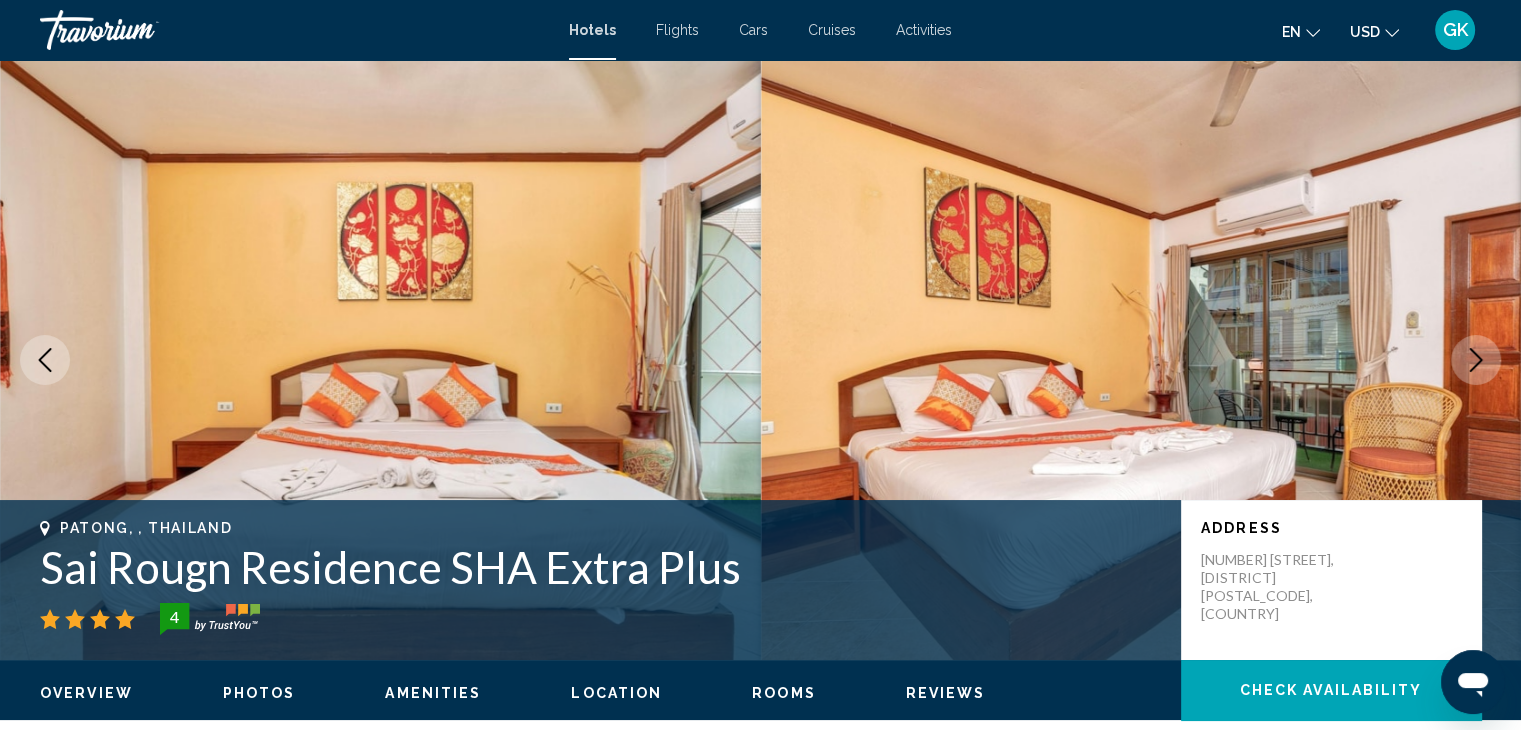 click 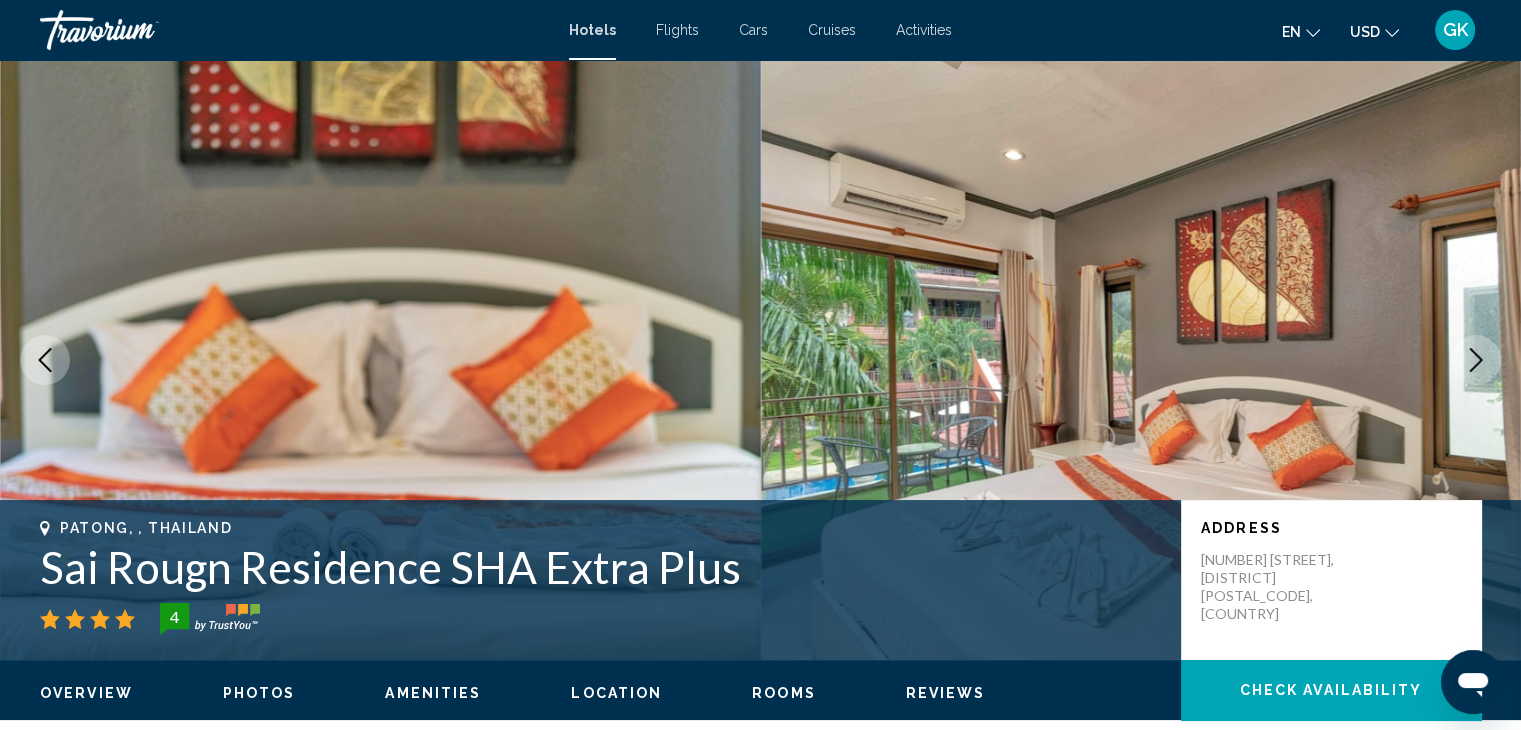 click 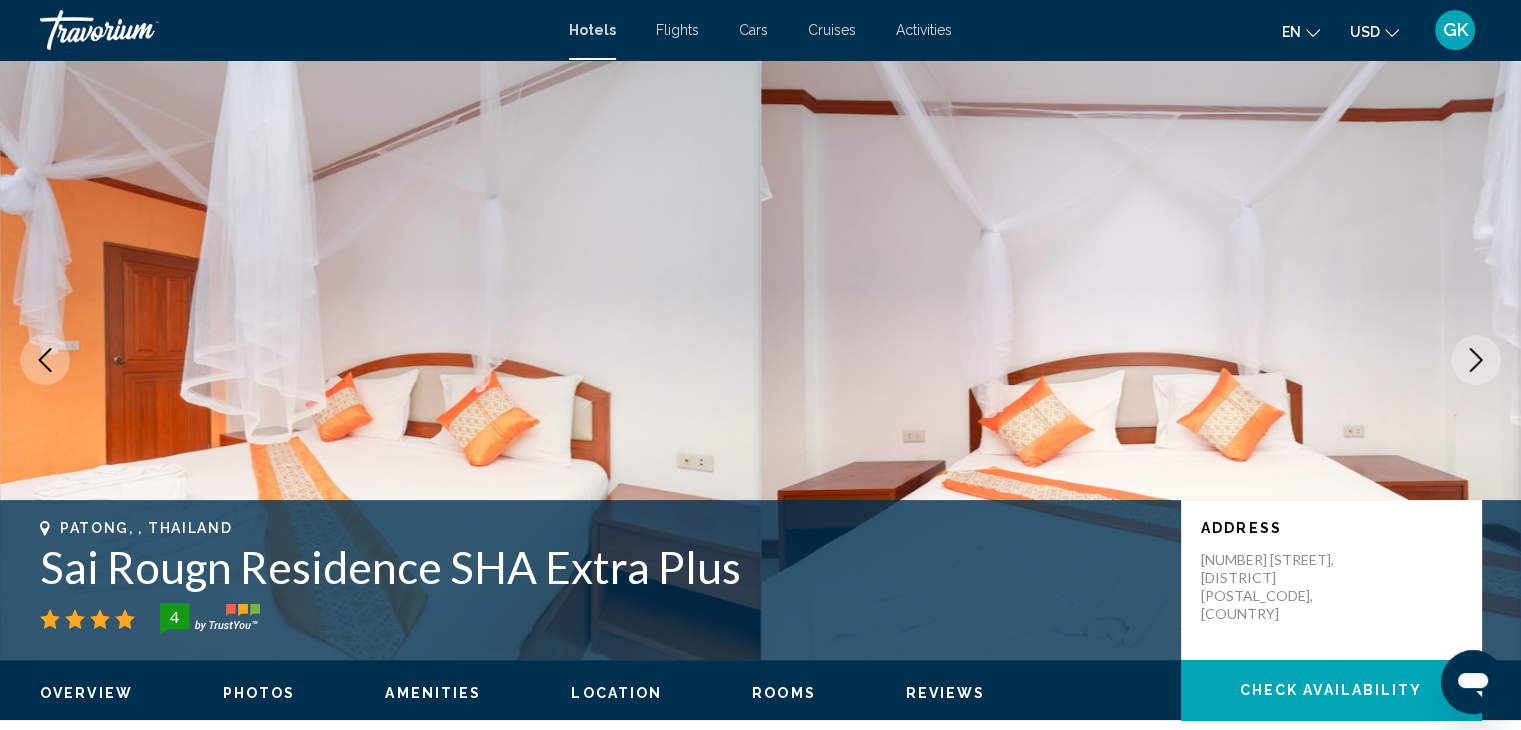 click 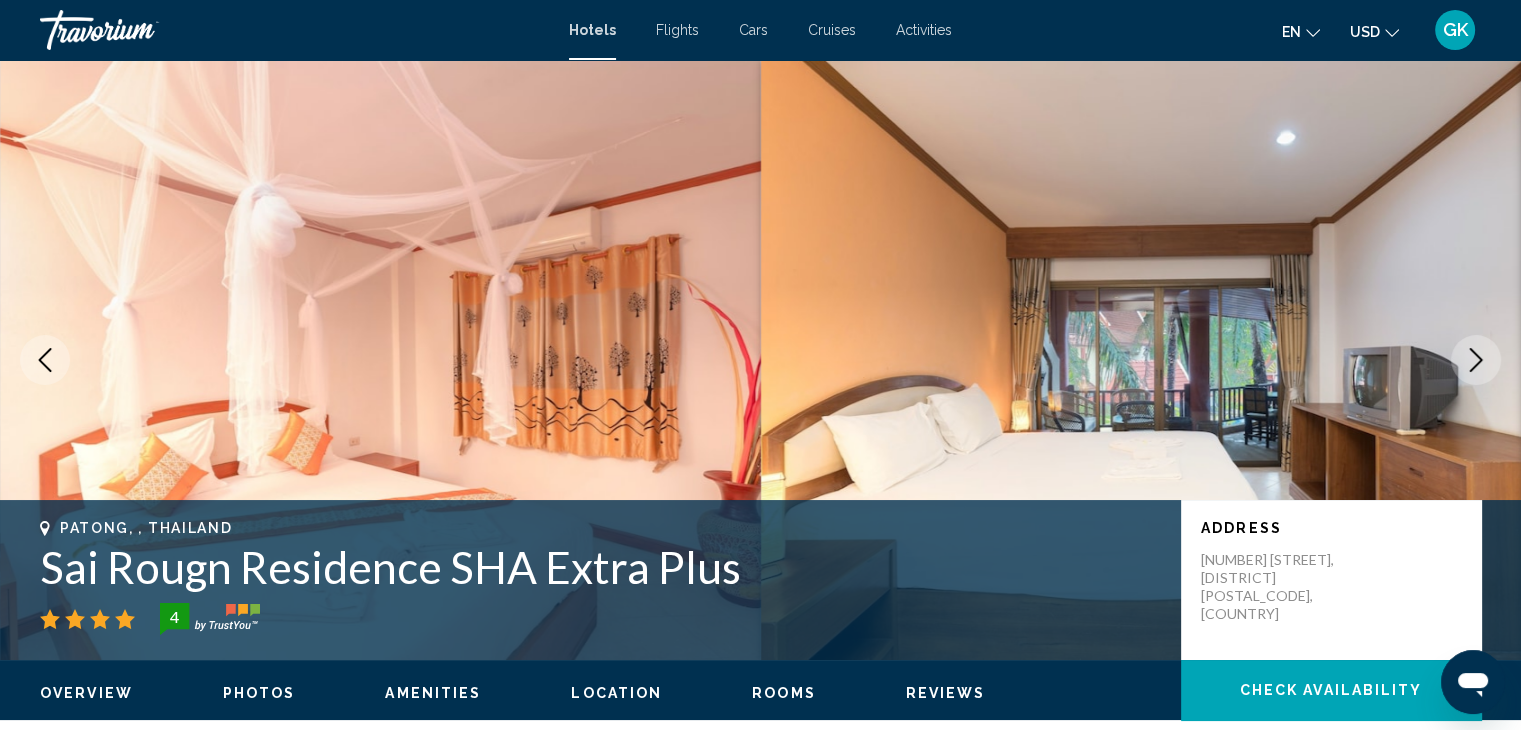 click 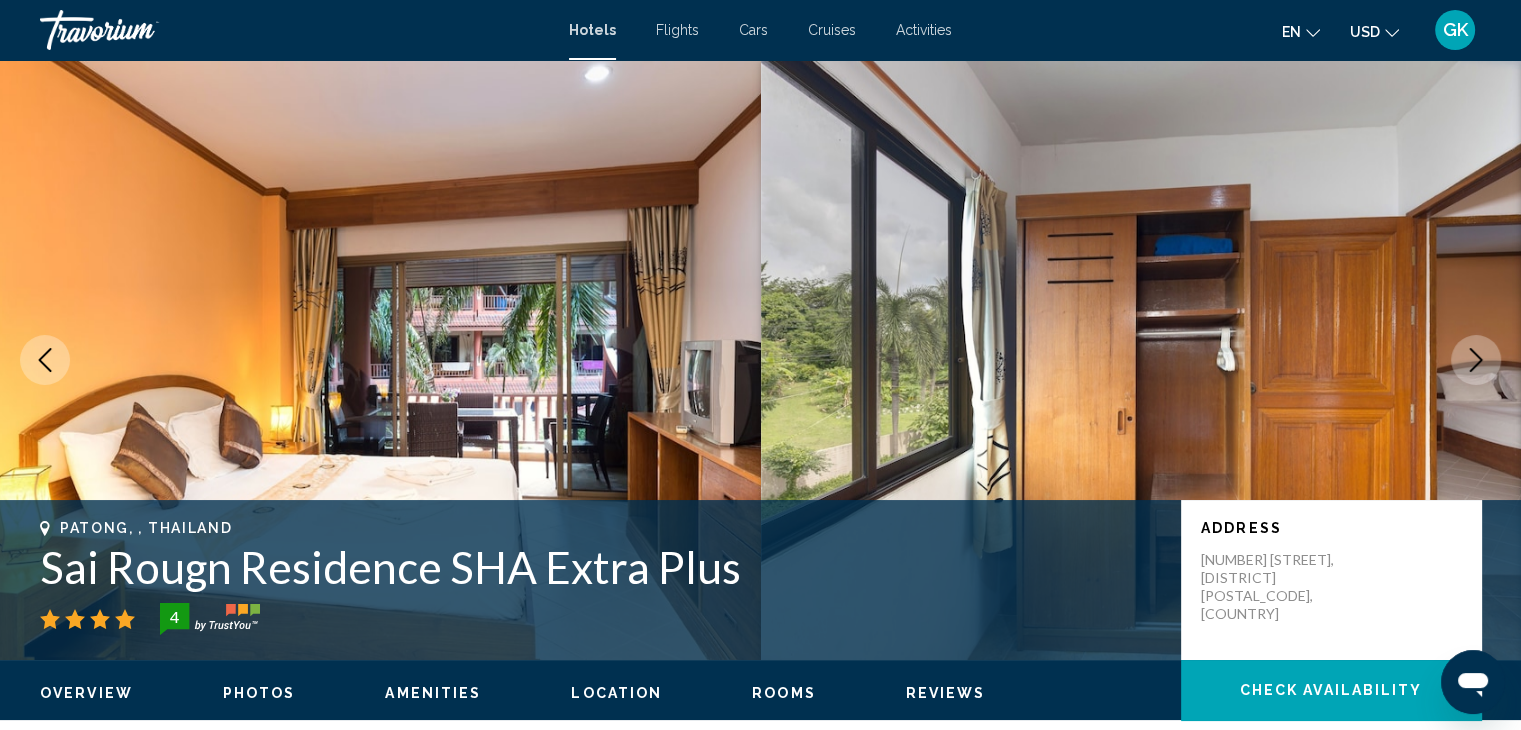 click 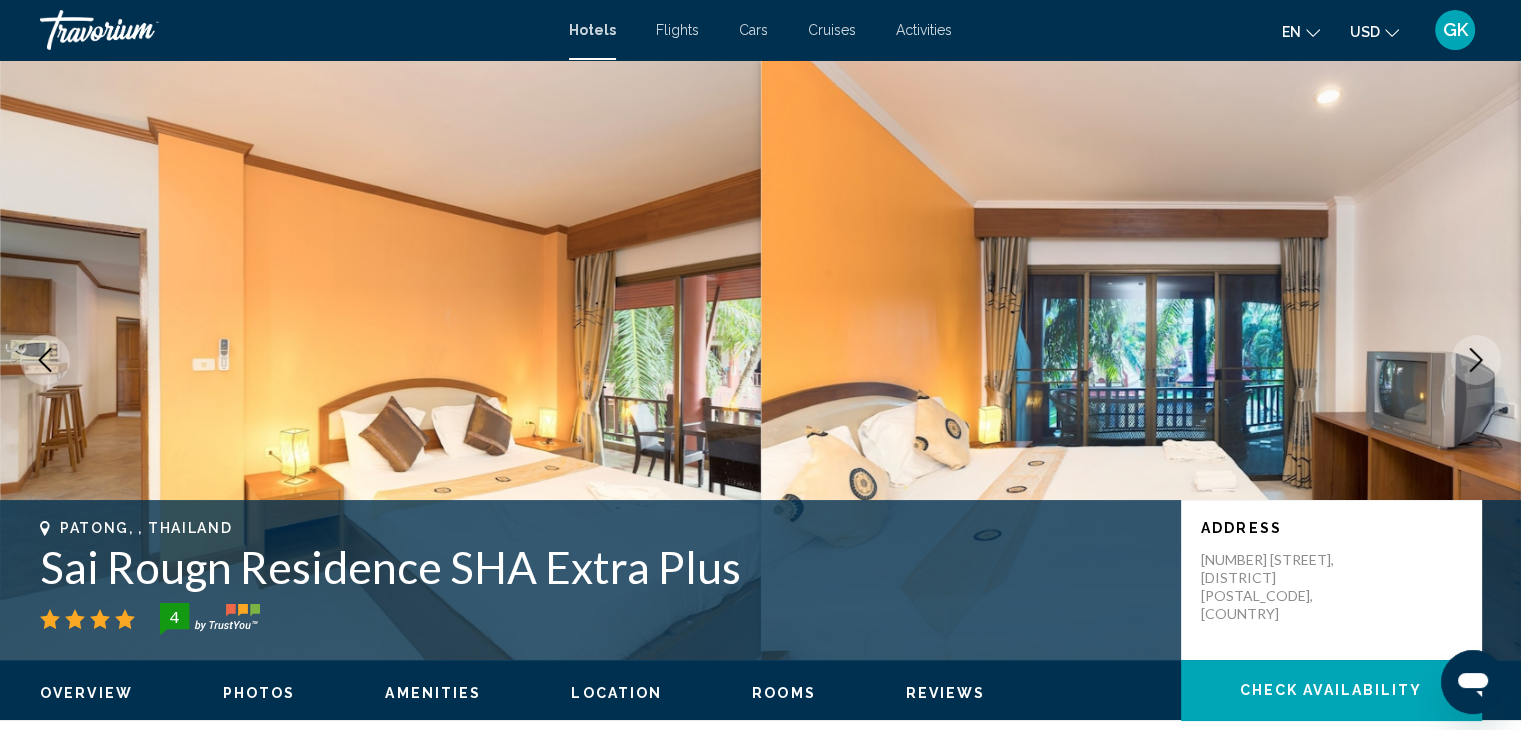 click 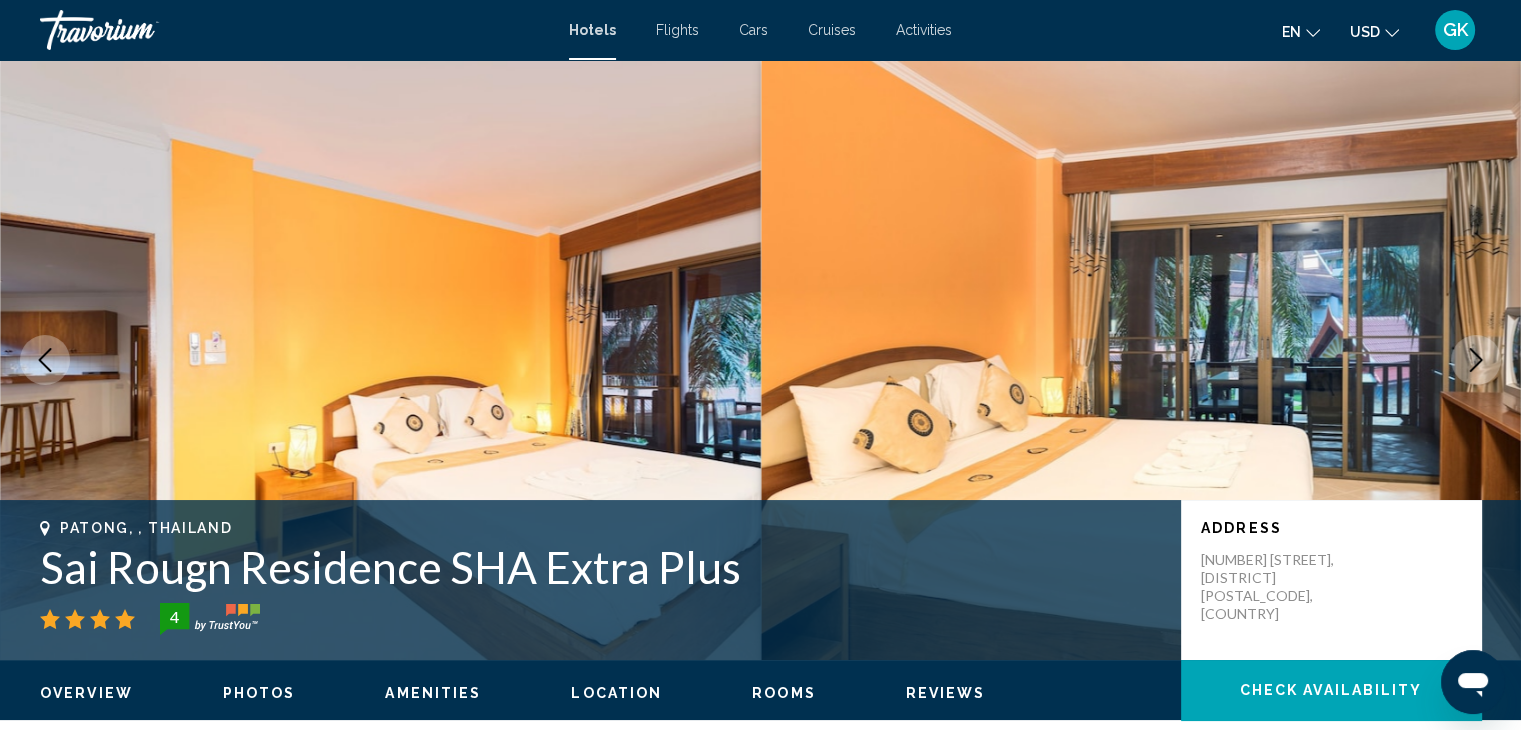 click 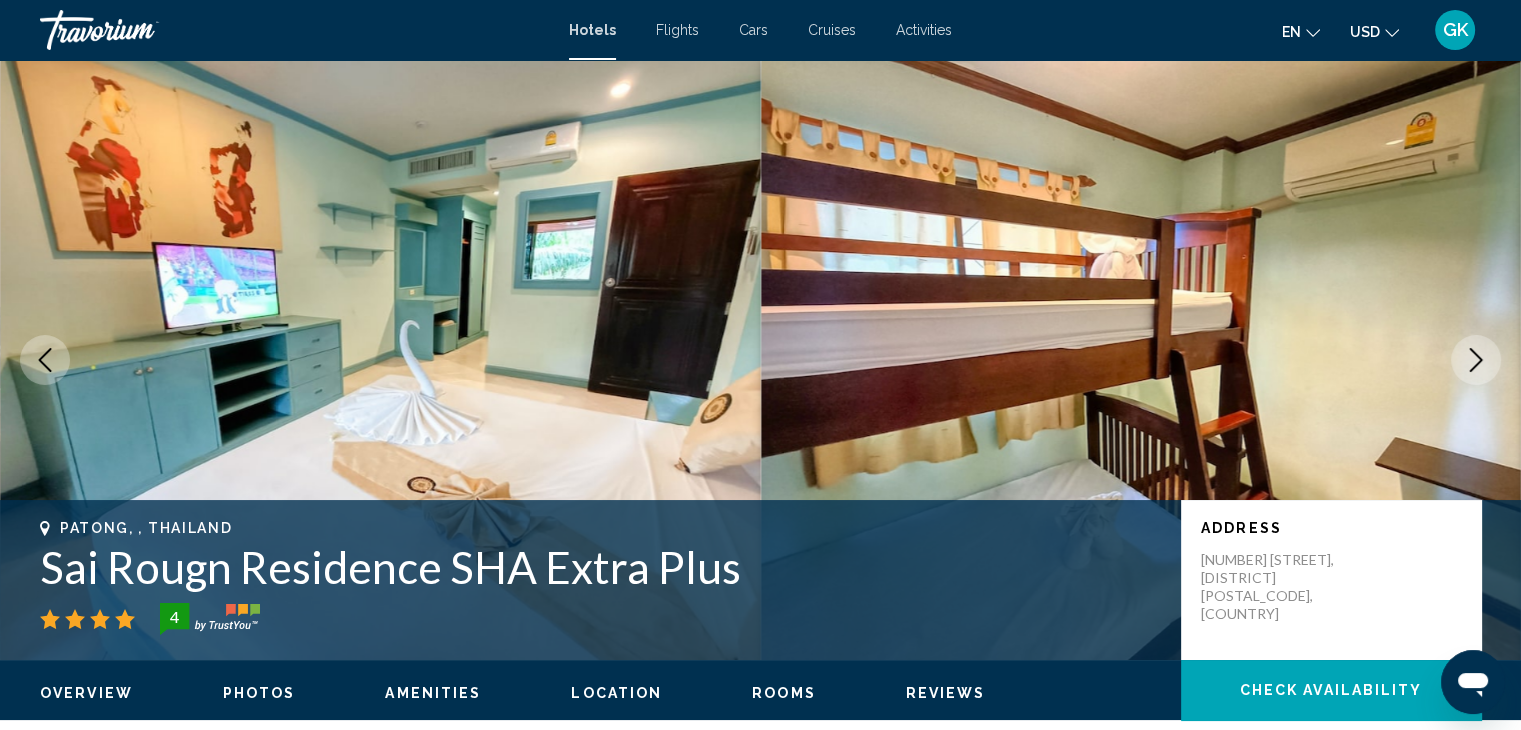 click 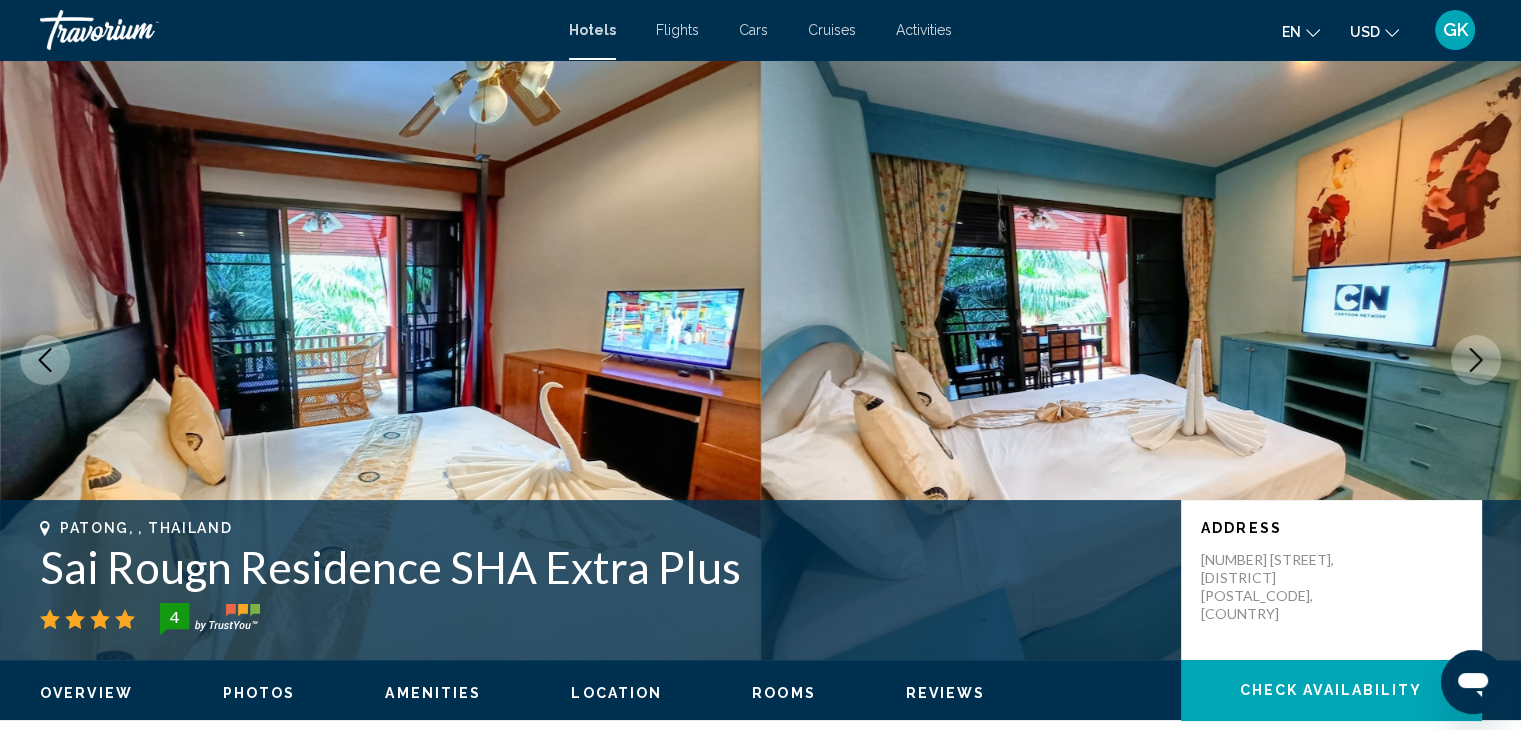 click 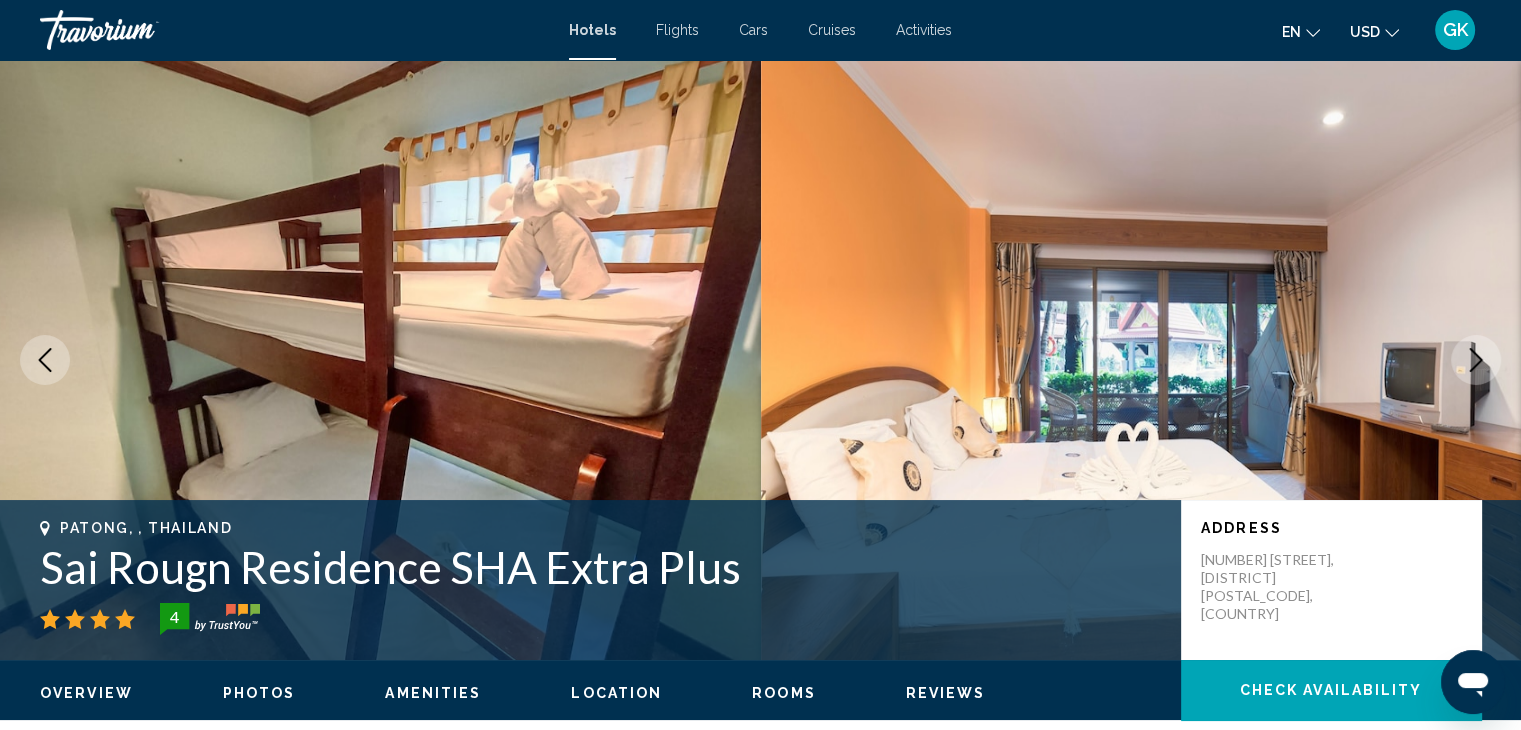 click 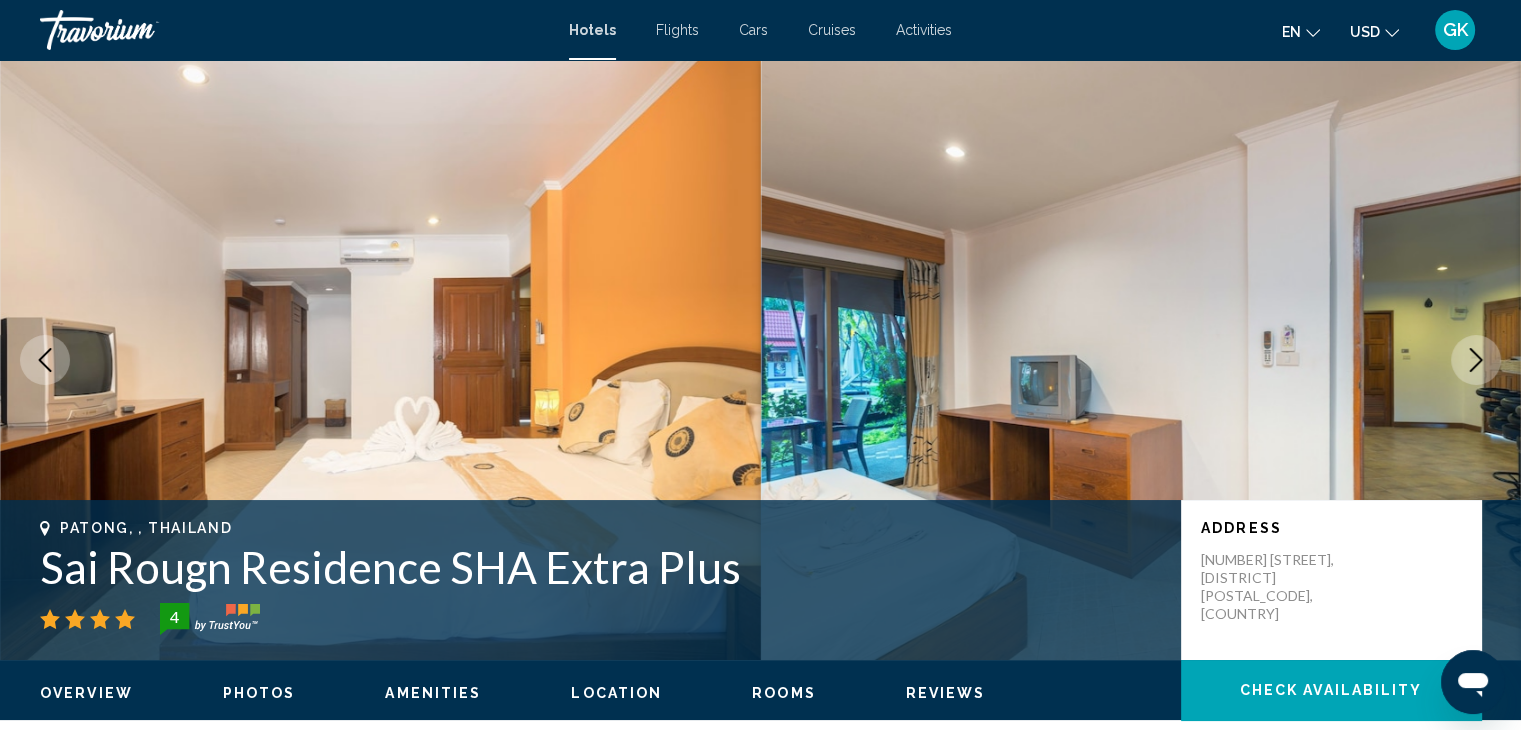 click 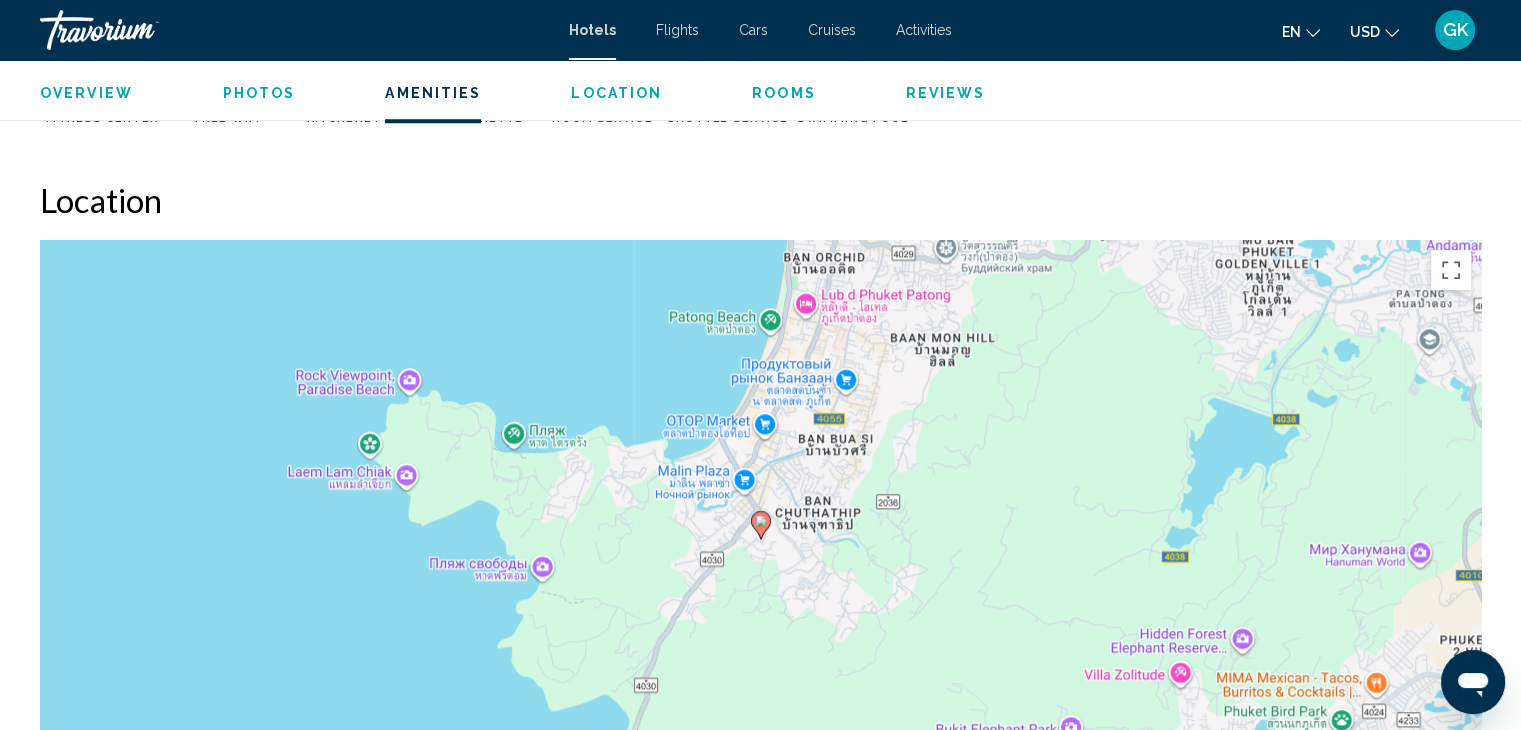 scroll, scrollTop: 1800, scrollLeft: 0, axis: vertical 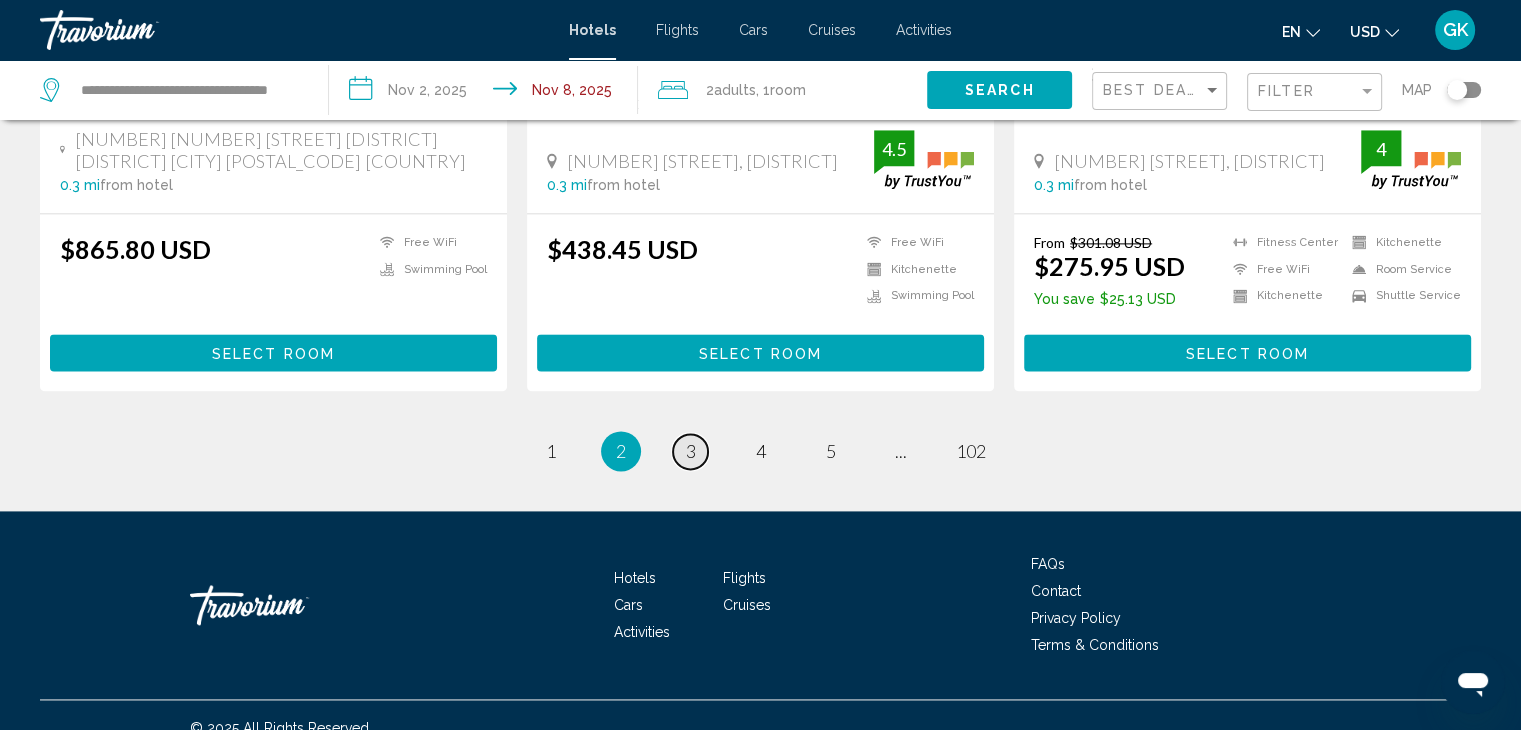 click on "3" at bounding box center [691, 451] 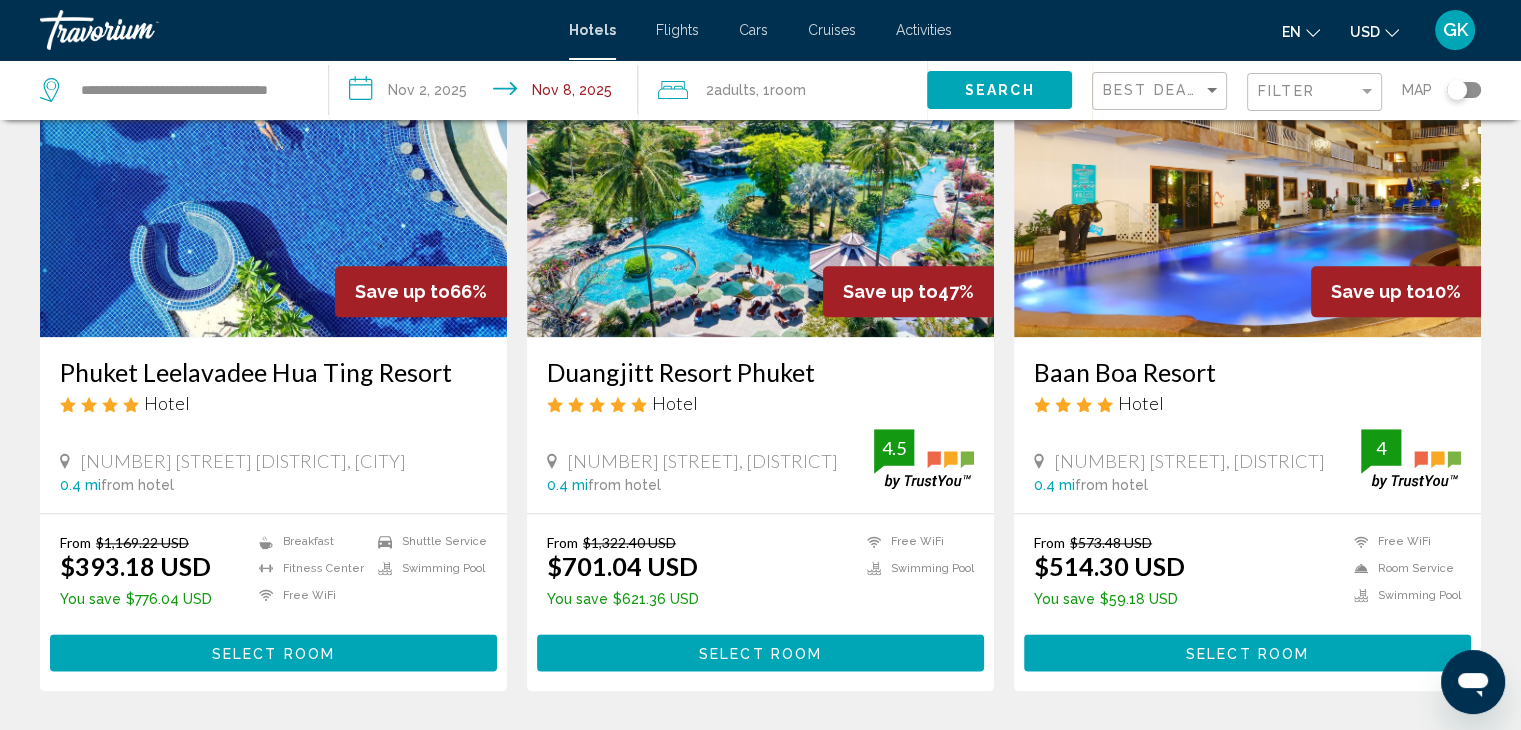 scroll, scrollTop: 2387, scrollLeft: 0, axis: vertical 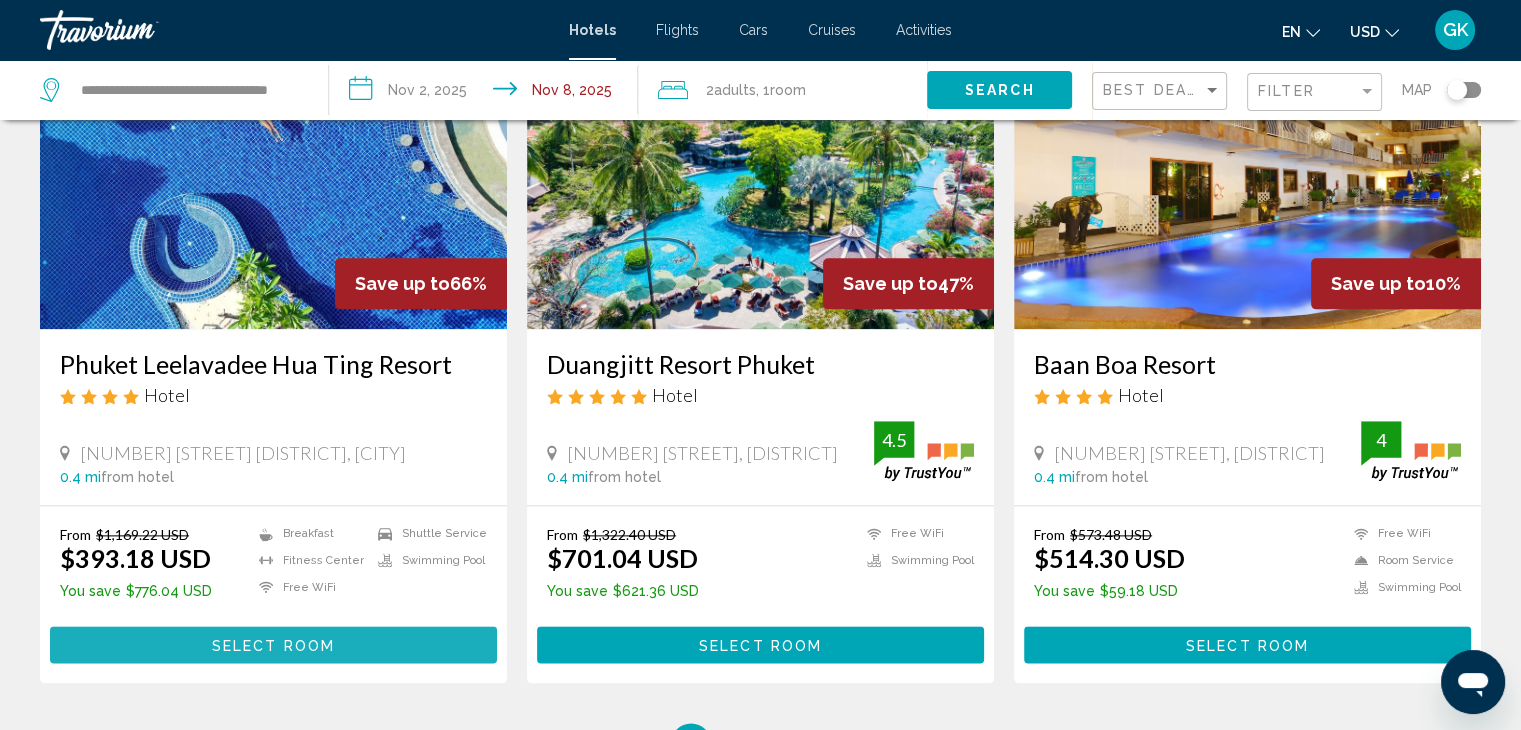 click on "Select Room" at bounding box center (273, 645) 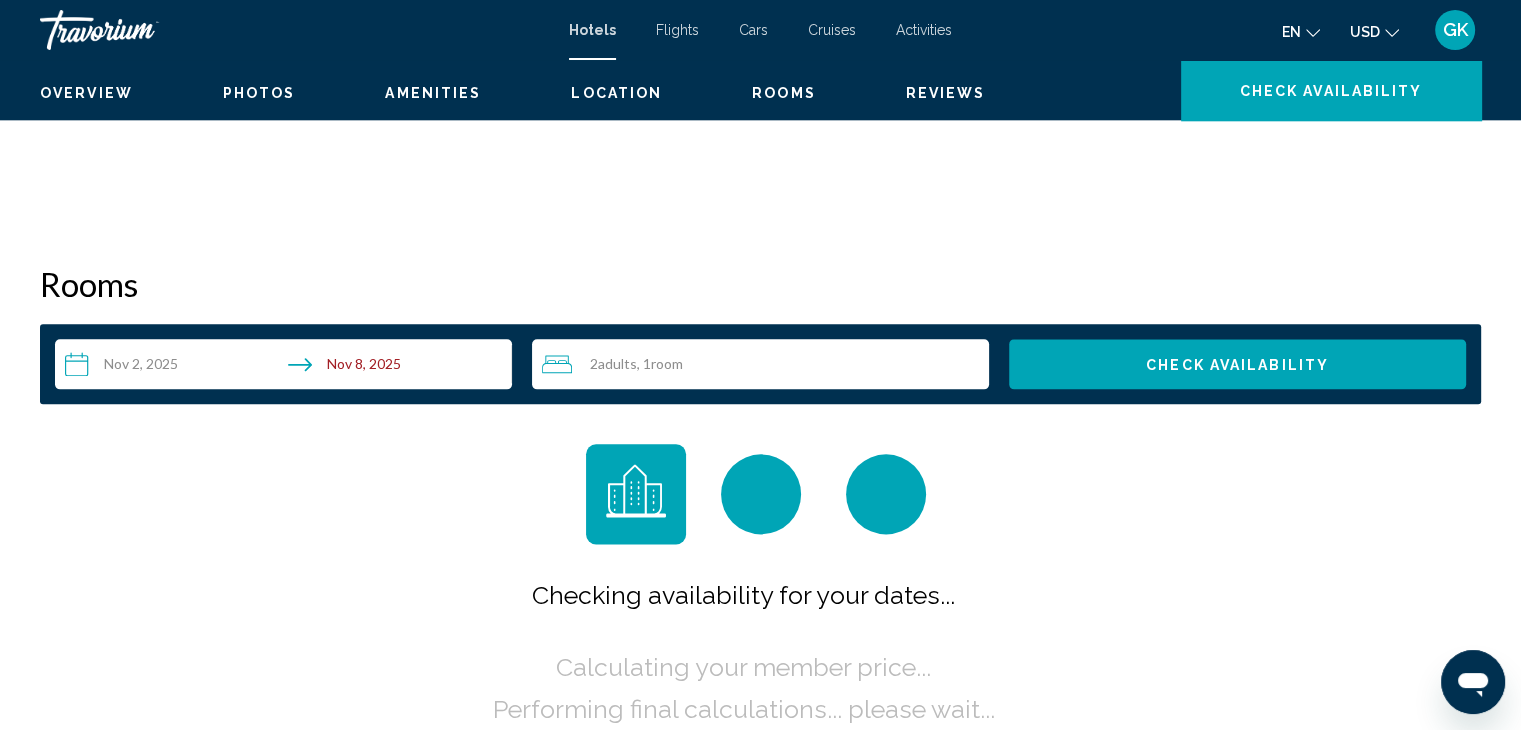 scroll, scrollTop: 0, scrollLeft: 0, axis: both 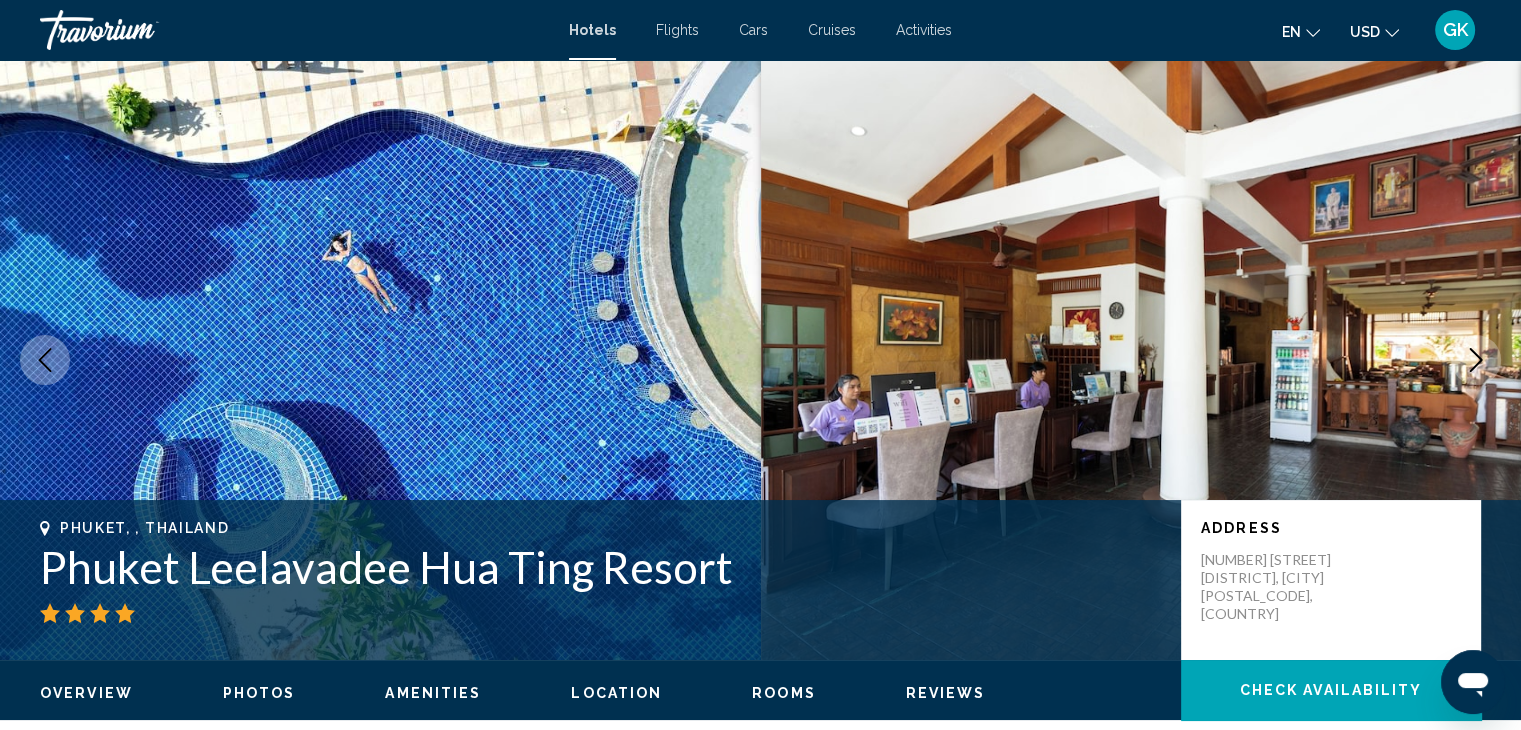 click 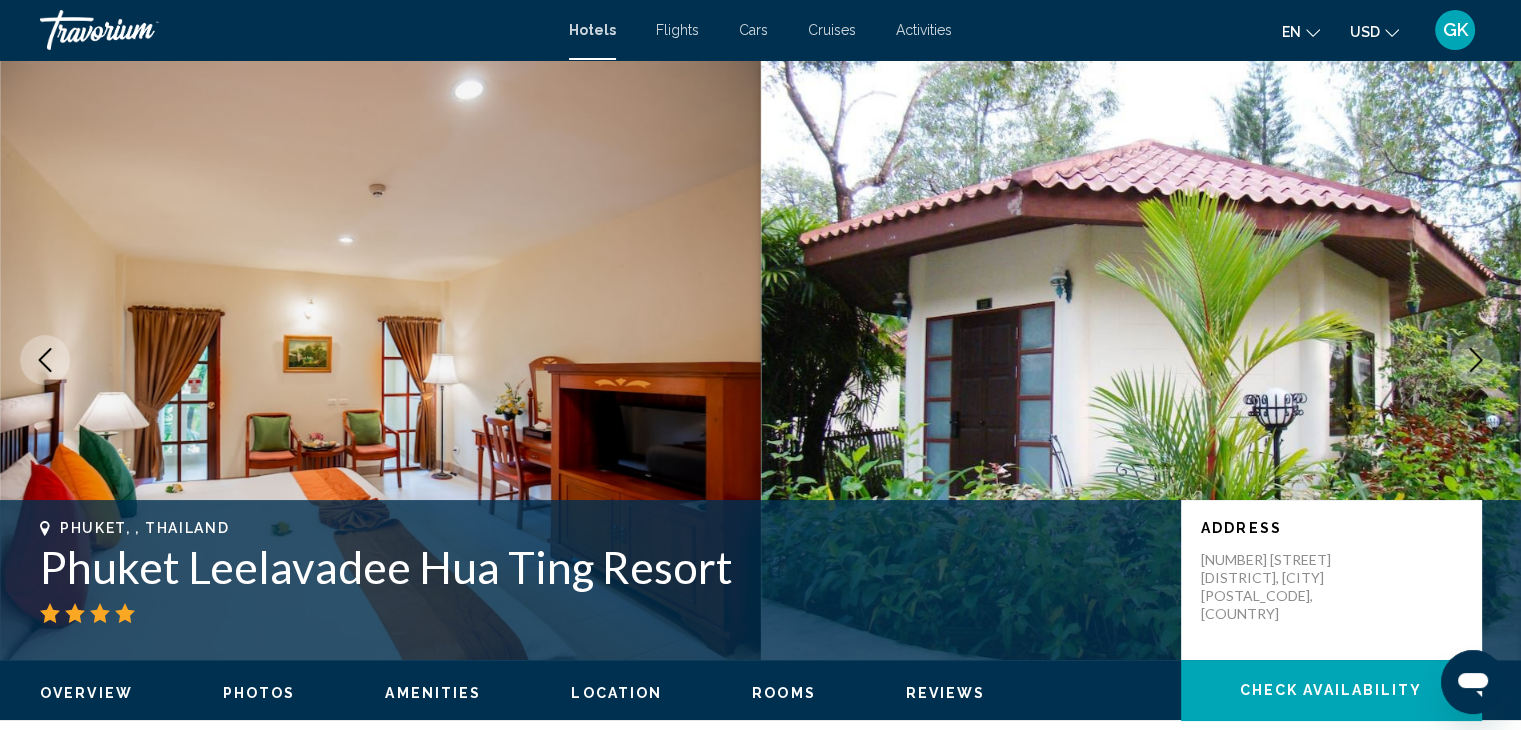 click 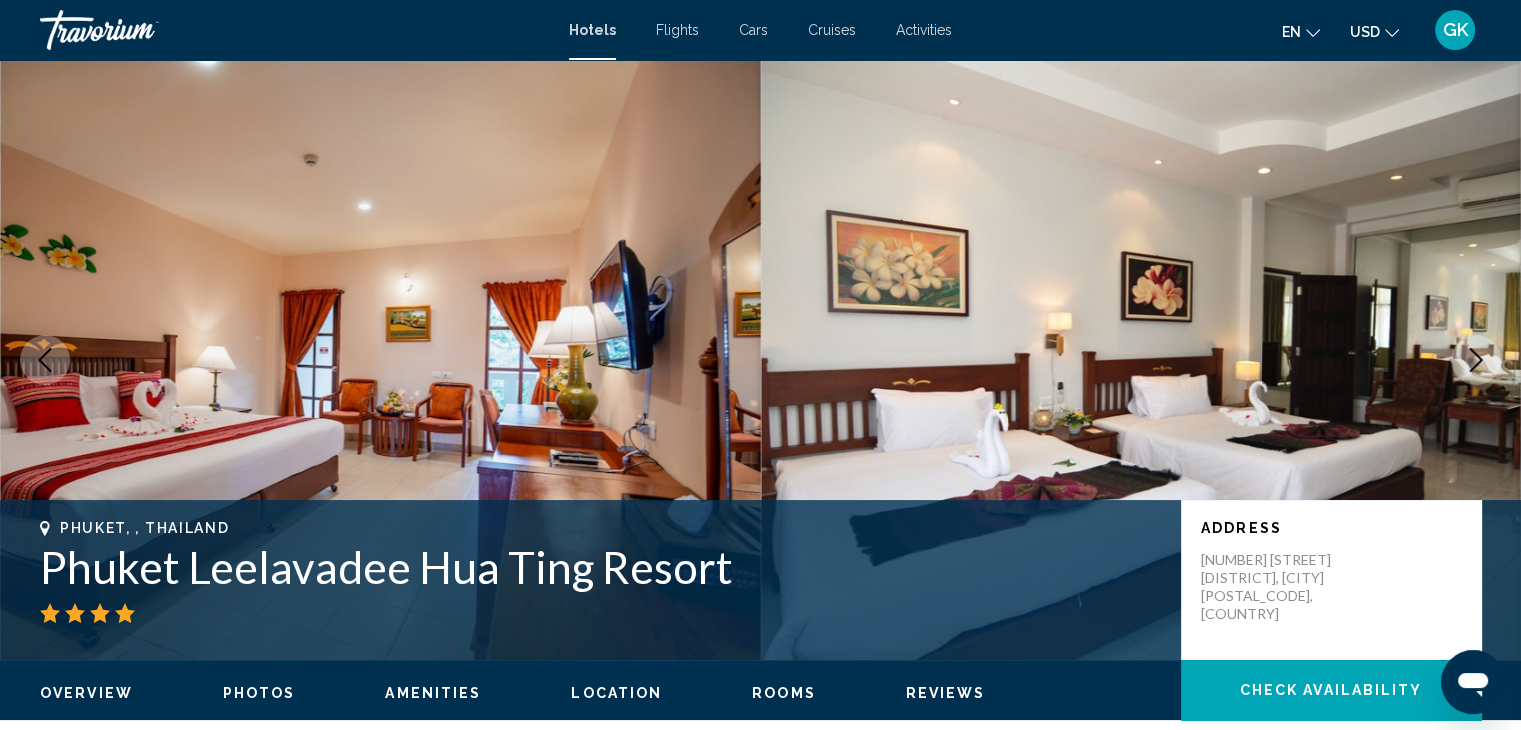 click 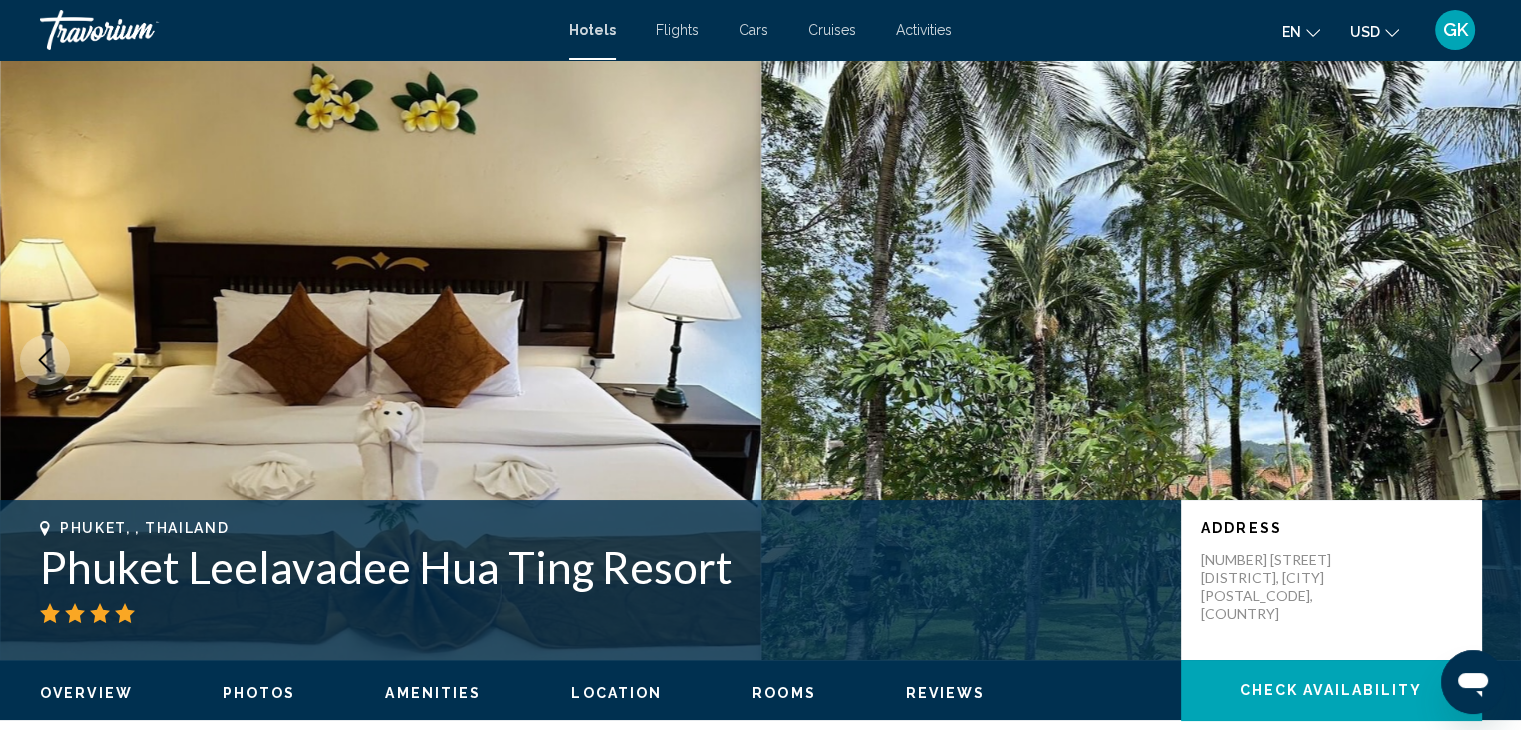 click 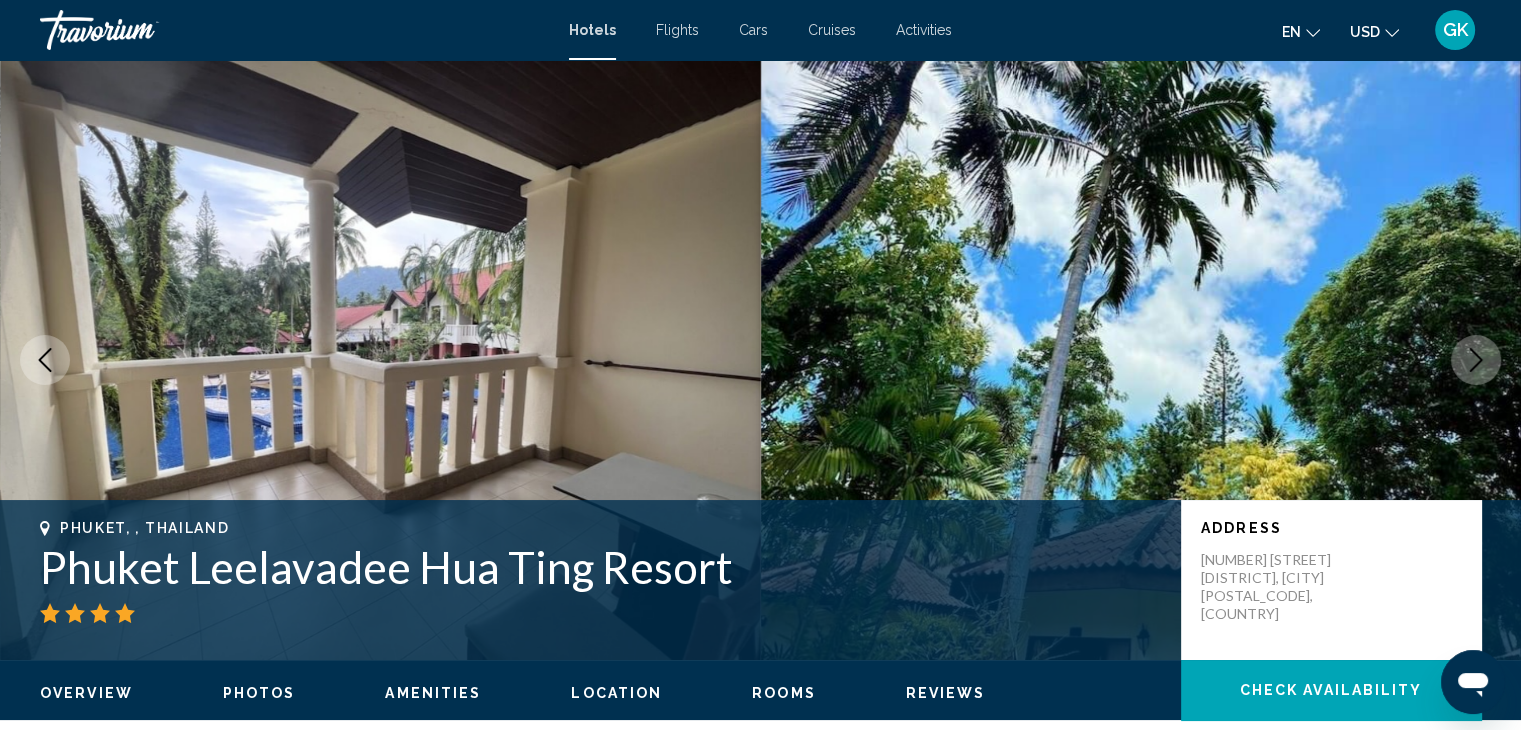 click 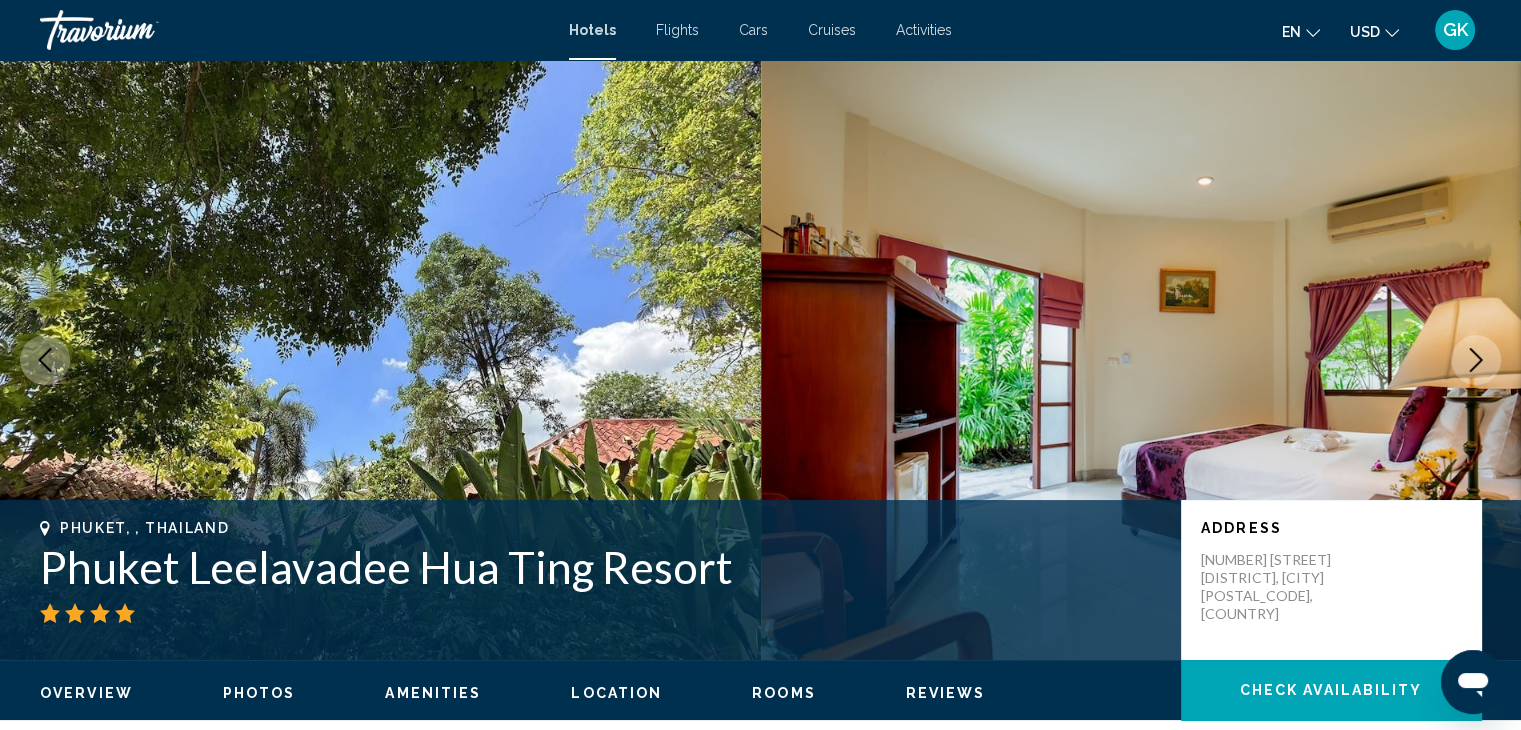 click 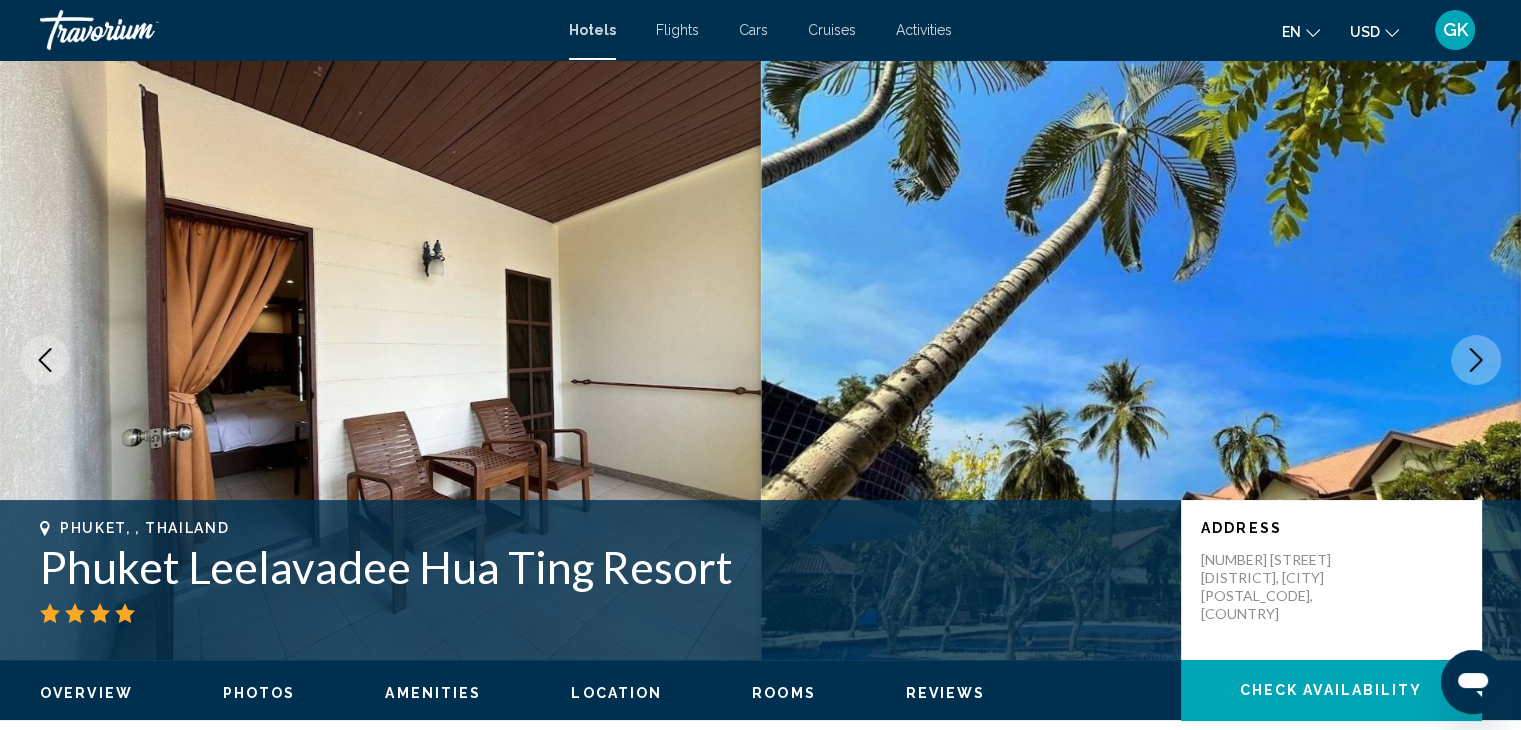 click 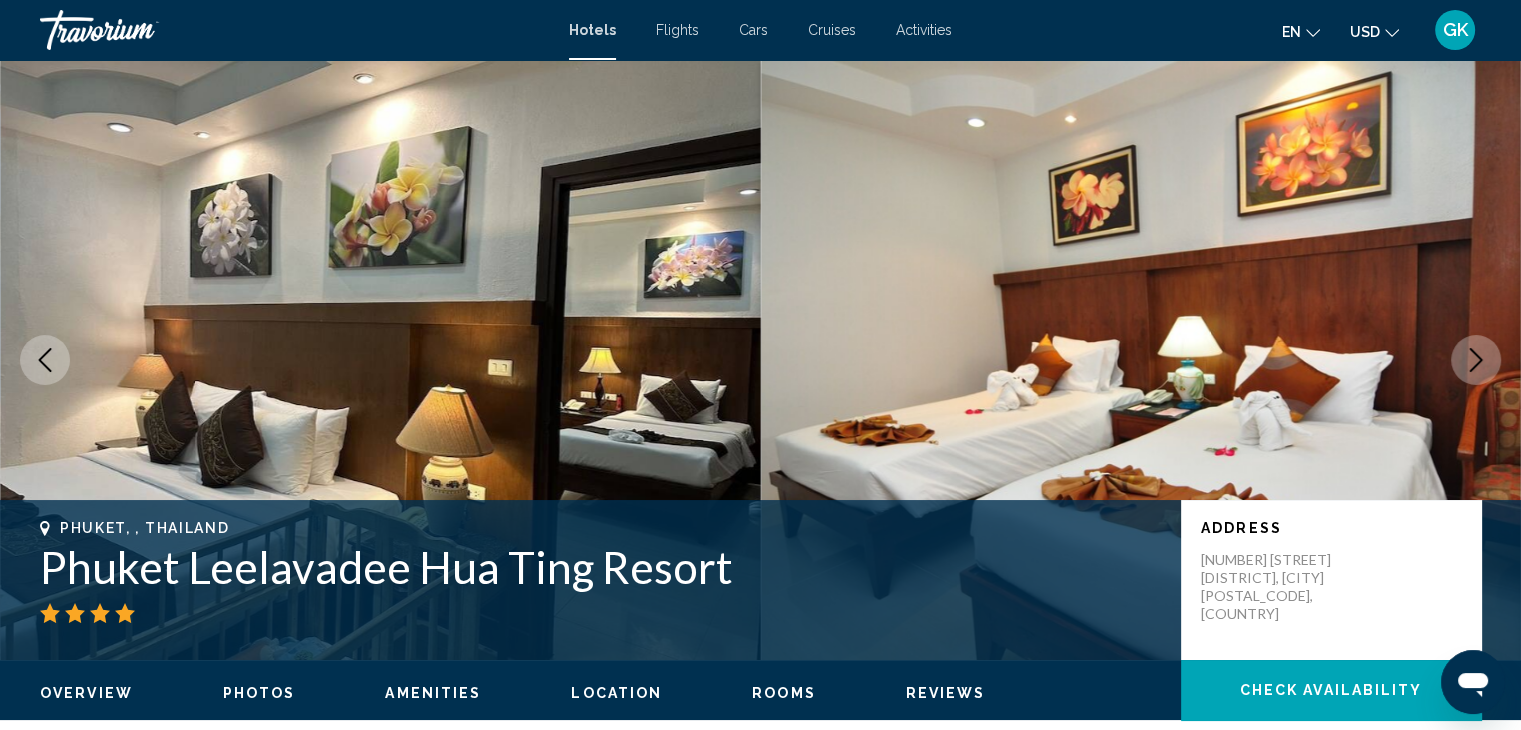 click 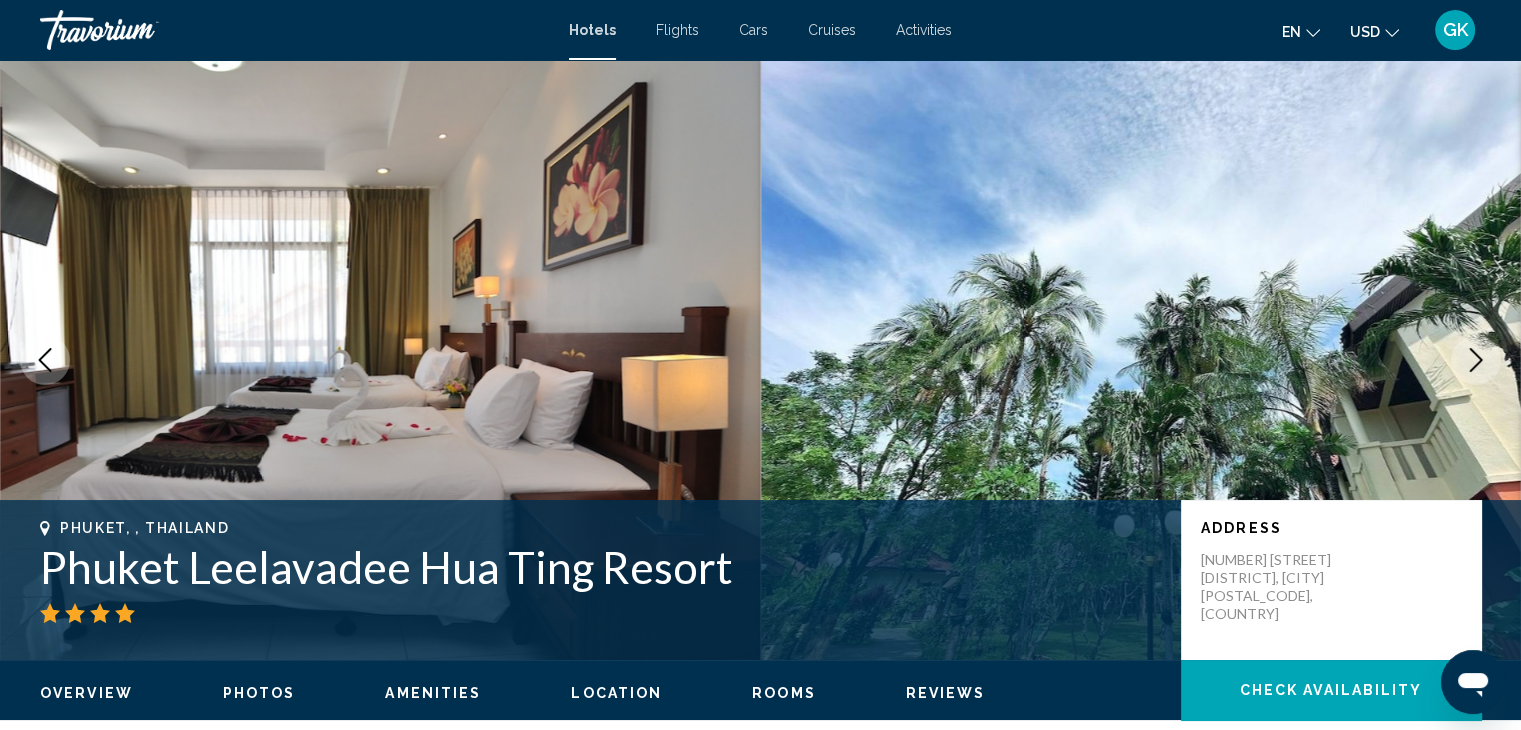 click 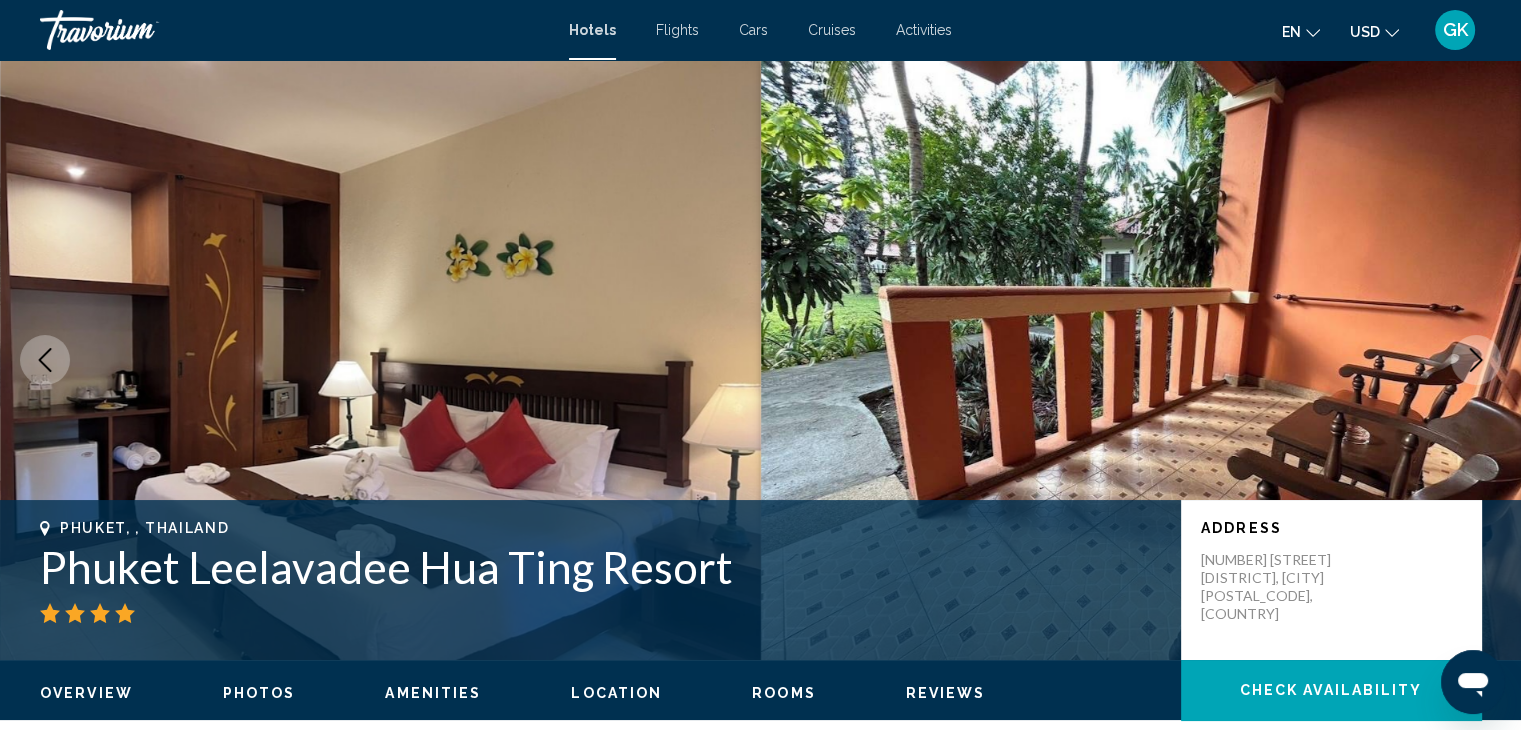 click 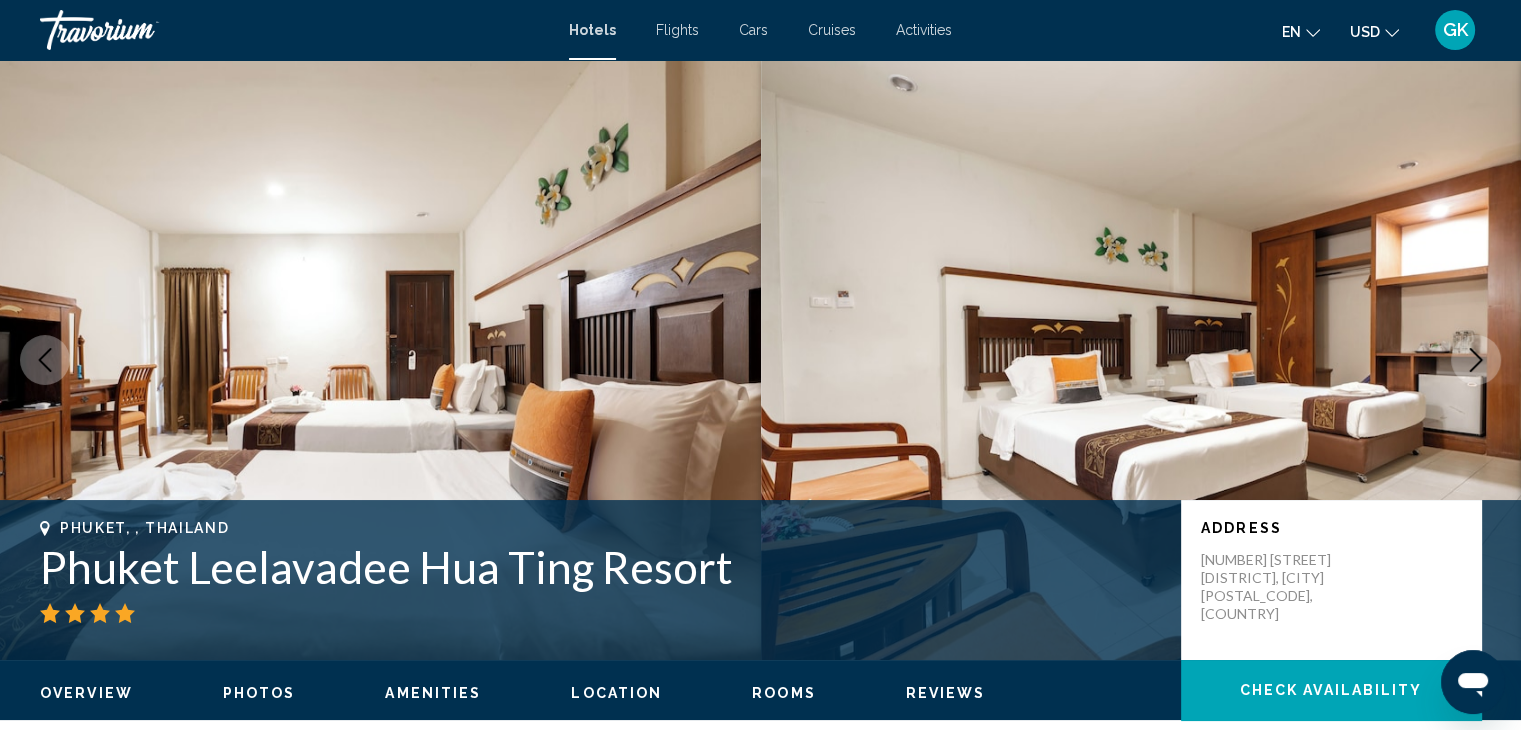 click 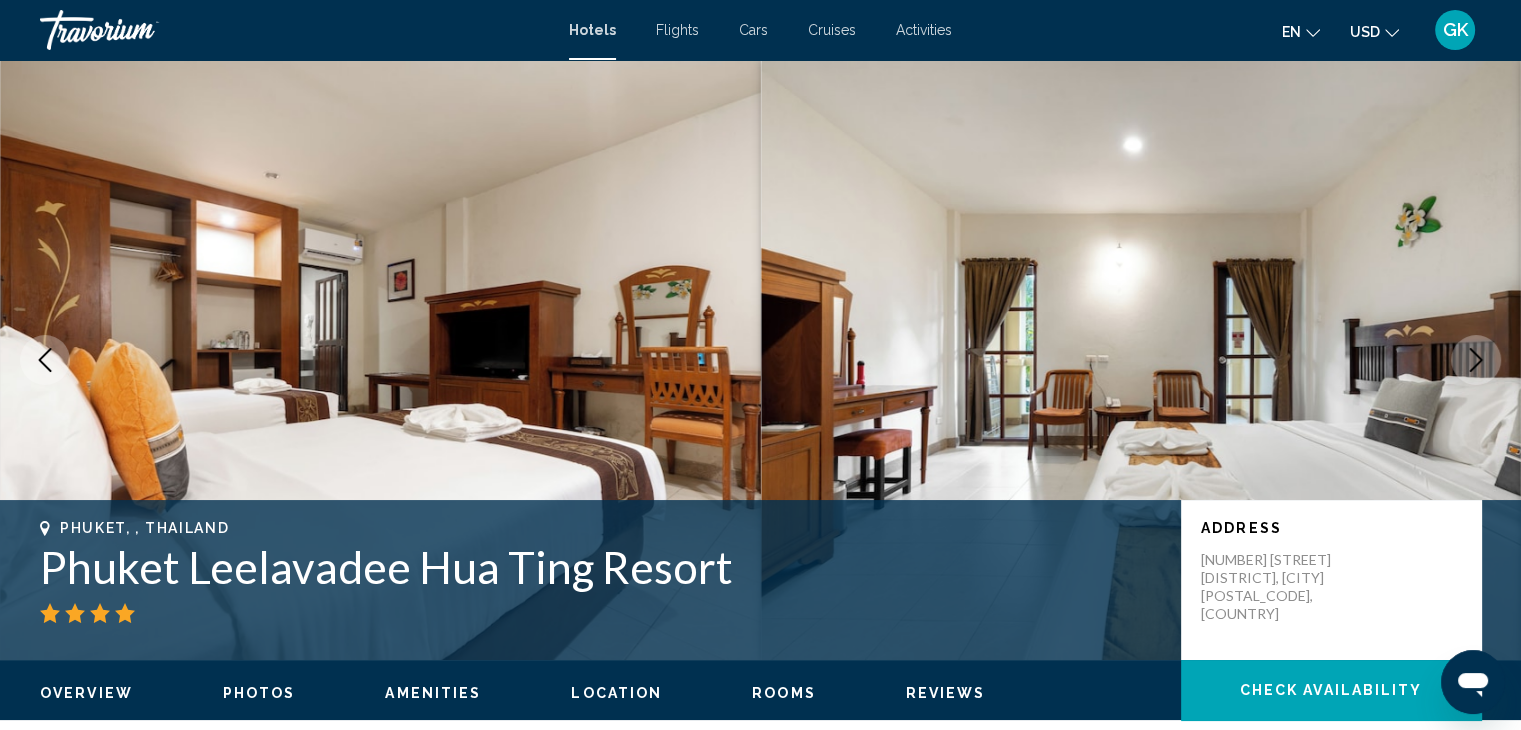 click 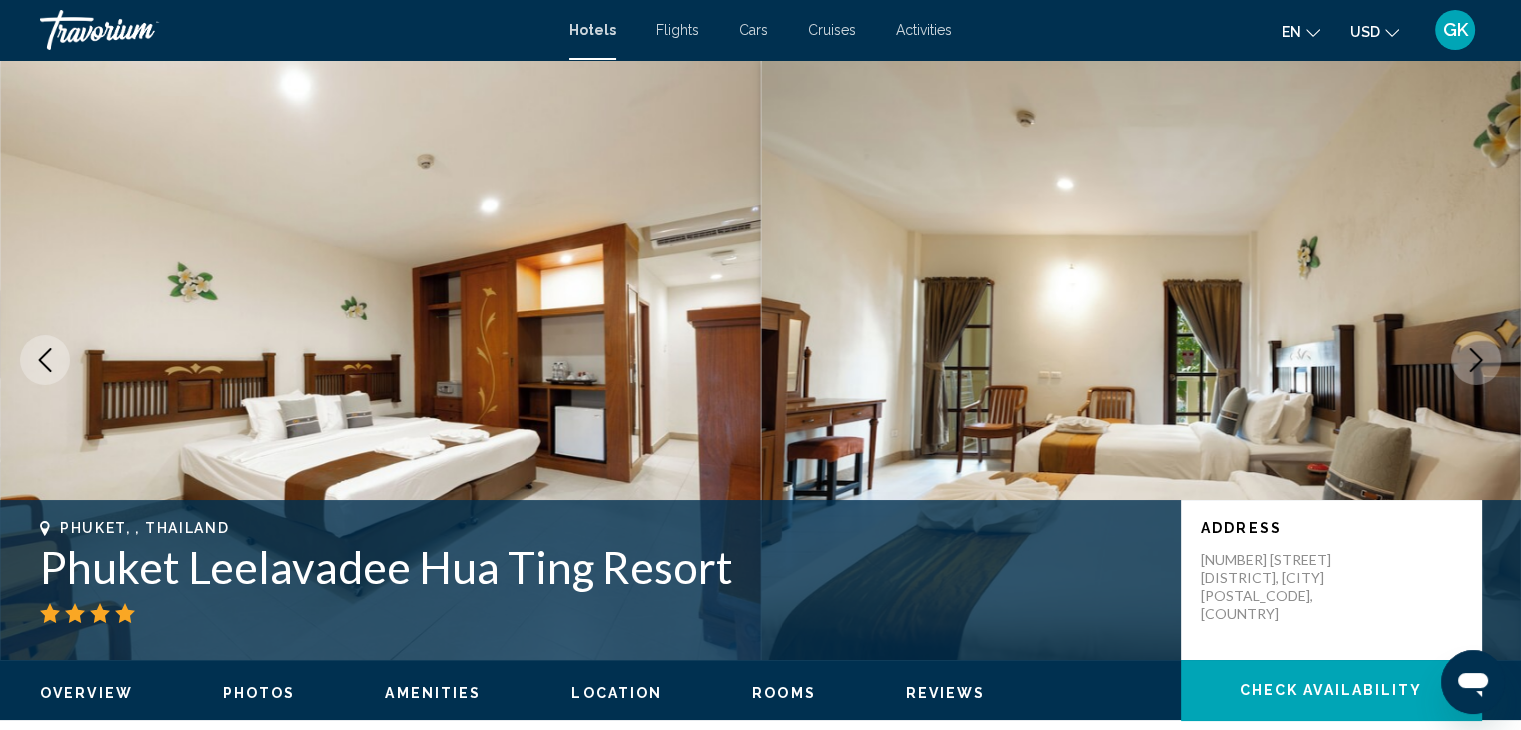 click 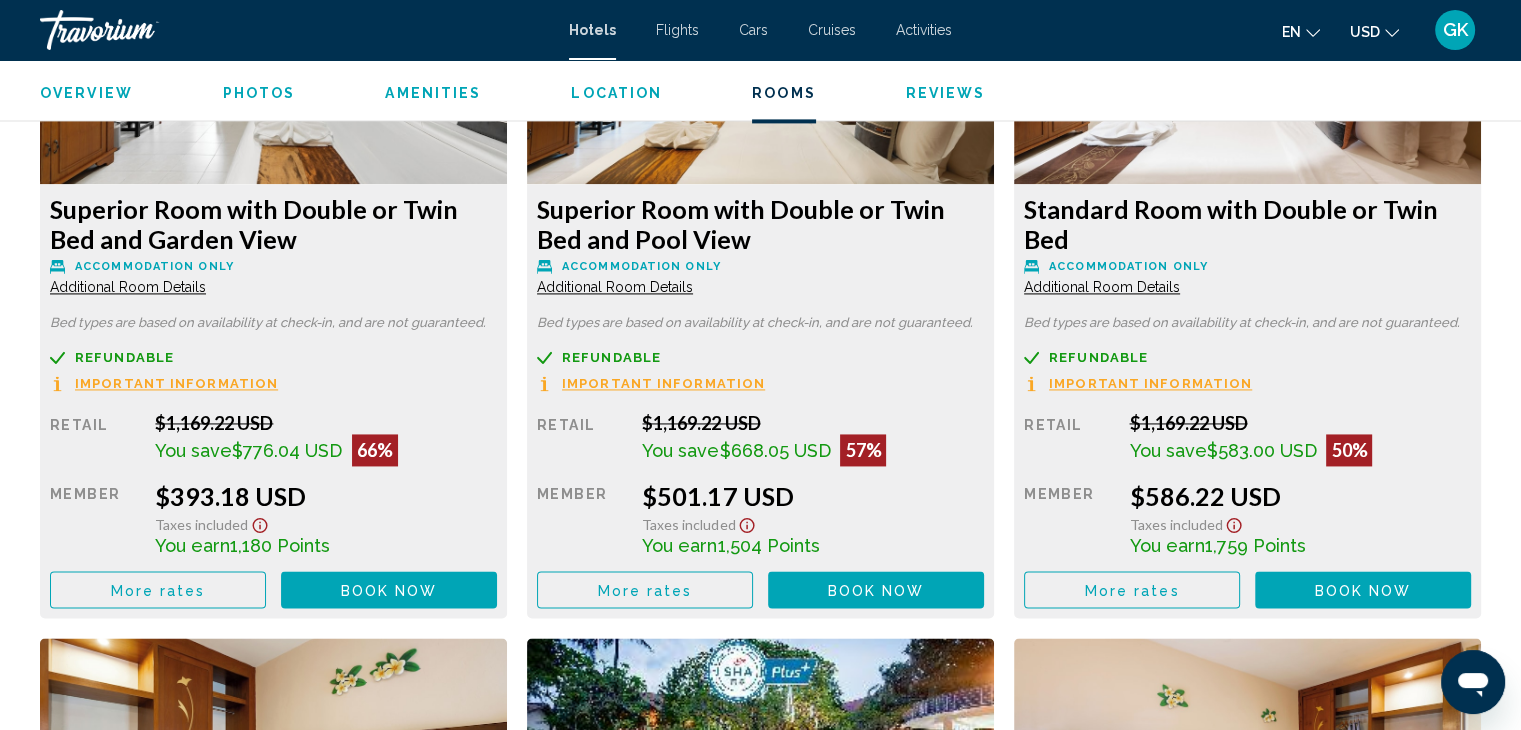 scroll, scrollTop: 2938, scrollLeft: 0, axis: vertical 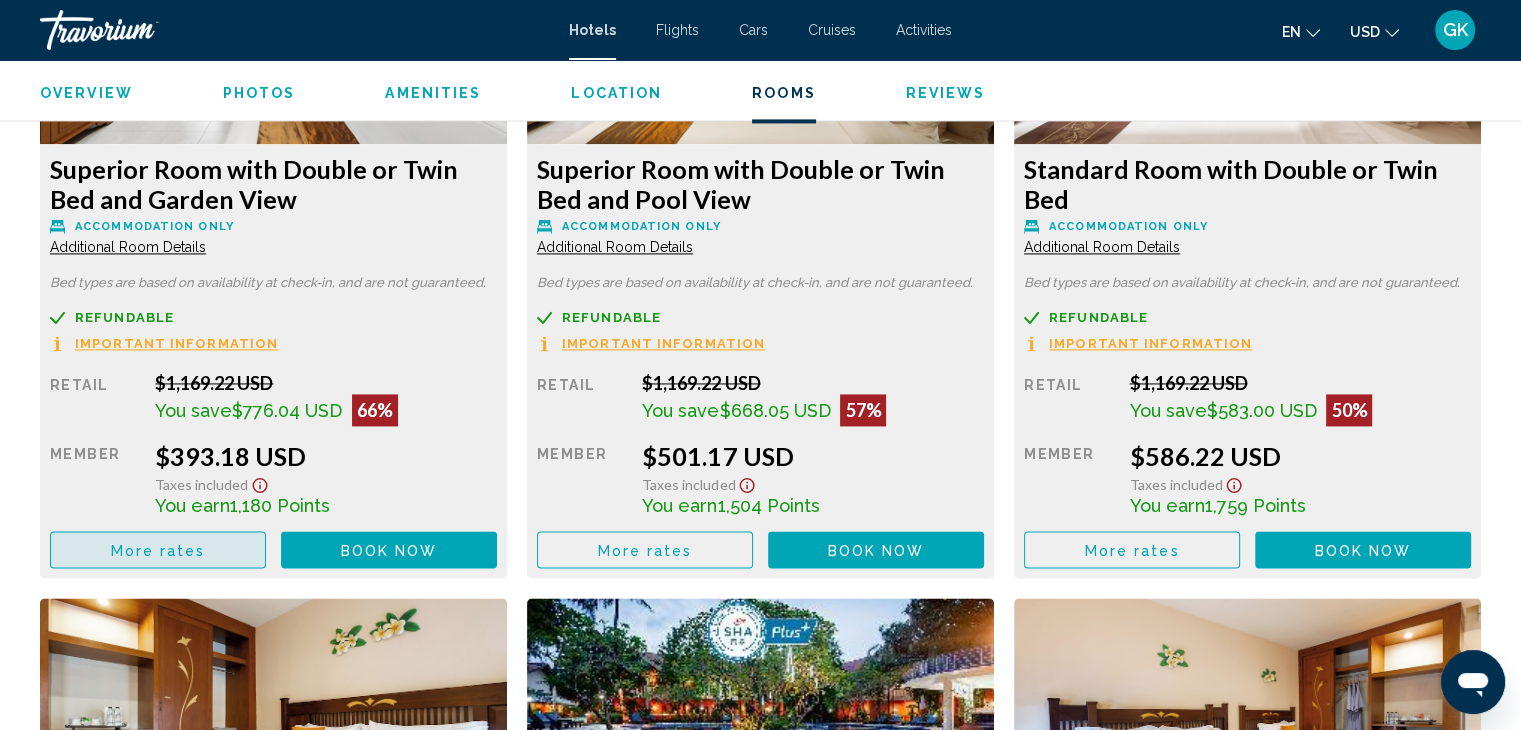 click on "More rates" at bounding box center (158, 549) 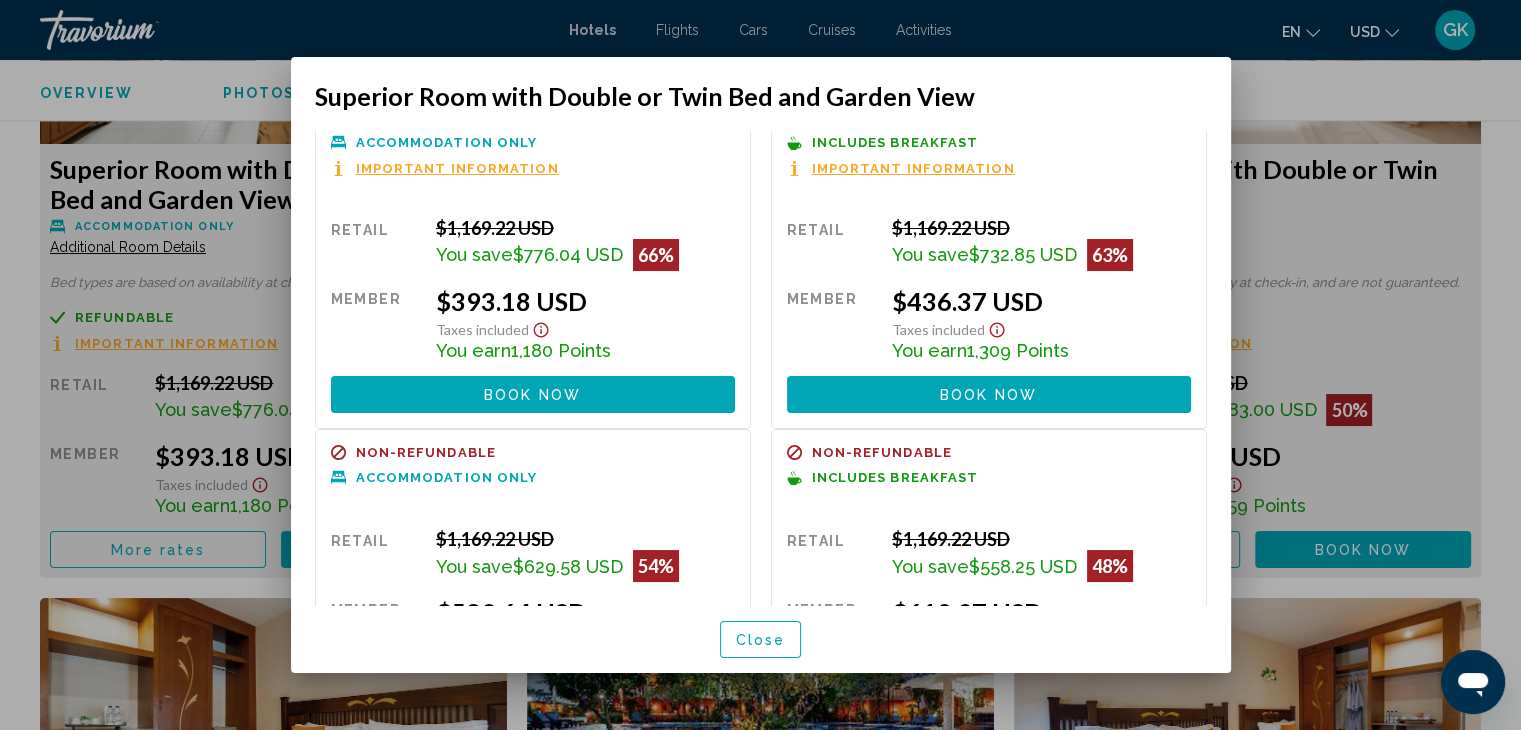 scroll, scrollTop: 0, scrollLeft: 0, axis: both 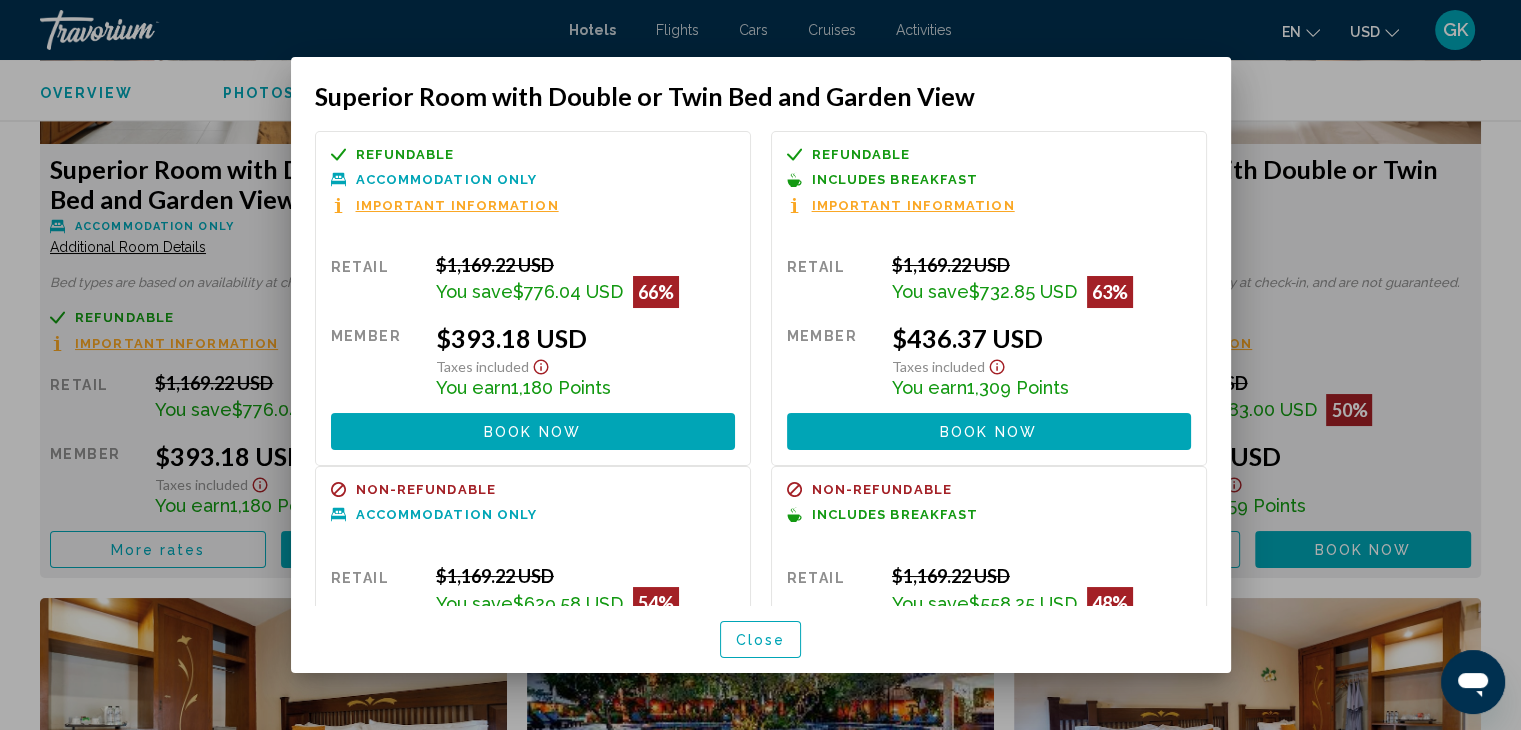 click at bounding box center (760, 365) 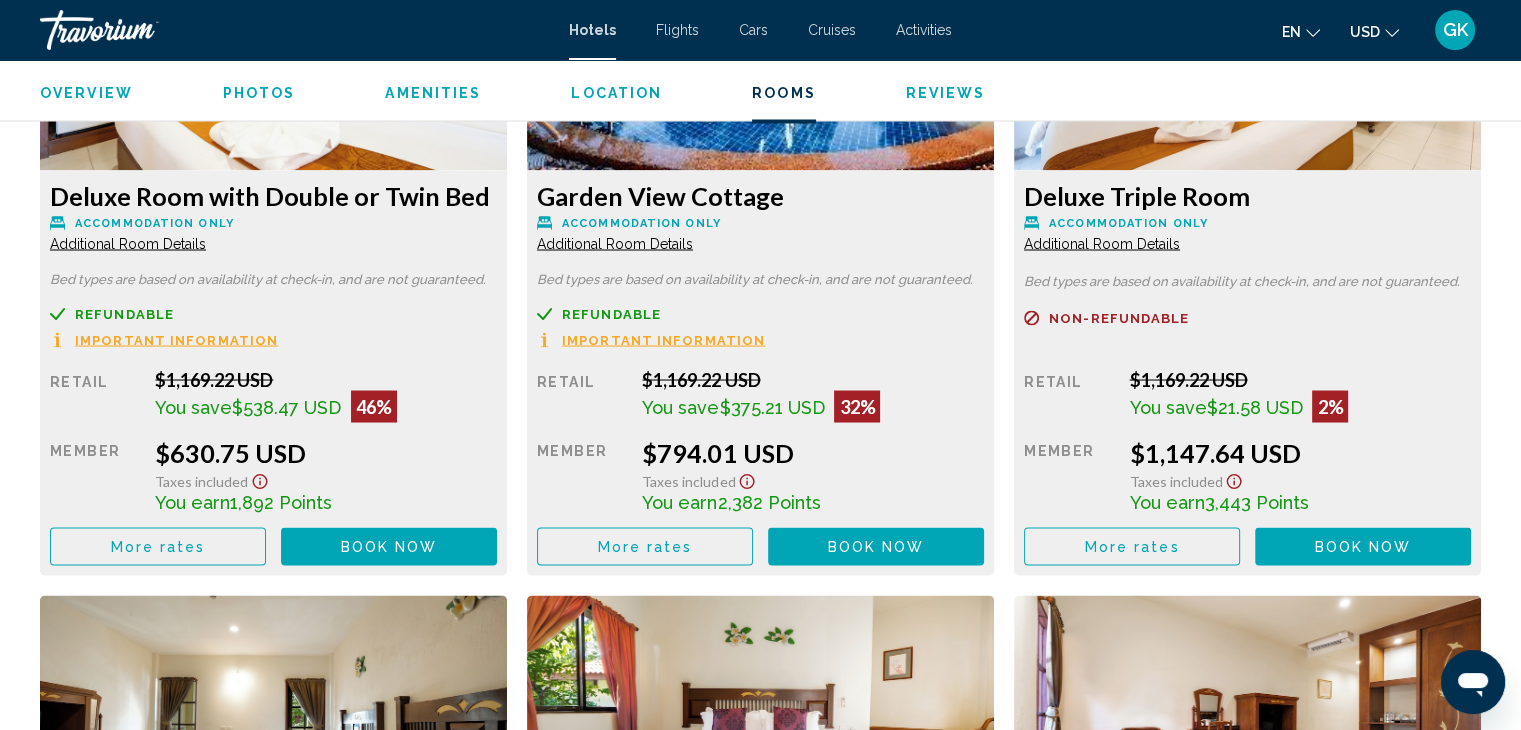 scroll, scrollTop: 3536, scrollLeft: 0, axis: vertical 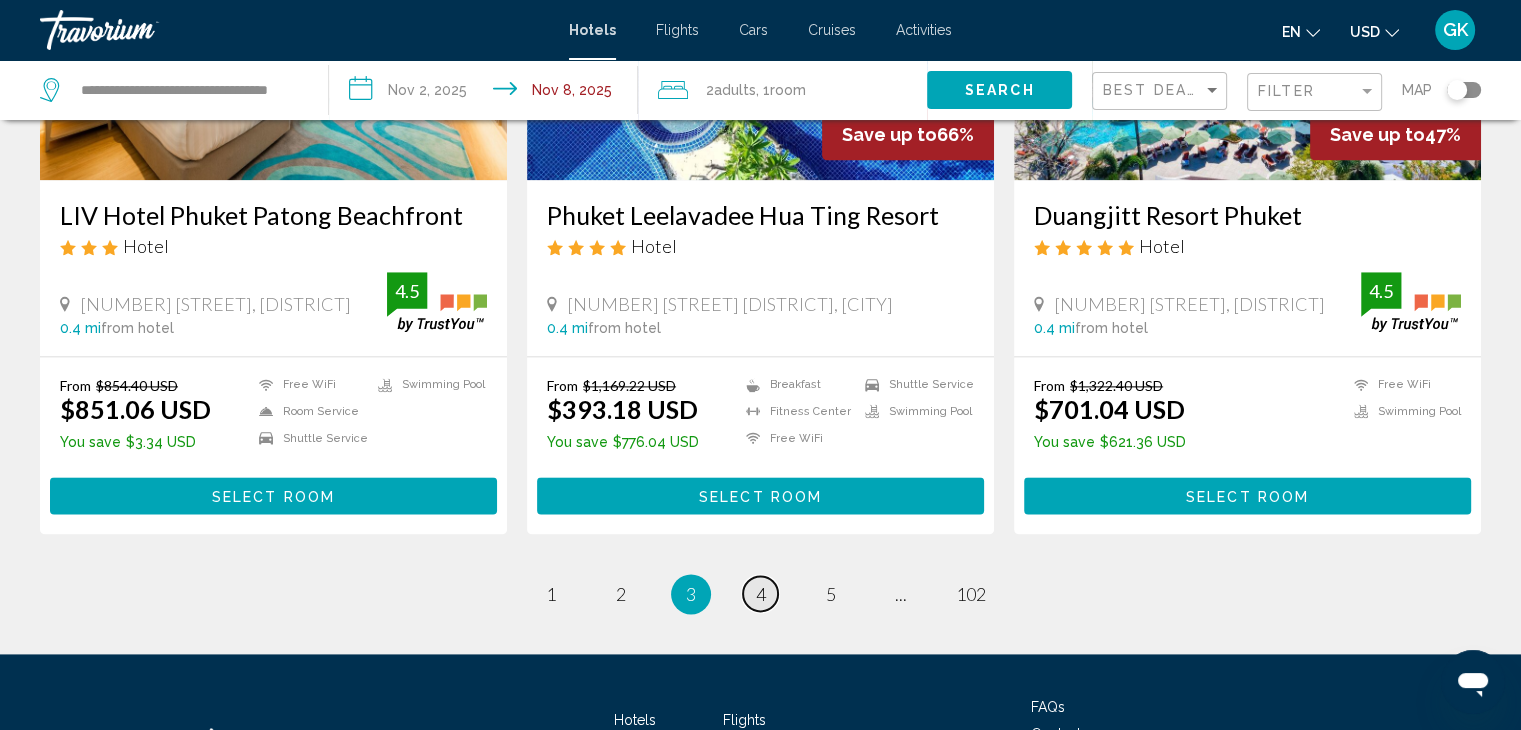click on "4" at bounding box center (761, 594) 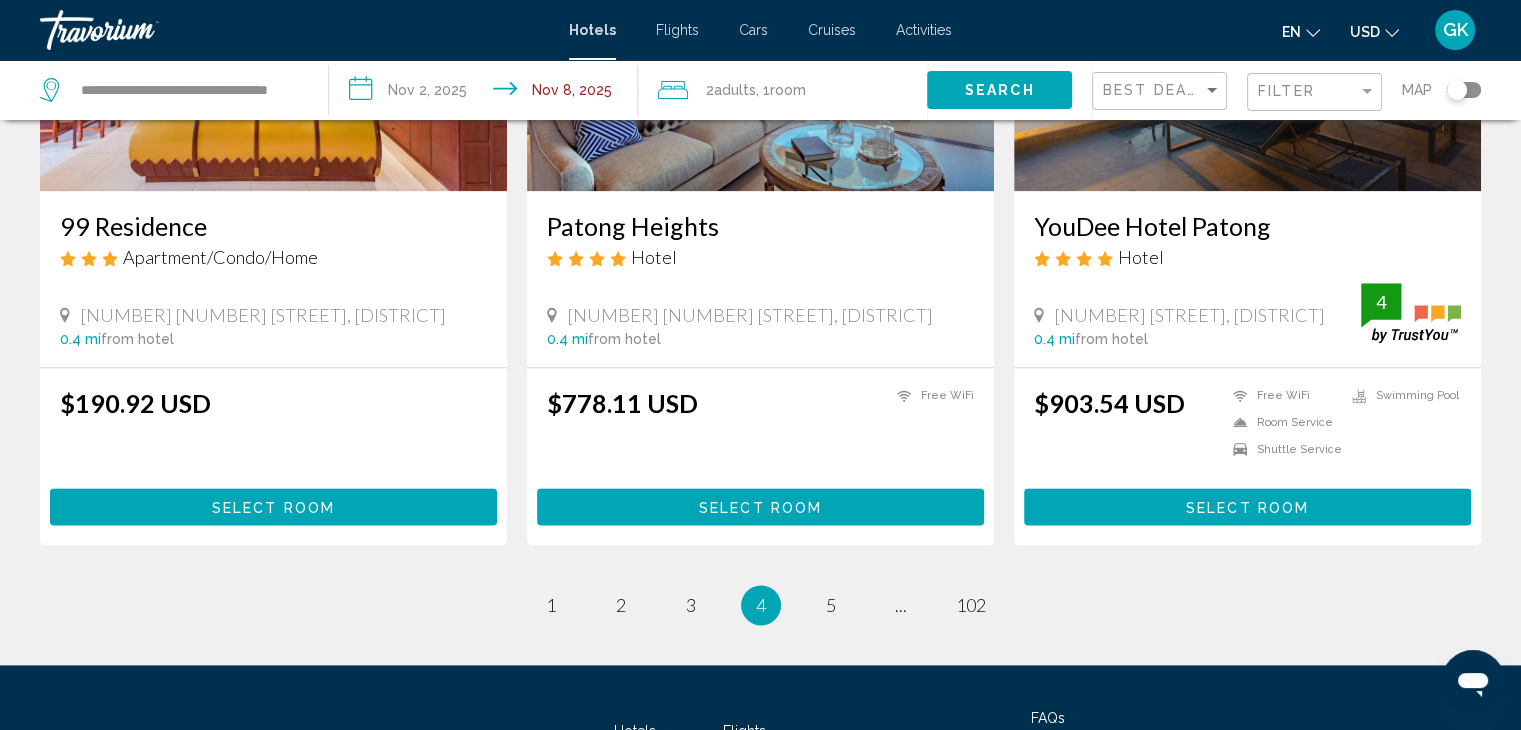 scroll, scrollTop: 2453, scrollLeft: 0, axis: vertical 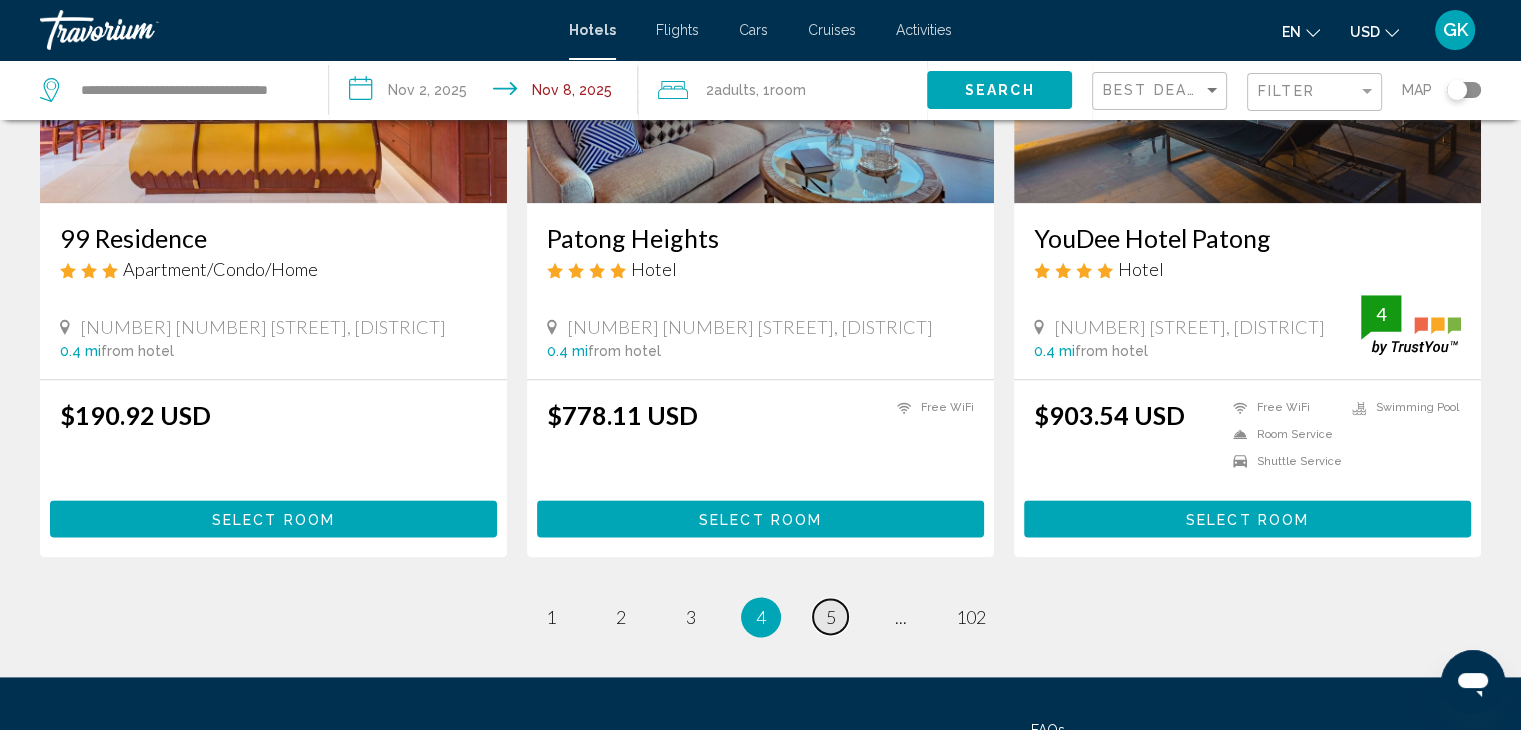 click on "5" at bounding box center (831, 617) 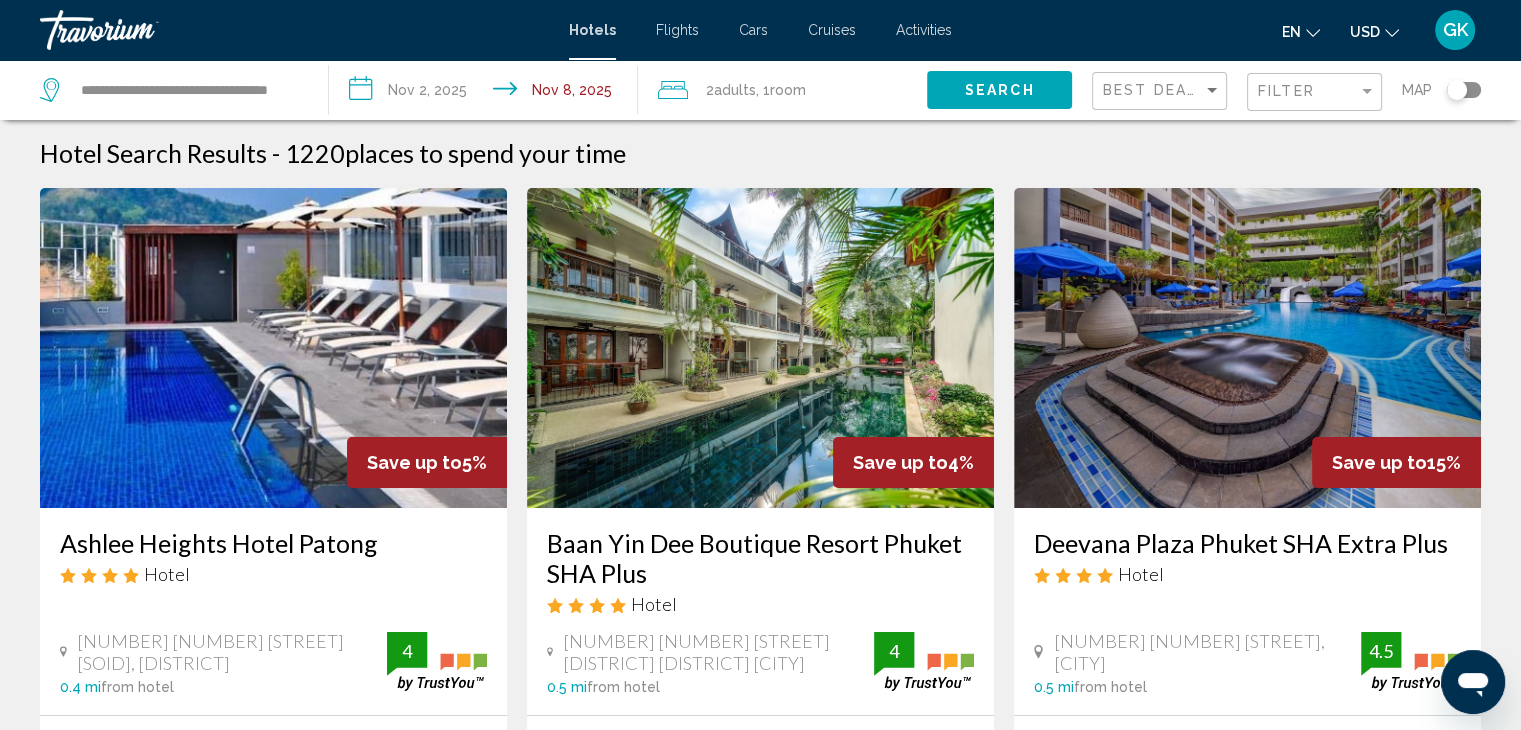 scroll, scrollTop: 0, scrollLeft: 0, axis: both 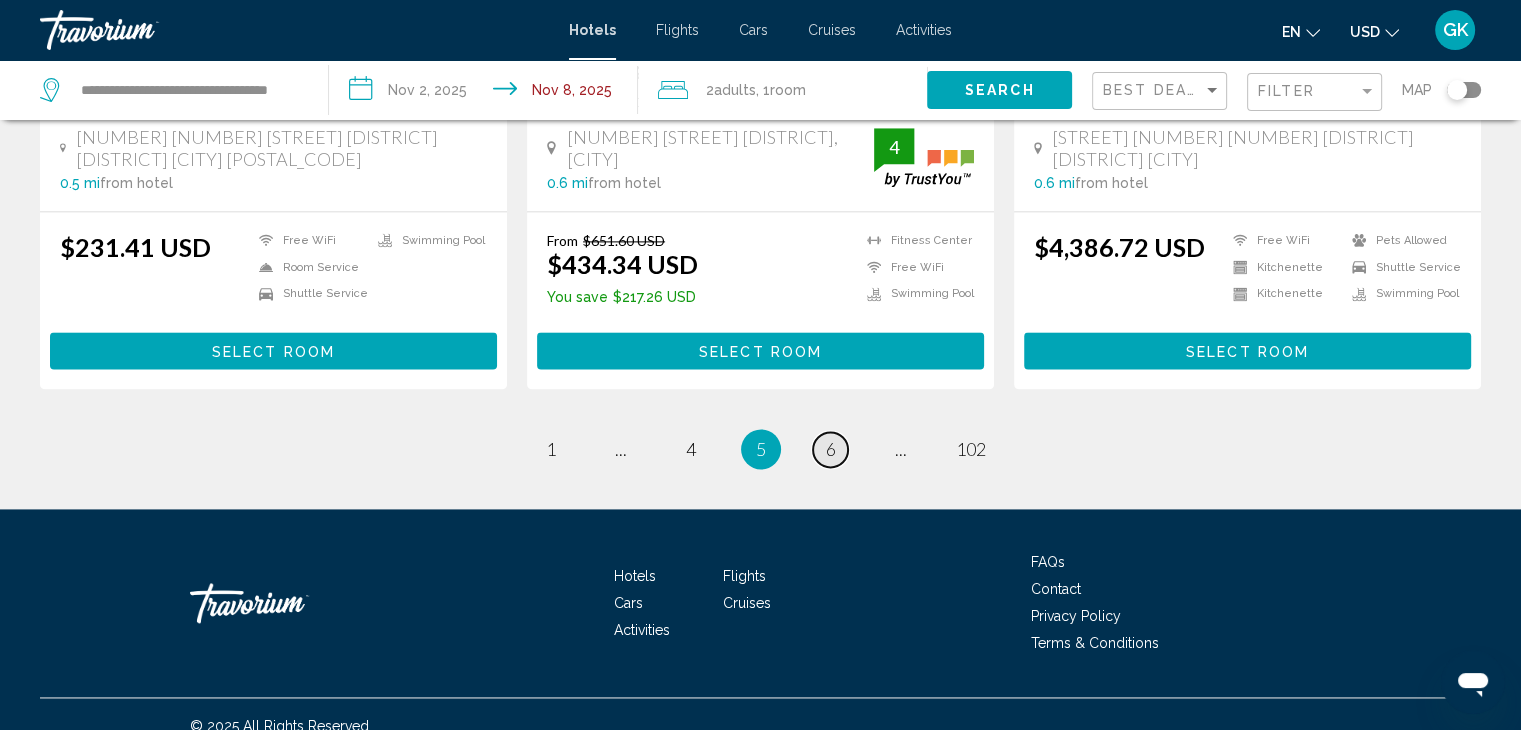 click on "6" at bounding box center (831, 449) 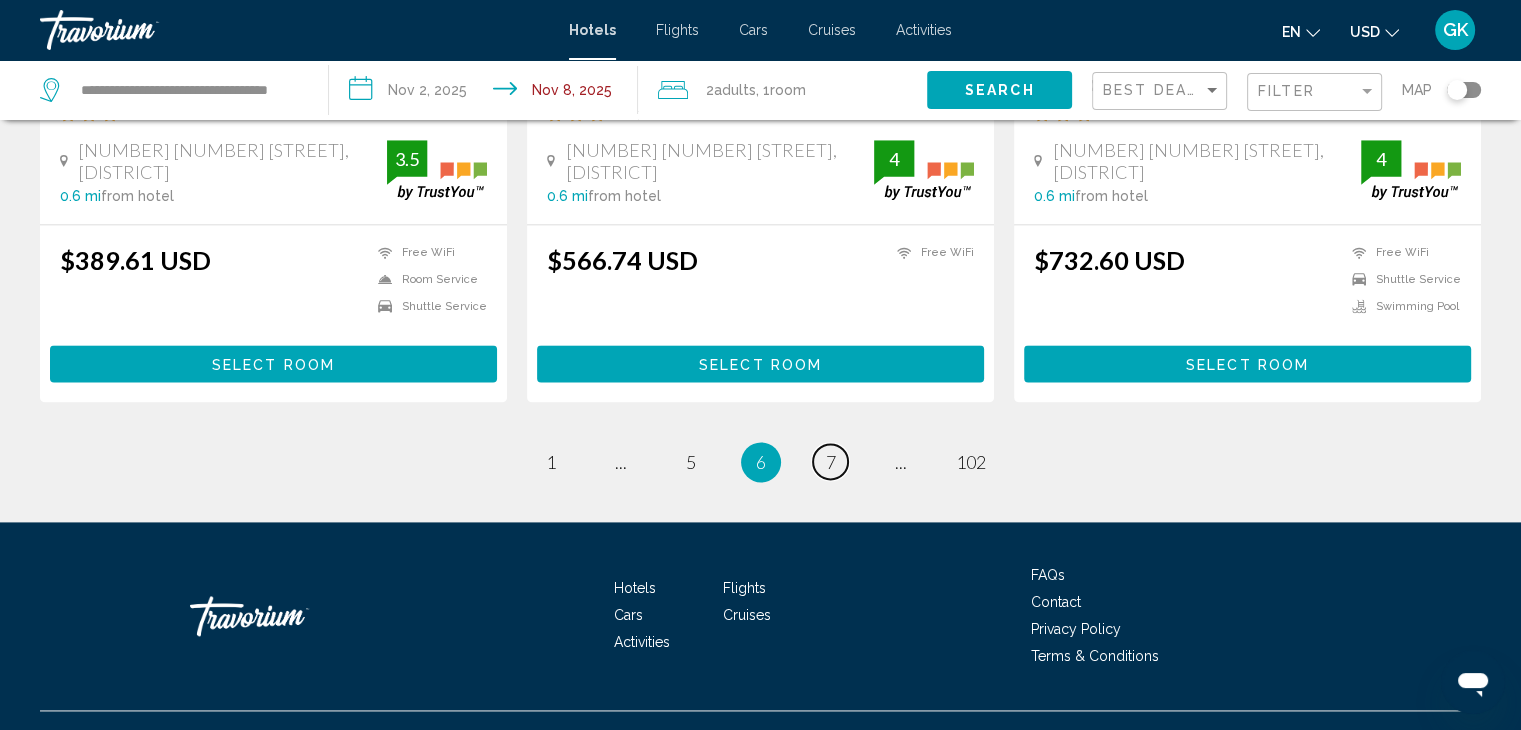 scroll, scrollTop: 2640, scrollLeft: 0, axis: vertical 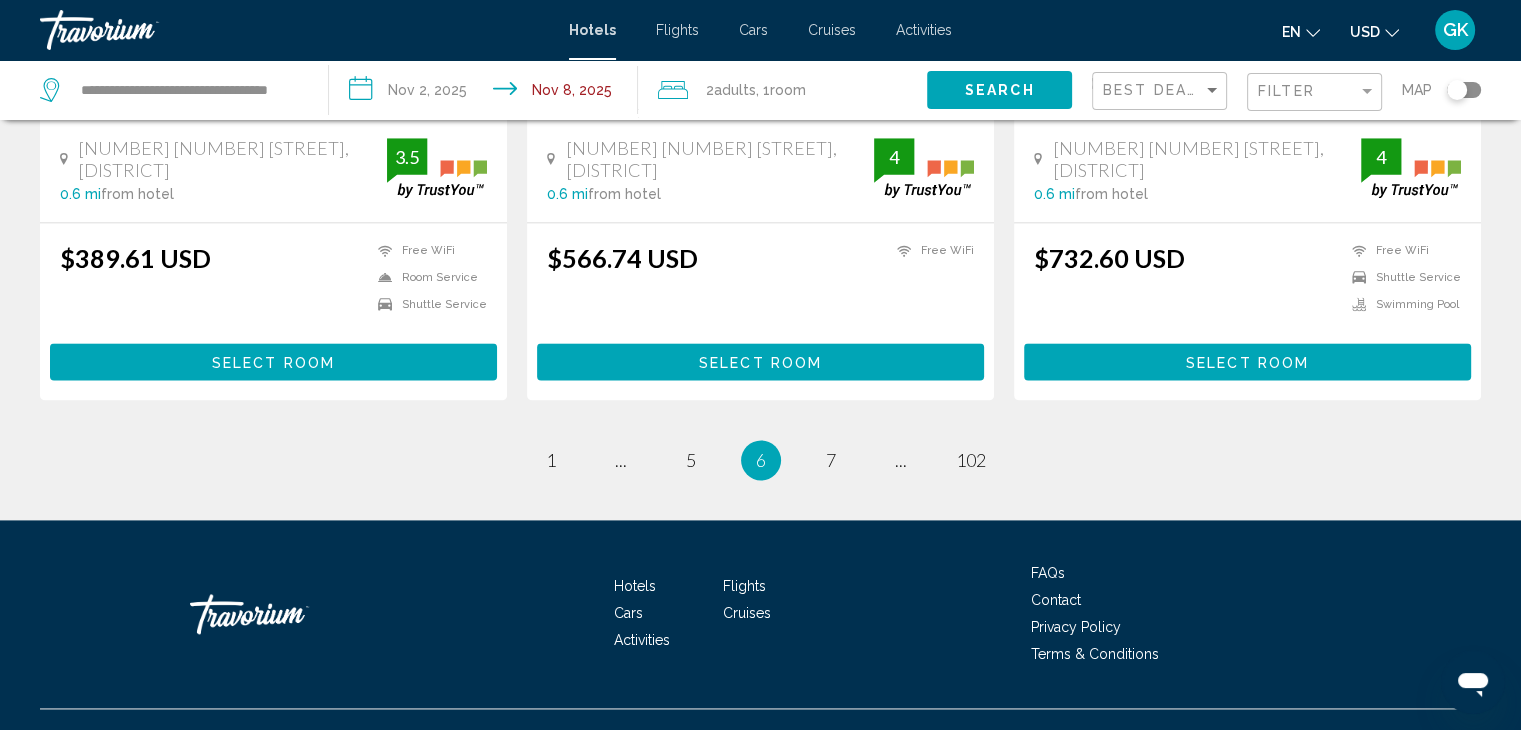 click on "6 / 102  page  1 page  ... page  5 You're on page  6 page  7 page  ... page  102" at bounding box center [760, 460] 